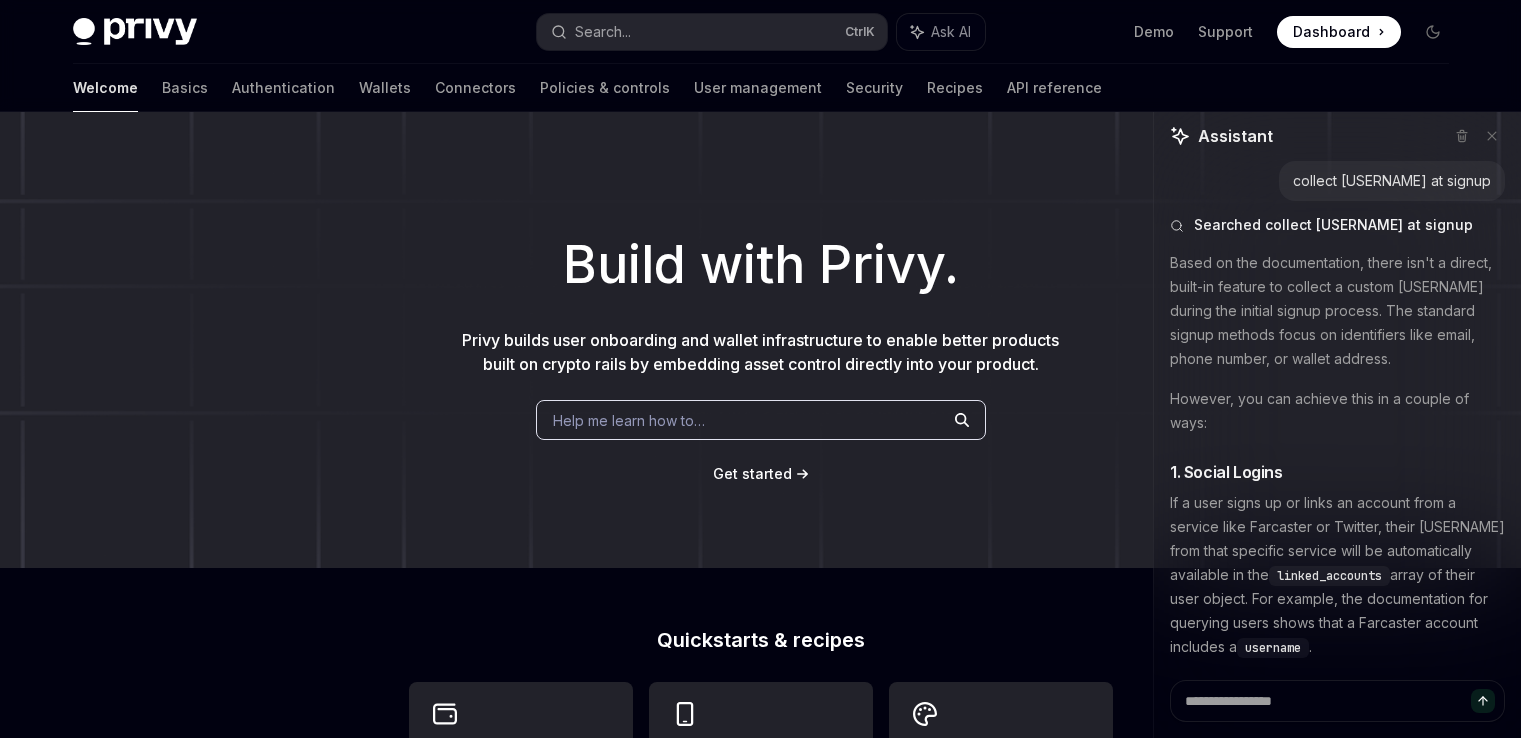 scroll, scrollTop: 0, scrollLeft: 0, axis: both 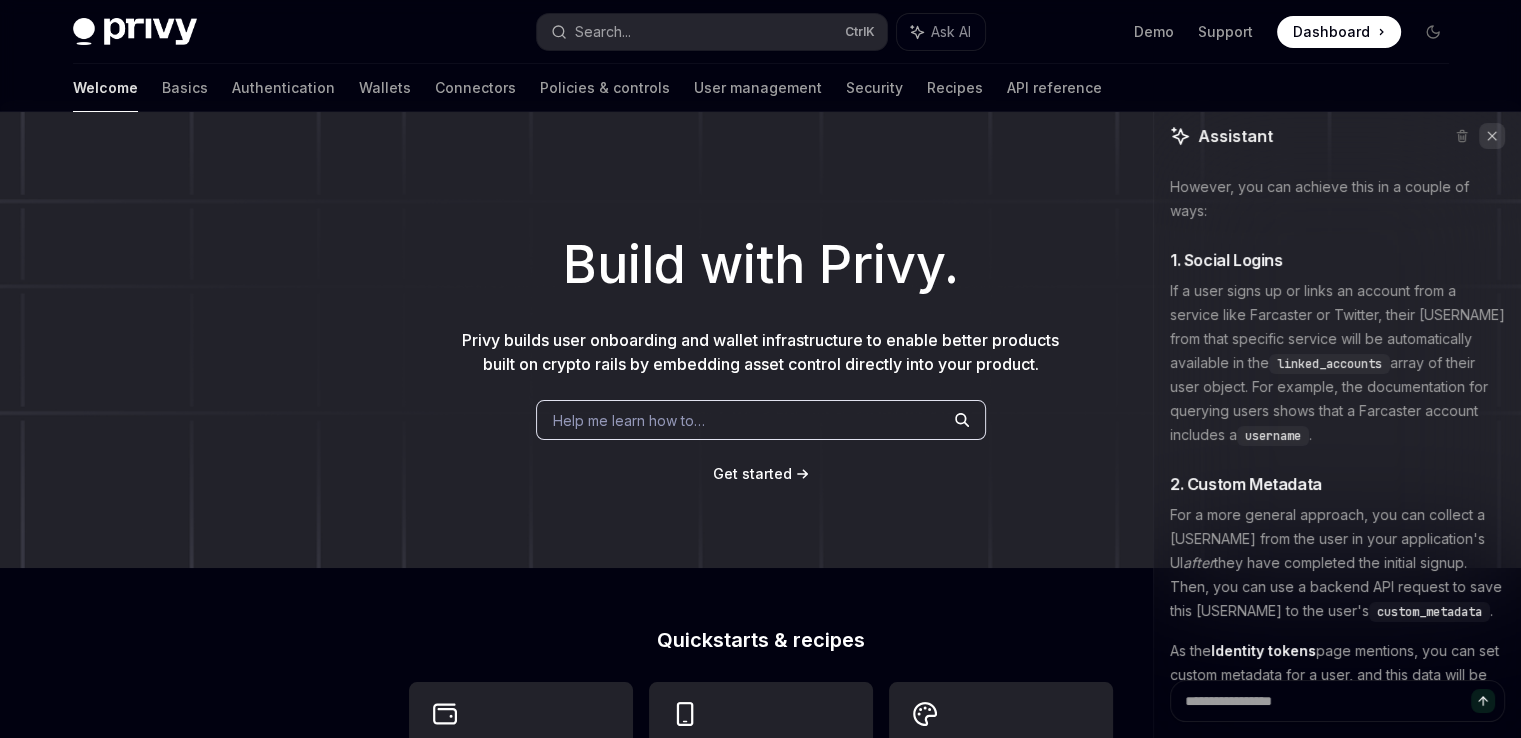 click 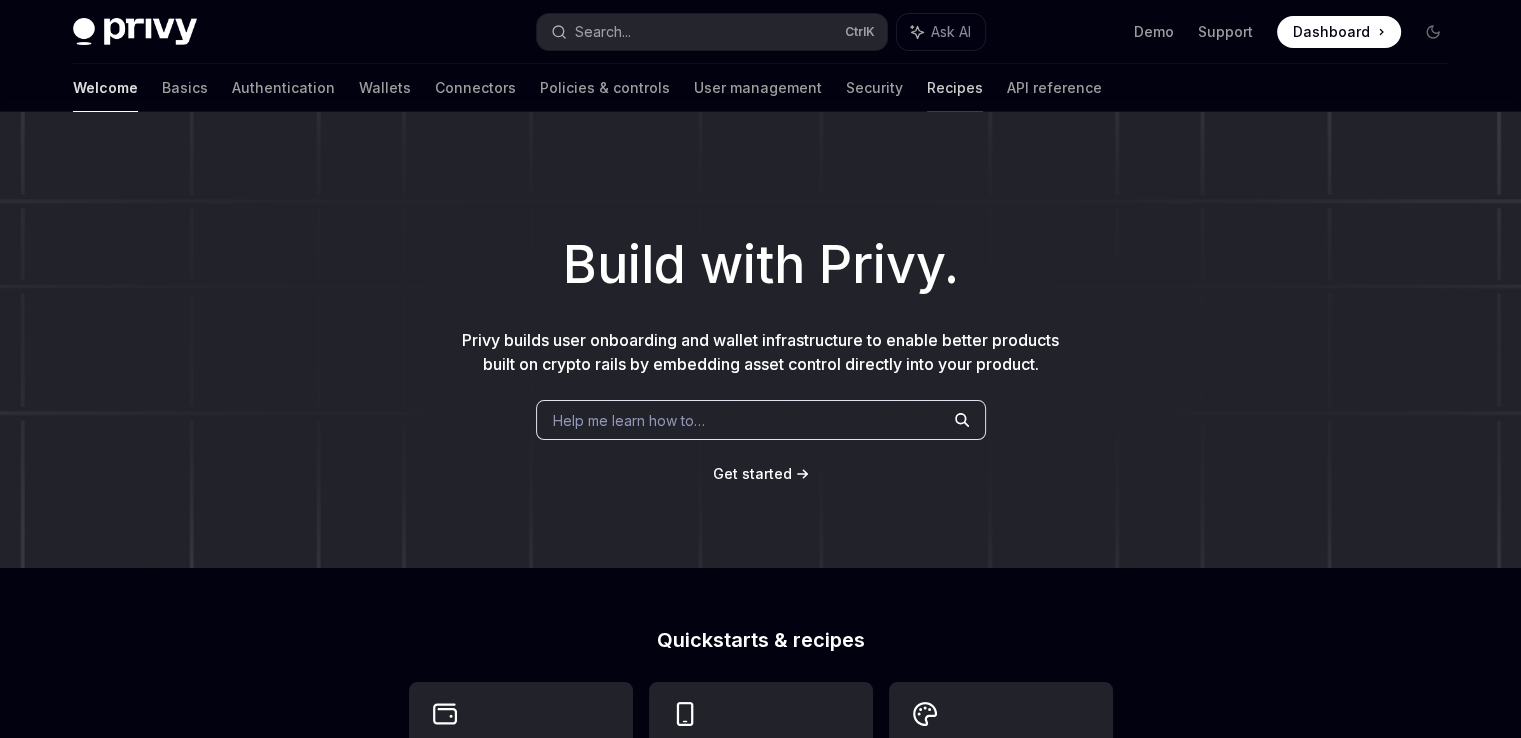 click on "Recipes" at bounding box center [955, 88] 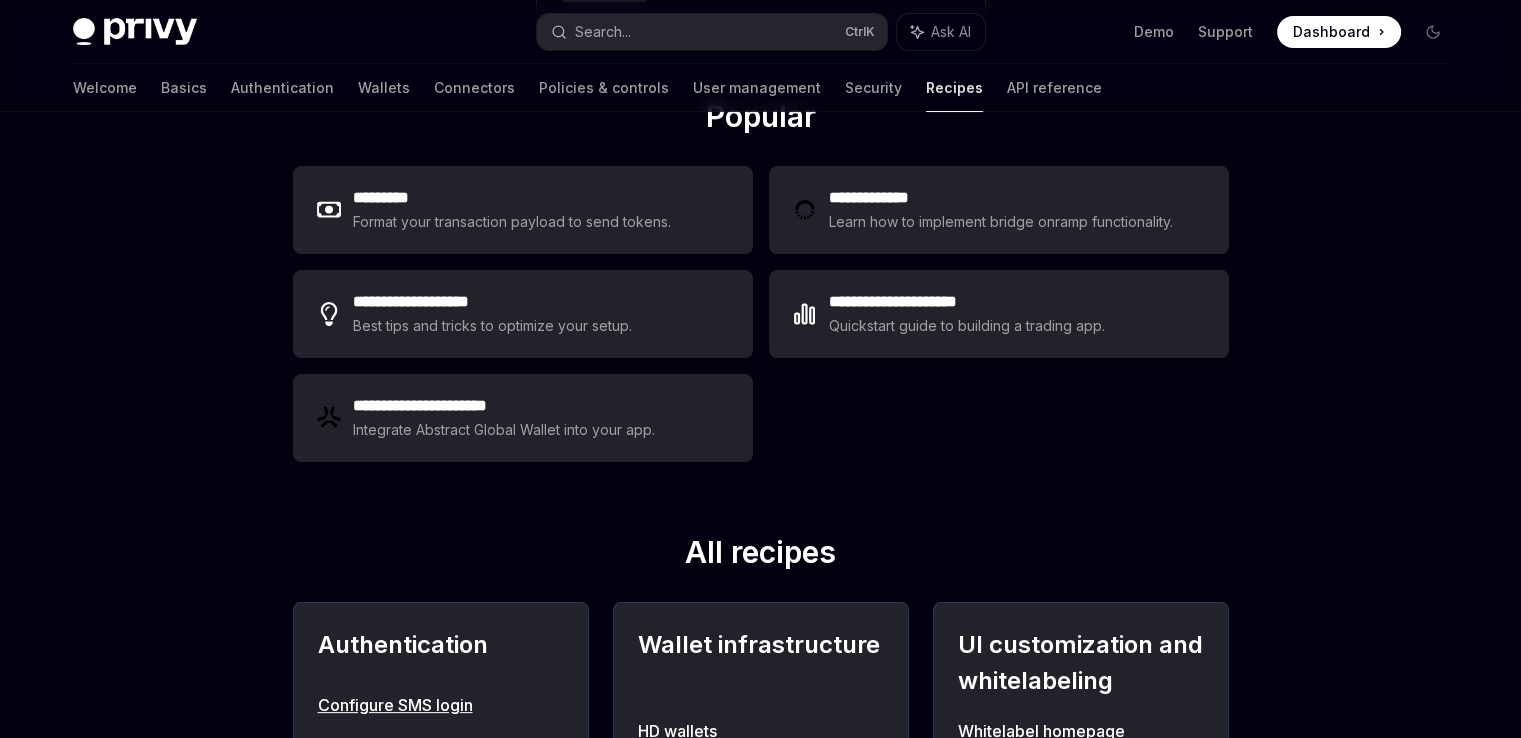 scroll, scrollTop: 320, scrollLeft: 0, axis: vertical 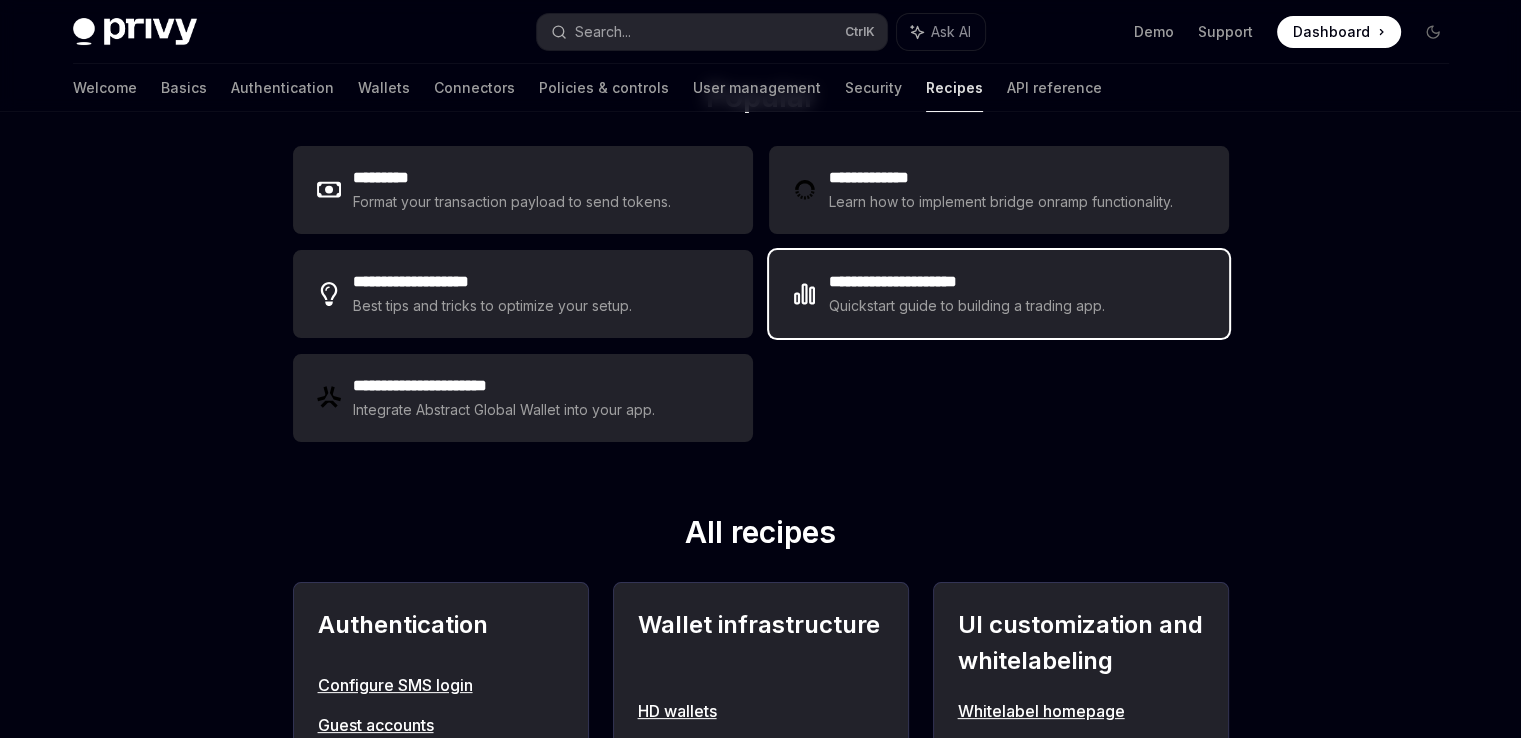 click on "Quickstart guide to building a trading app." at bounding box center [967, 306] 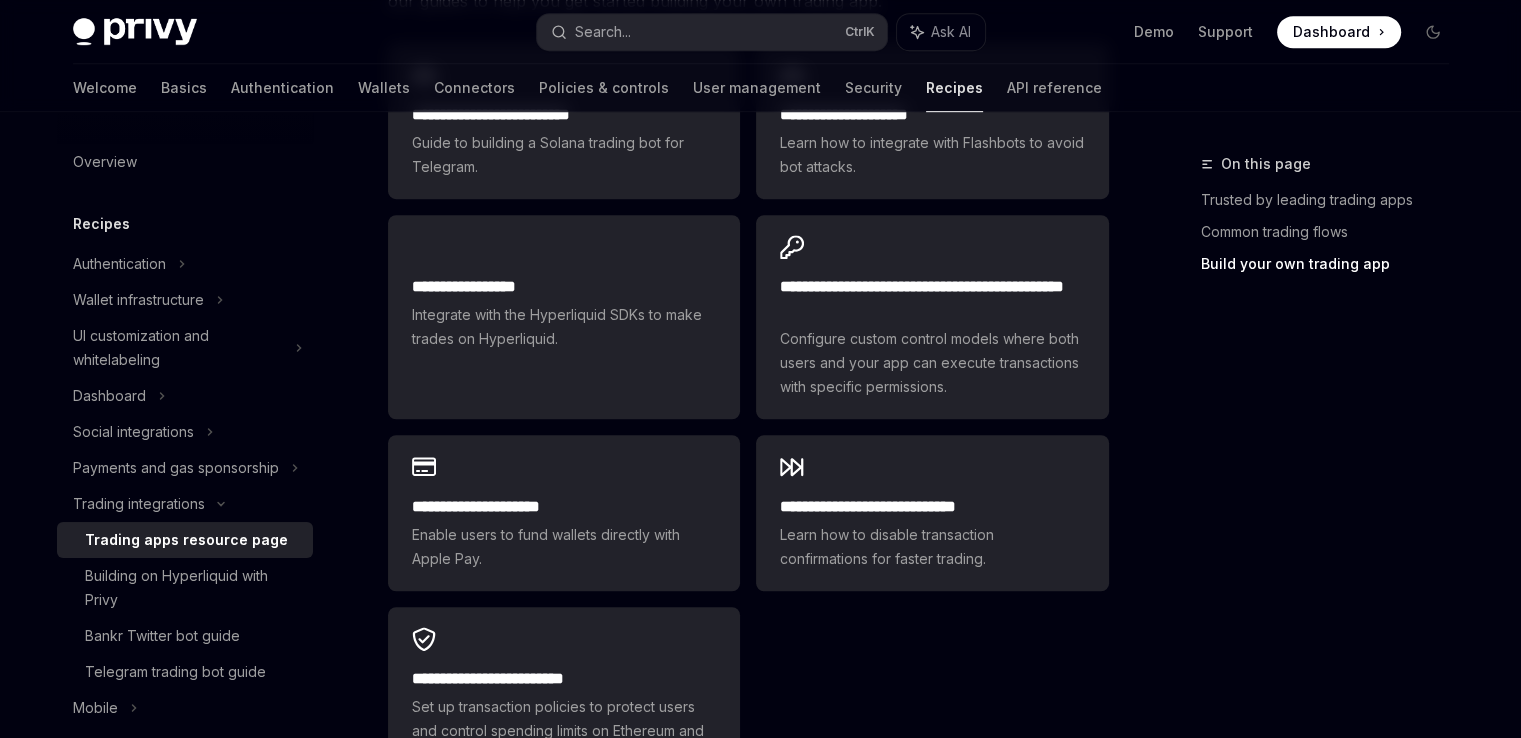 scroll, scrollTop: 1400, scrollLeft: 0, axis: vertical 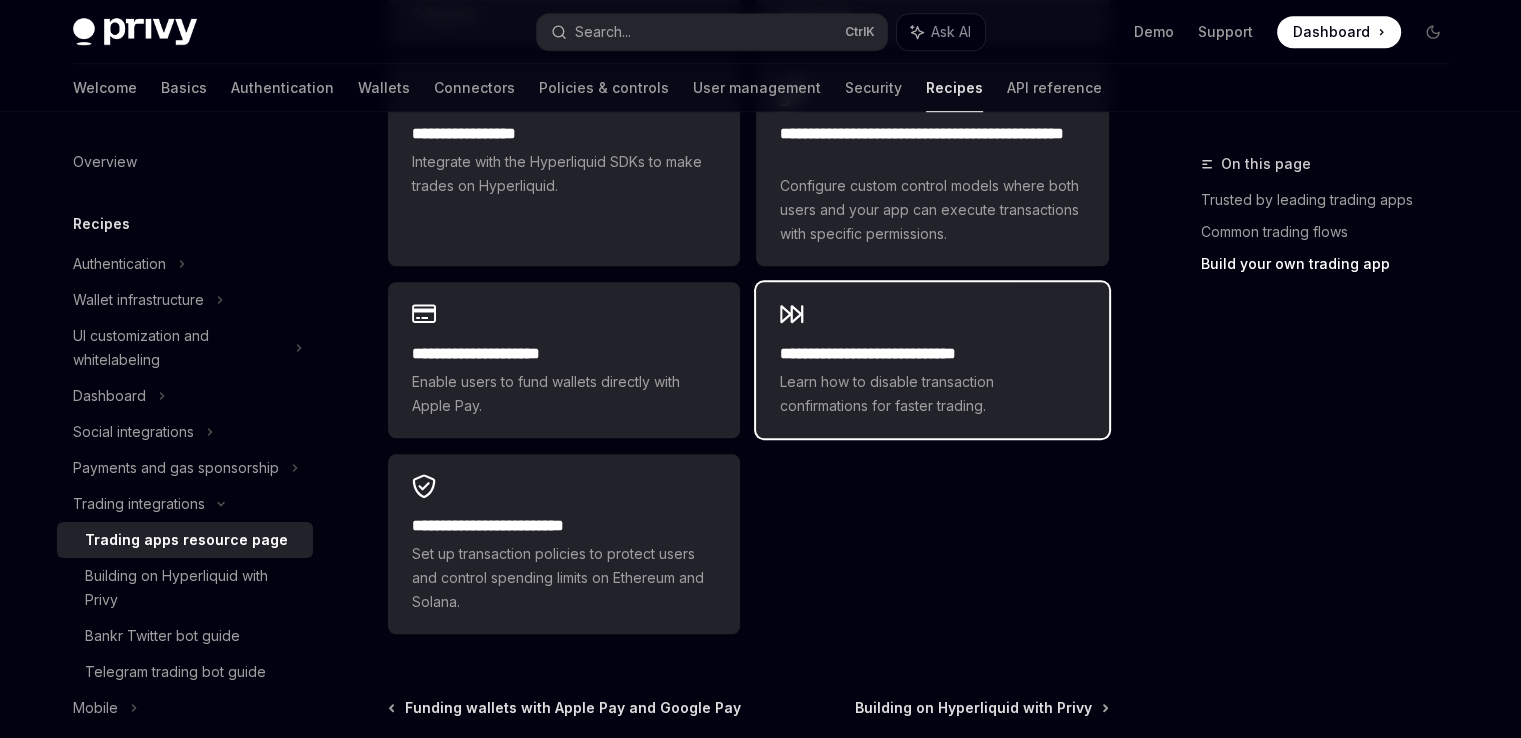 click on "Learn how to disable transaction confirmations for faster trading." at bounding box center (932, 394) 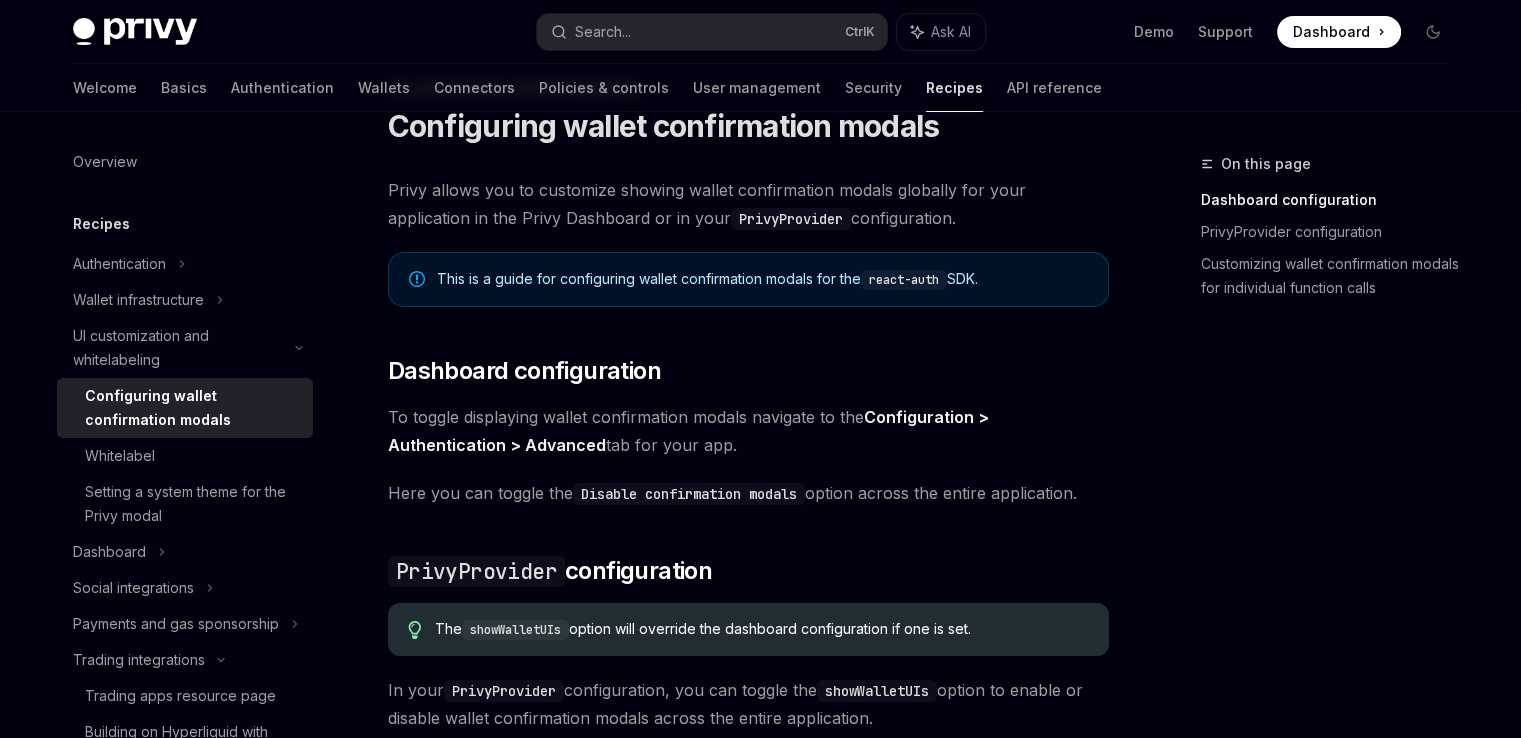 scroll, scrollTop: 200, scrollLeft: 0, axis: vertical 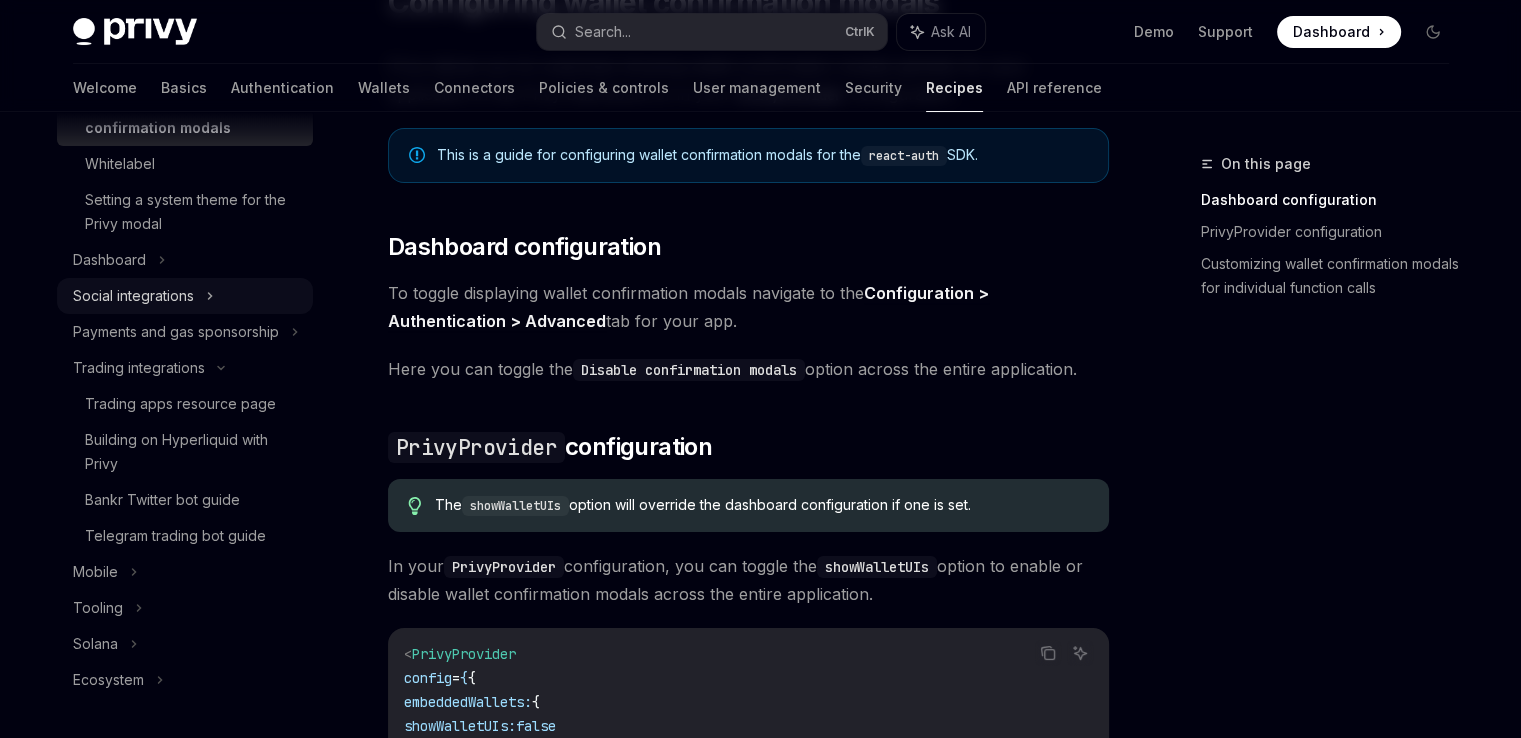 click on "Social integrations" at bounding box center [185, 296] 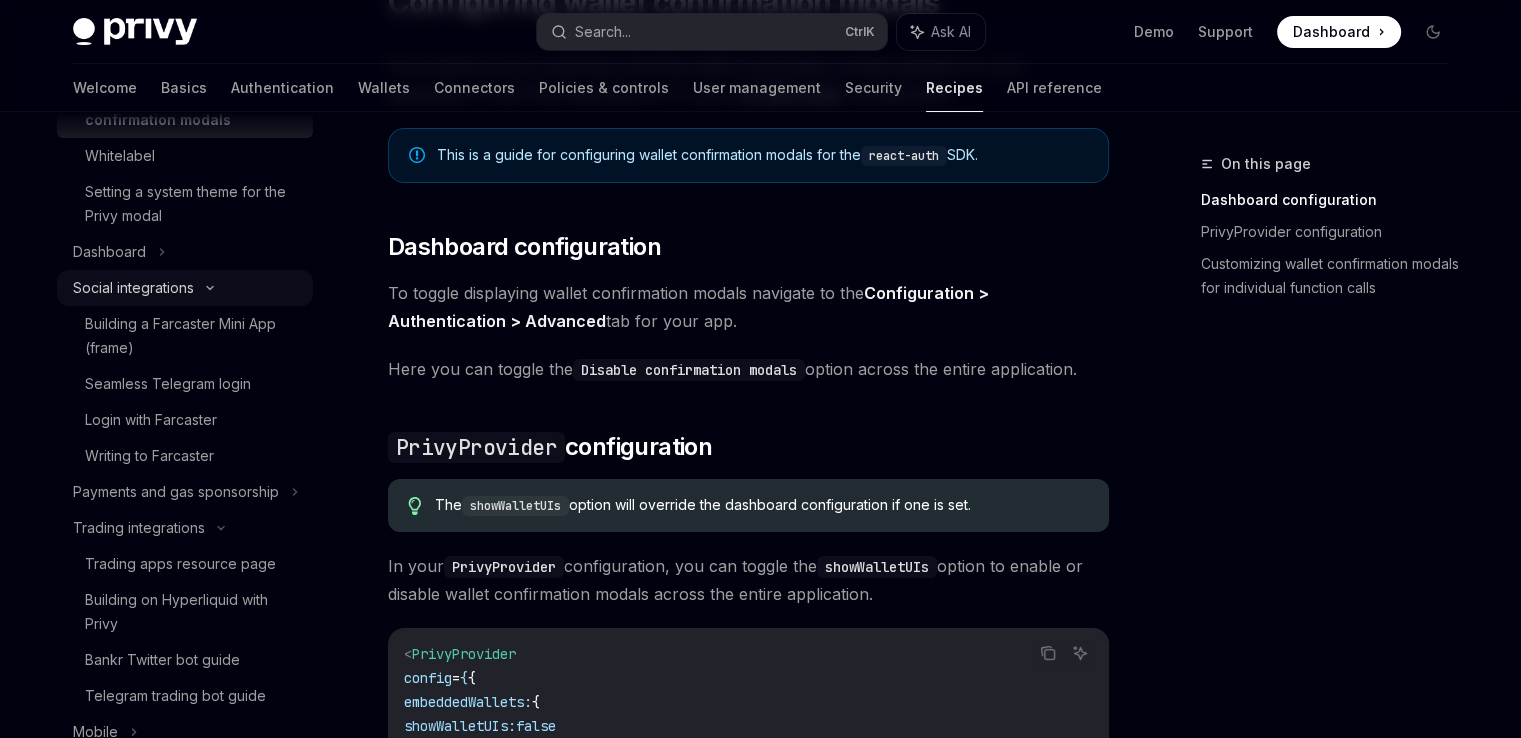 scroll, scrollTop: 0, scrollLeft: 0, axis: both 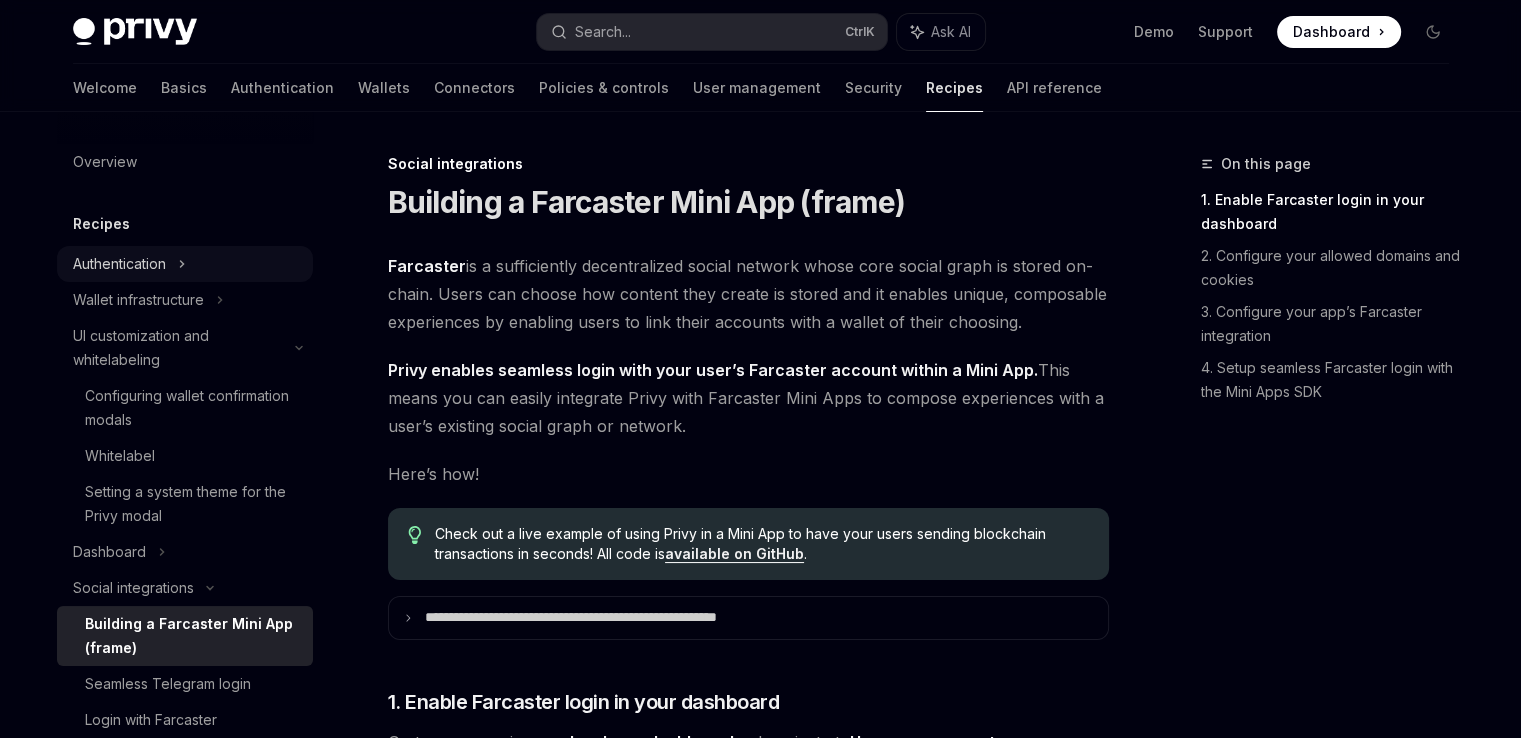 click on "Authentication" at bounding box center (185, 264) 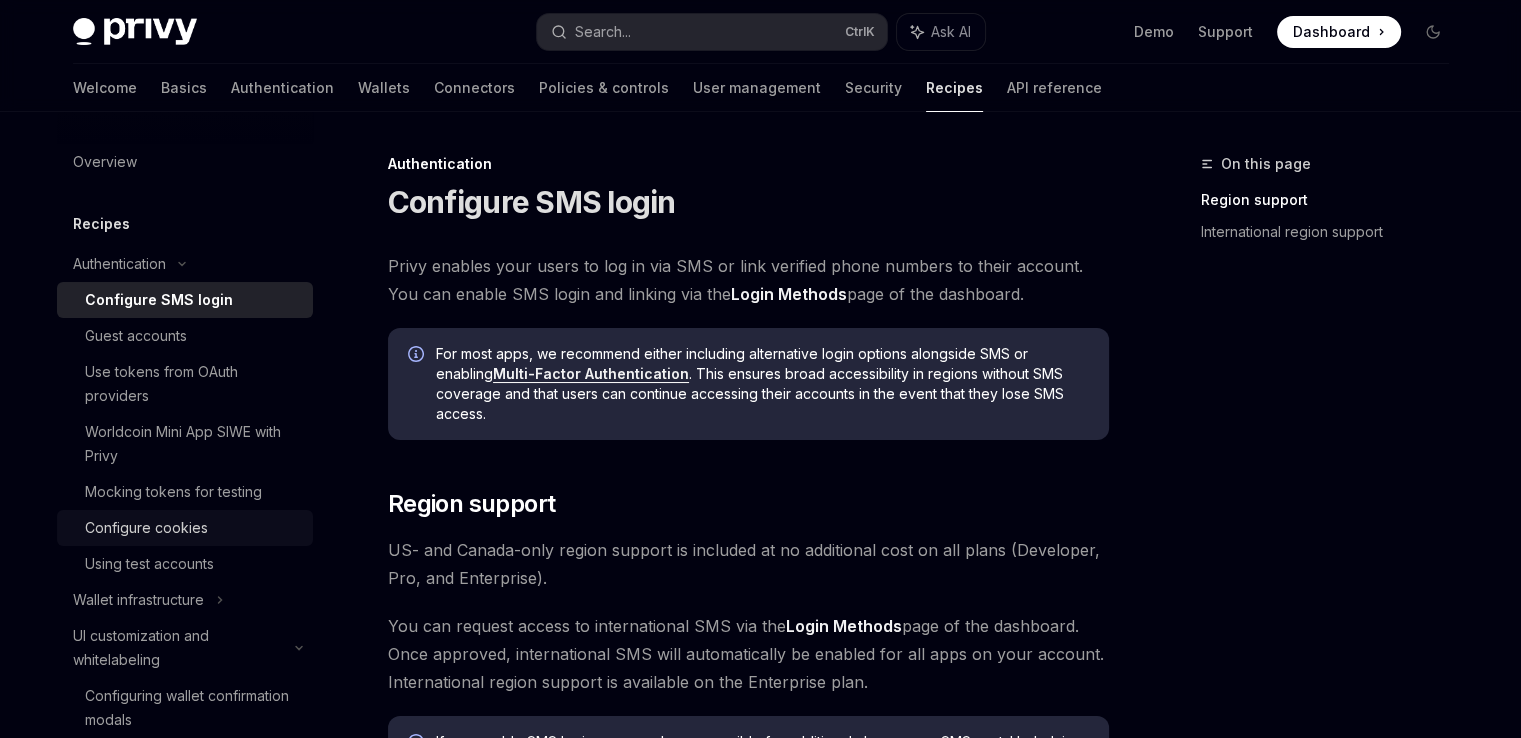 click on "Configure cookies" at bounding box center [193, 528] 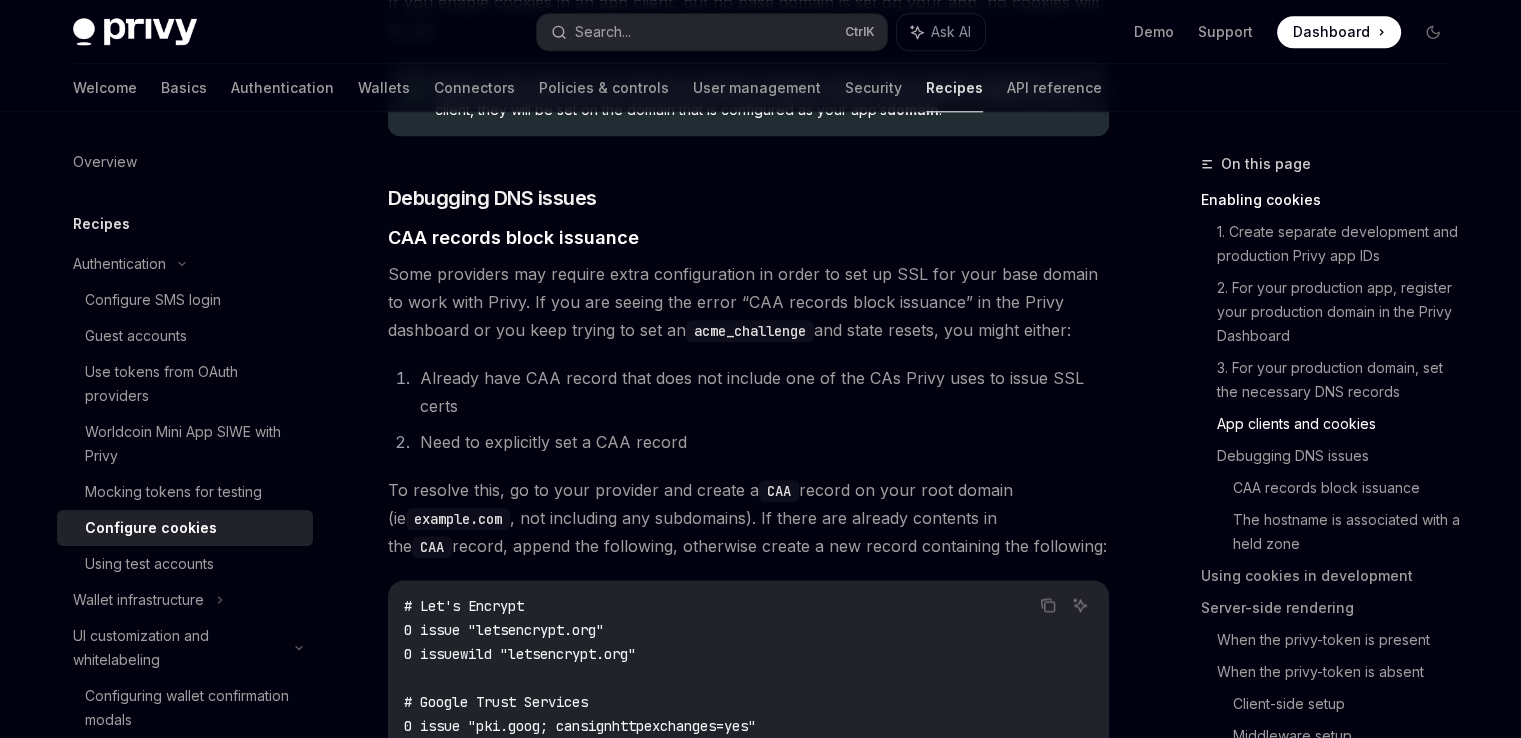 scroll, scrollTop: 2300, scrollLeft: 0, axis: vertical 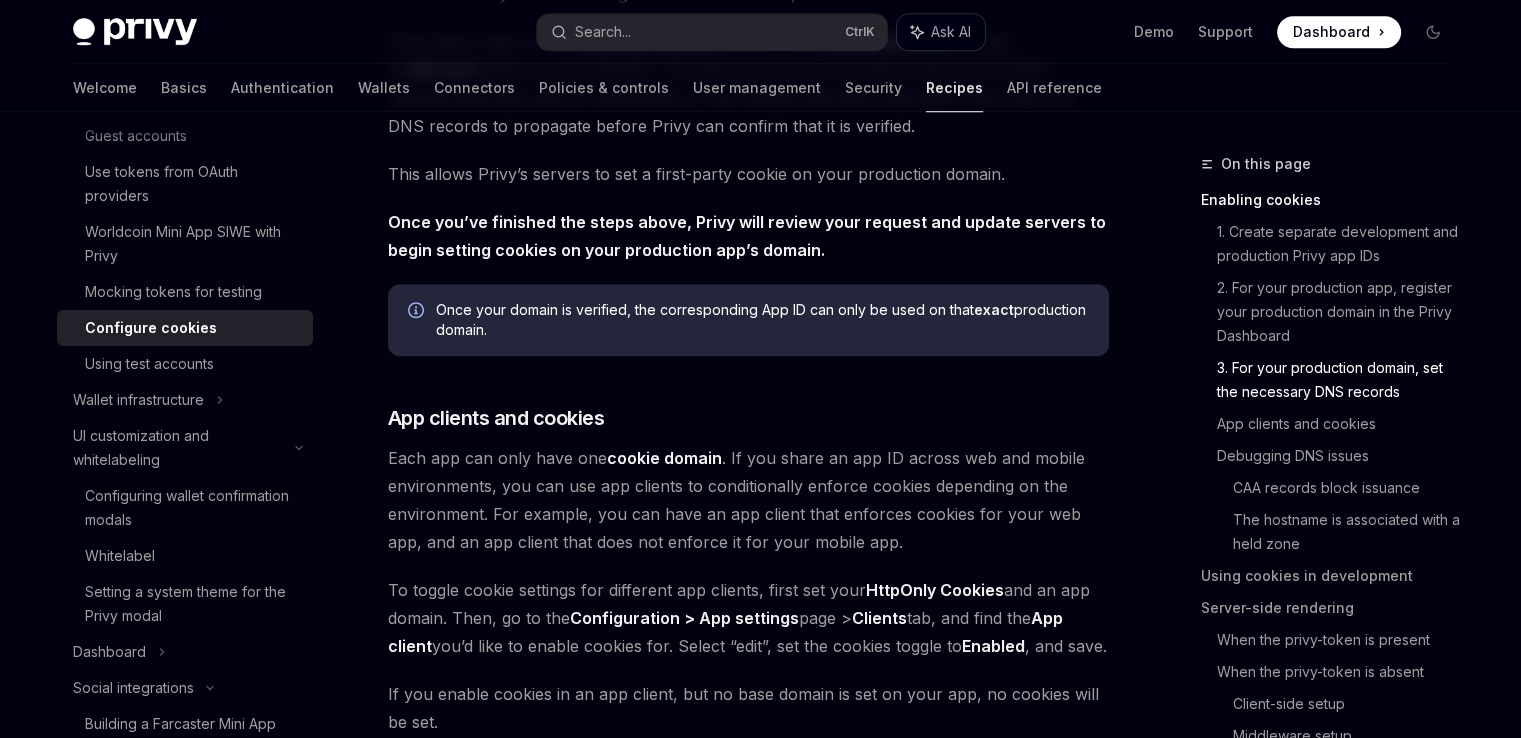 click on "Ask AI" at bounding box center [951, 32] 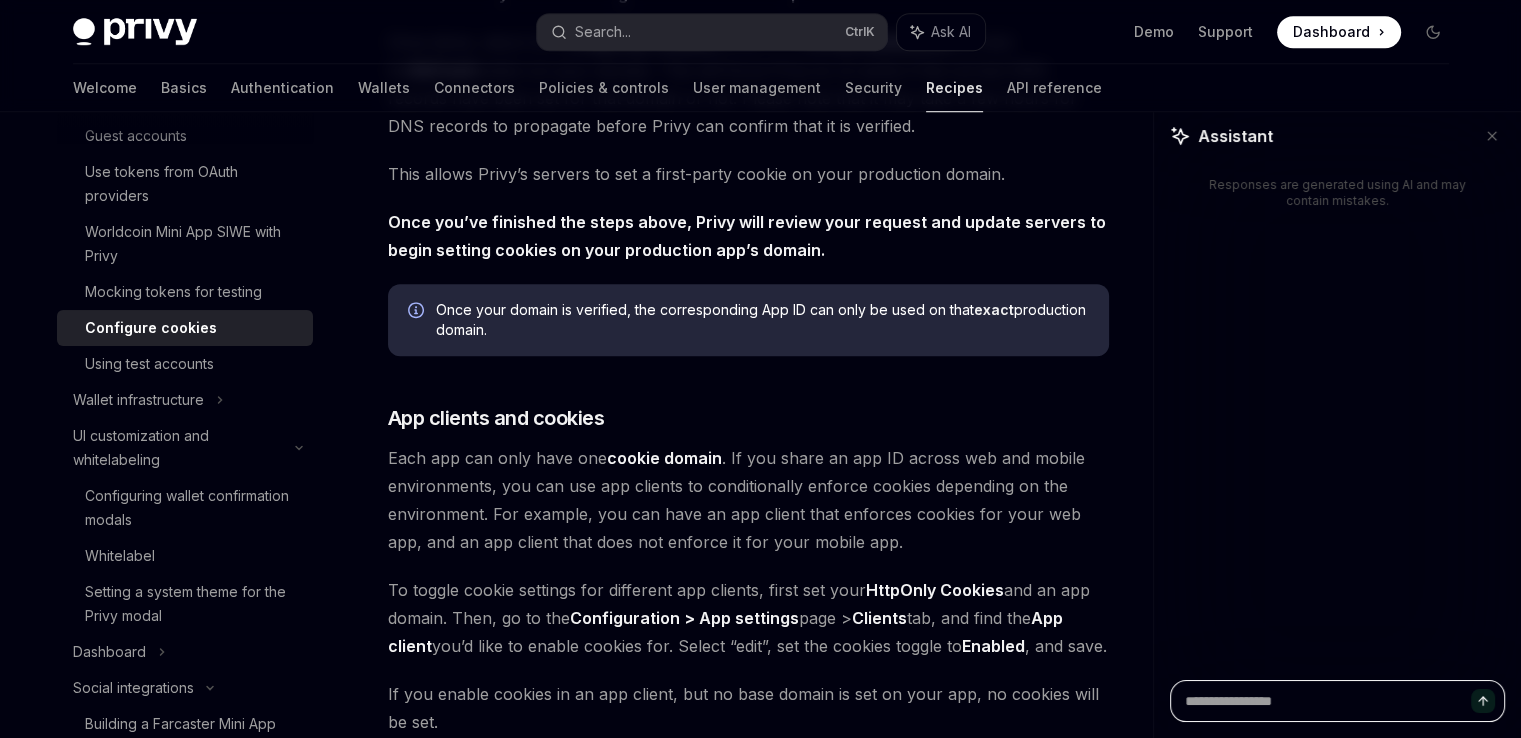 click at bounding box center (1337, 701) 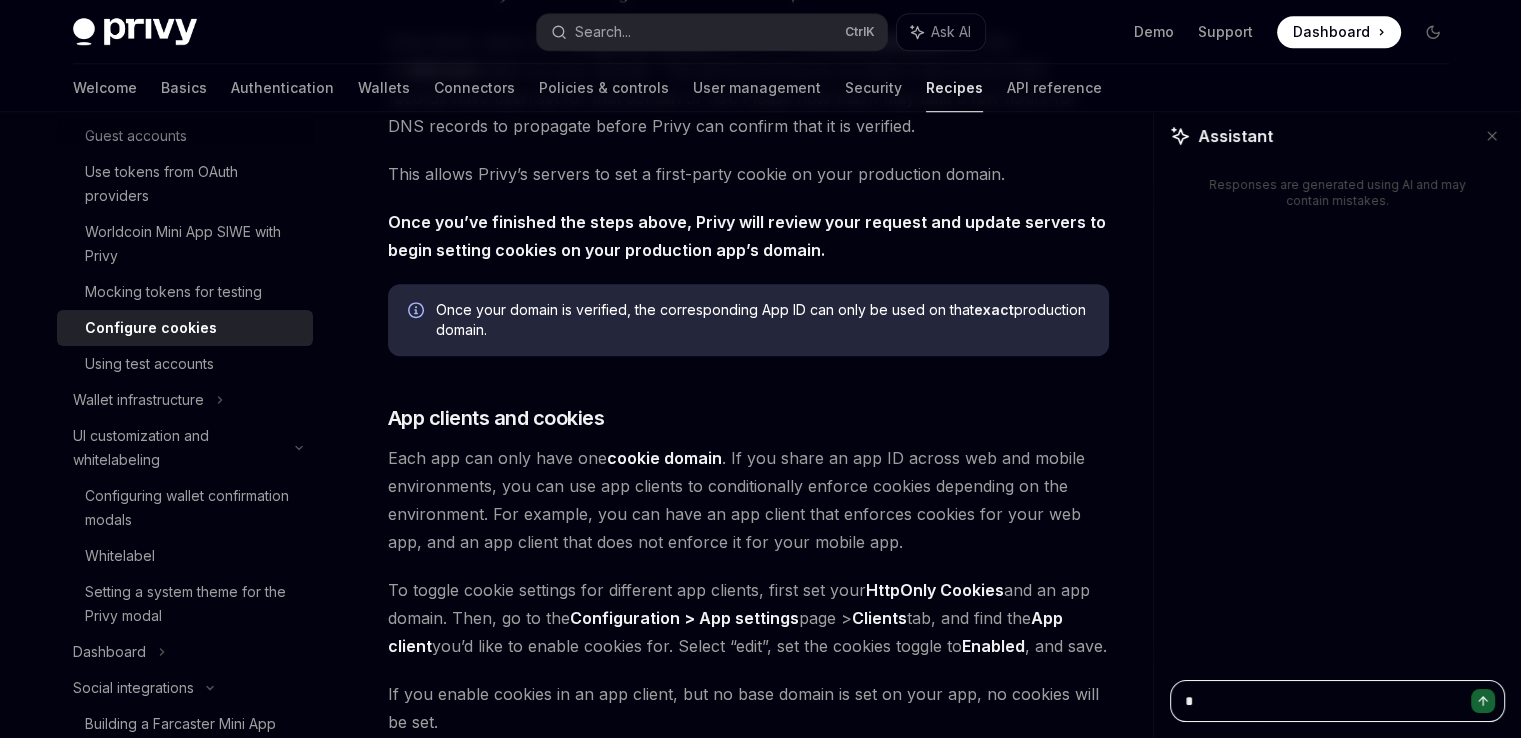 type on "*" 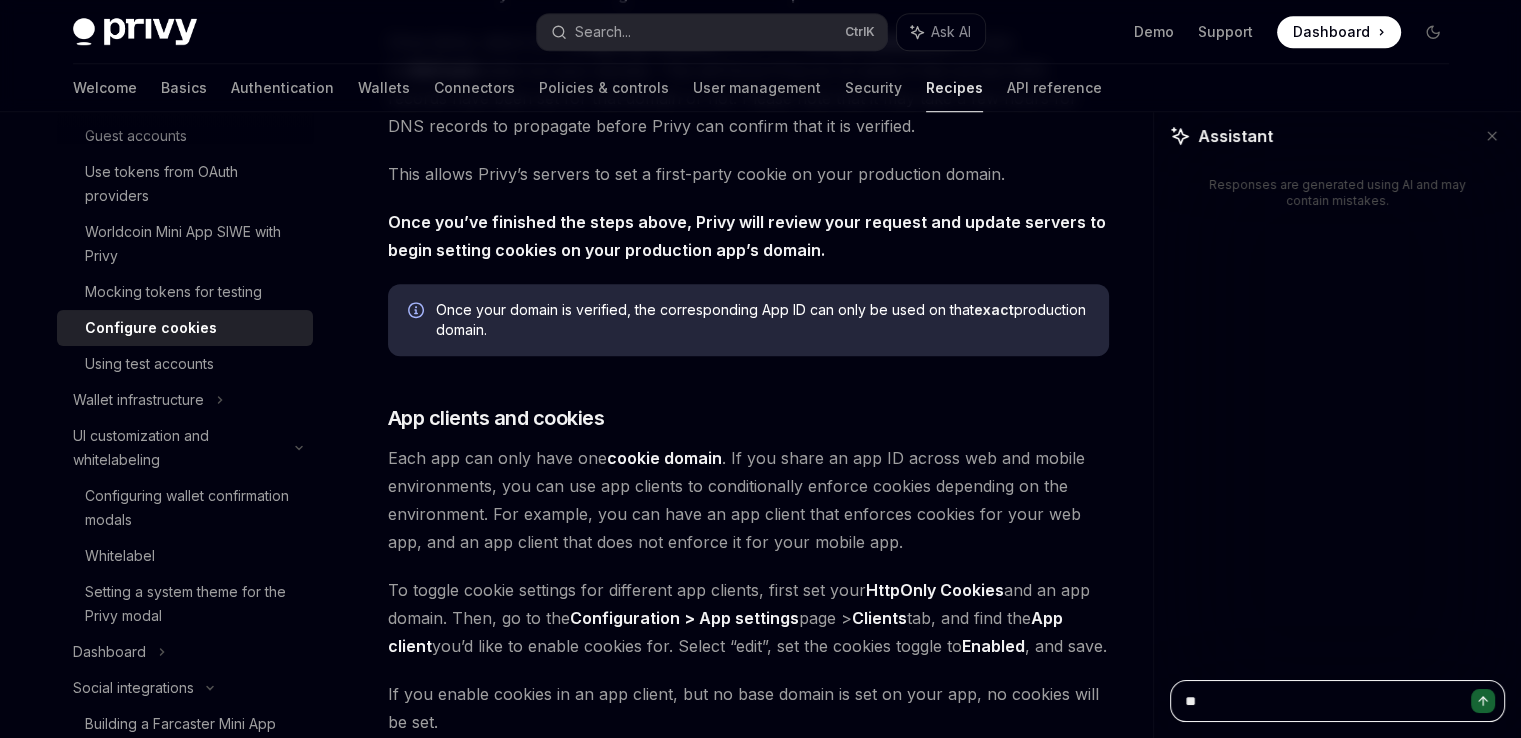 type on "***" 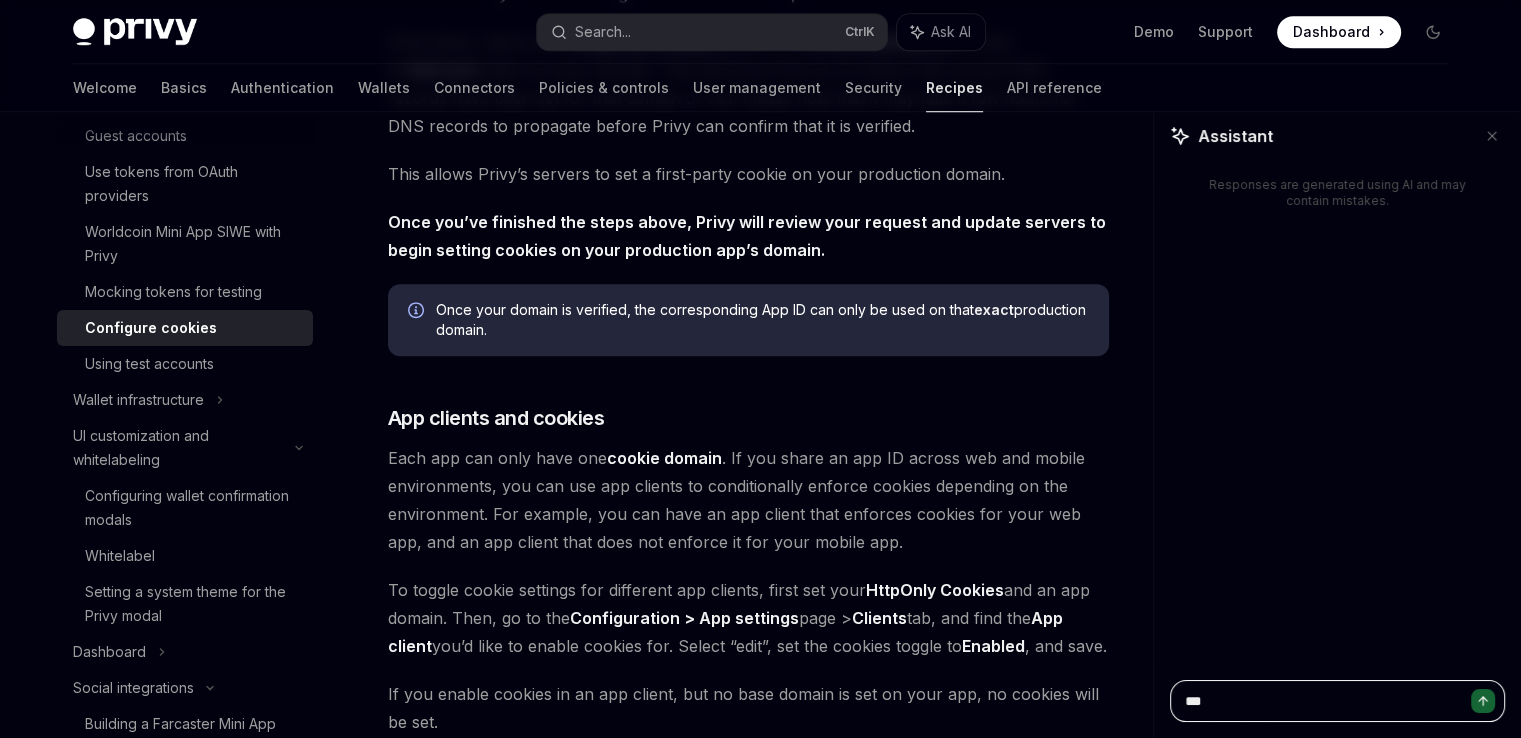 type on "***" 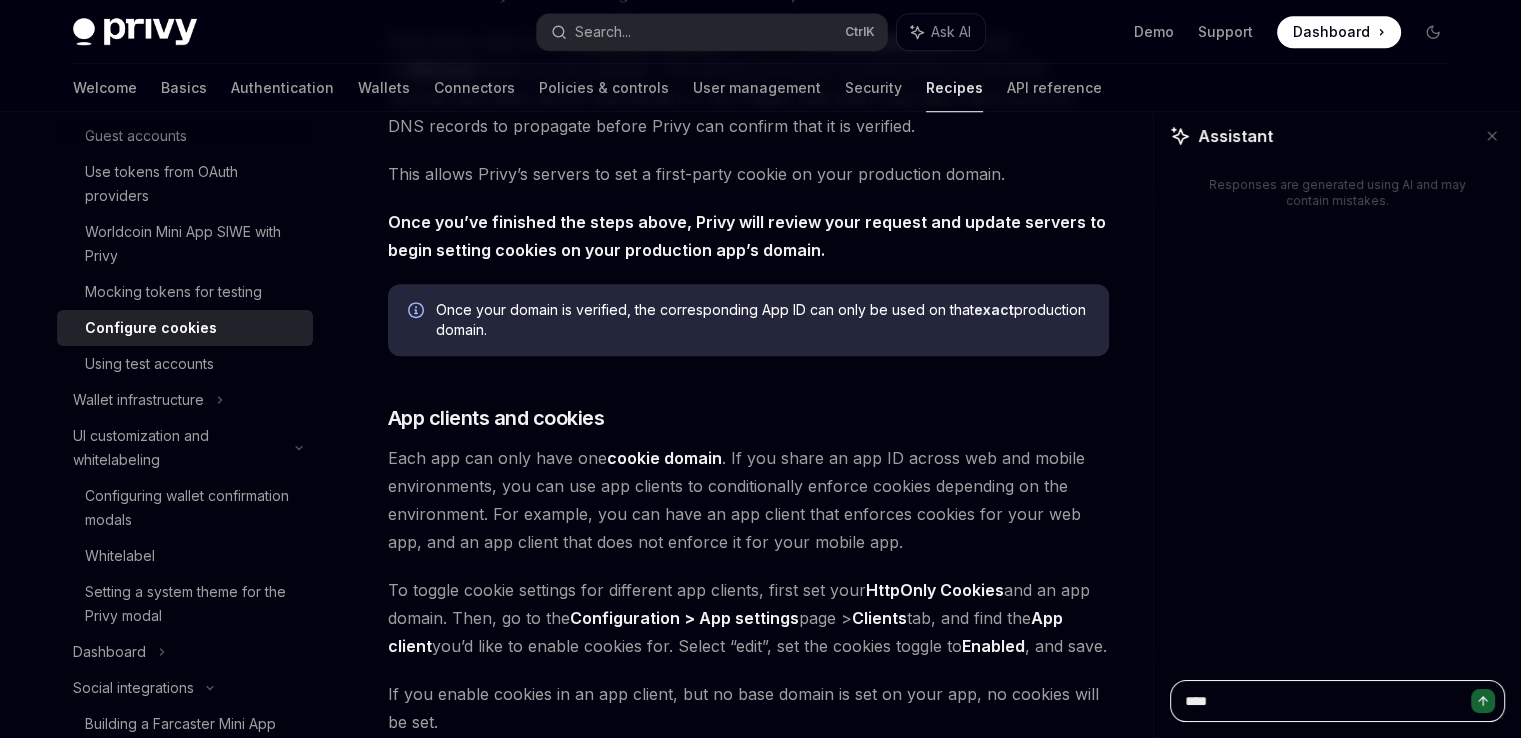 type on "*****" 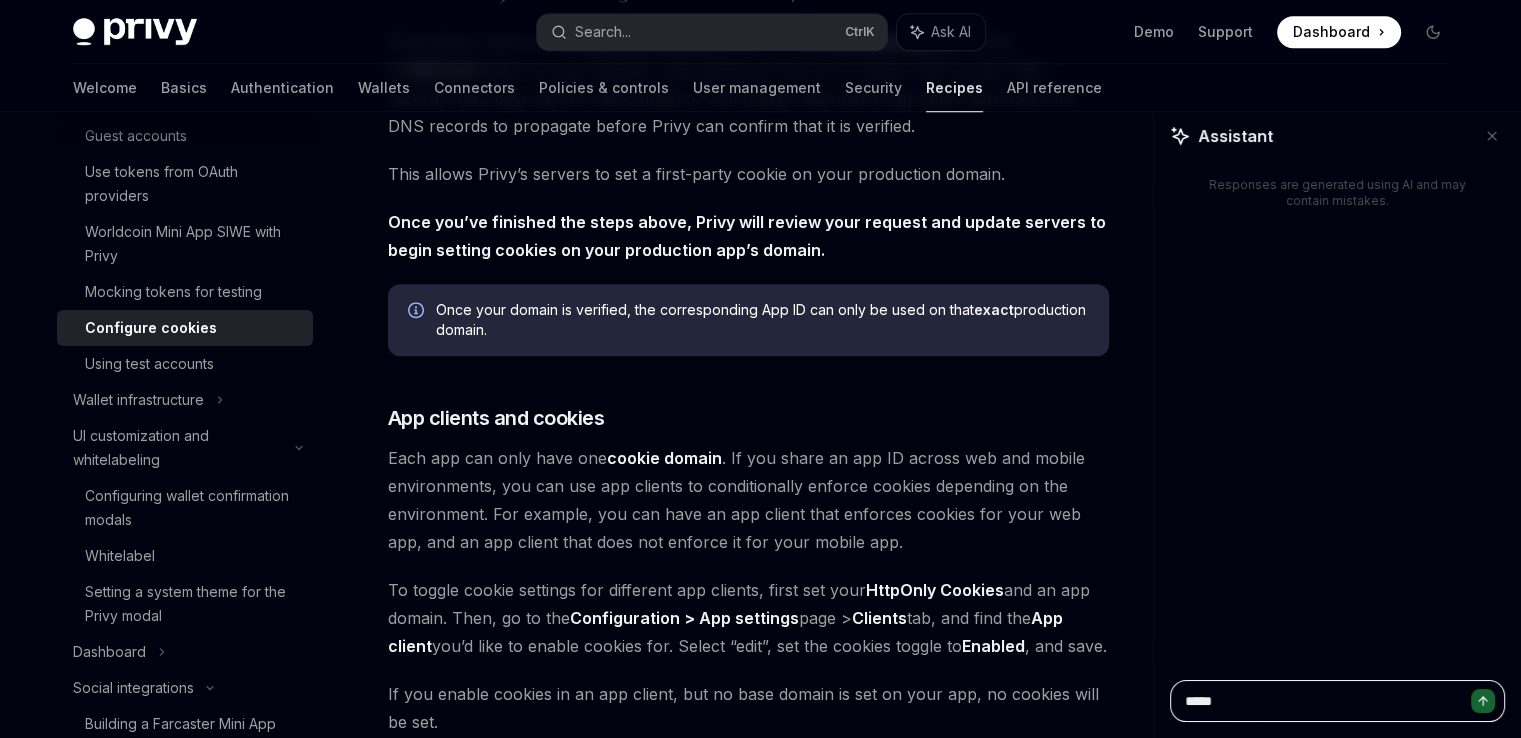 type on "******" 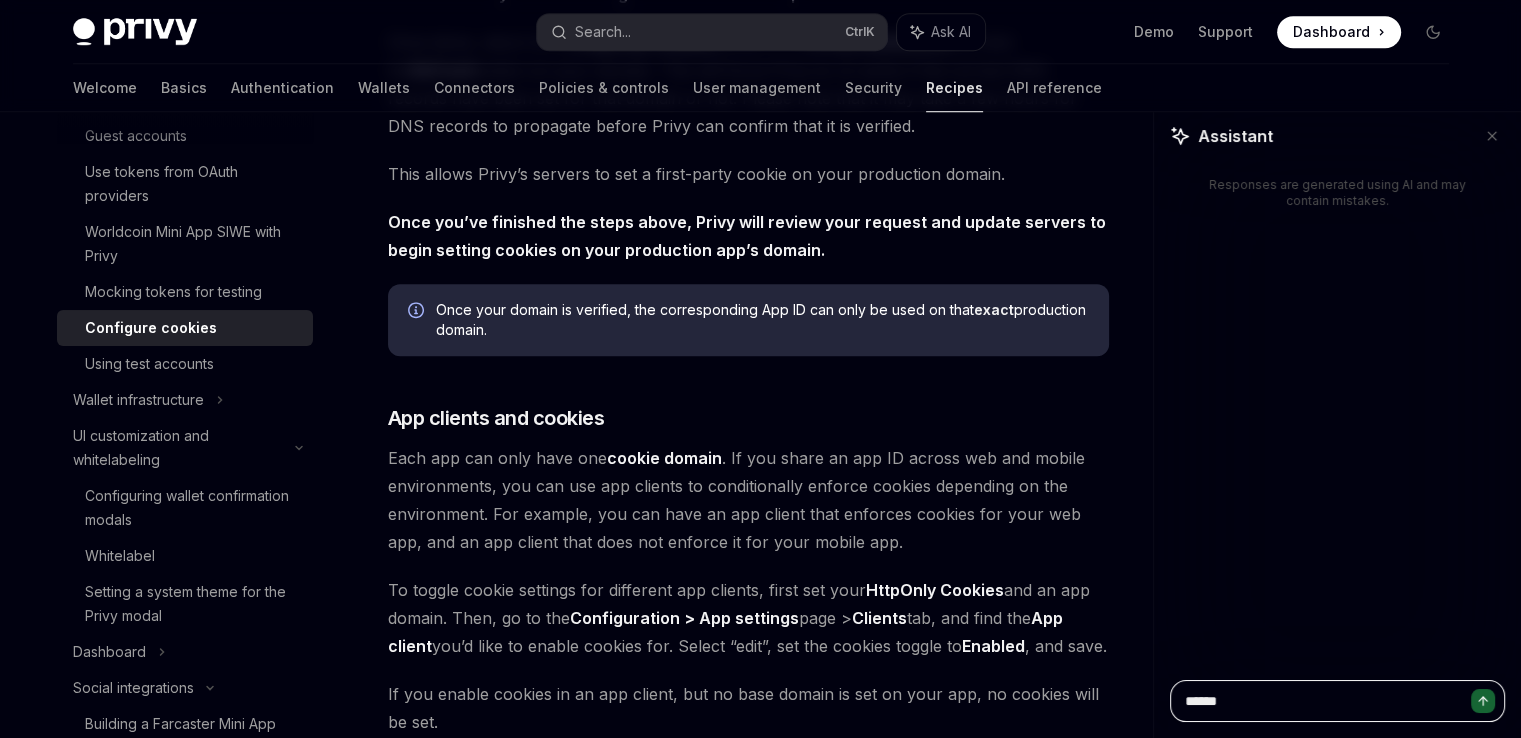 type on "******" 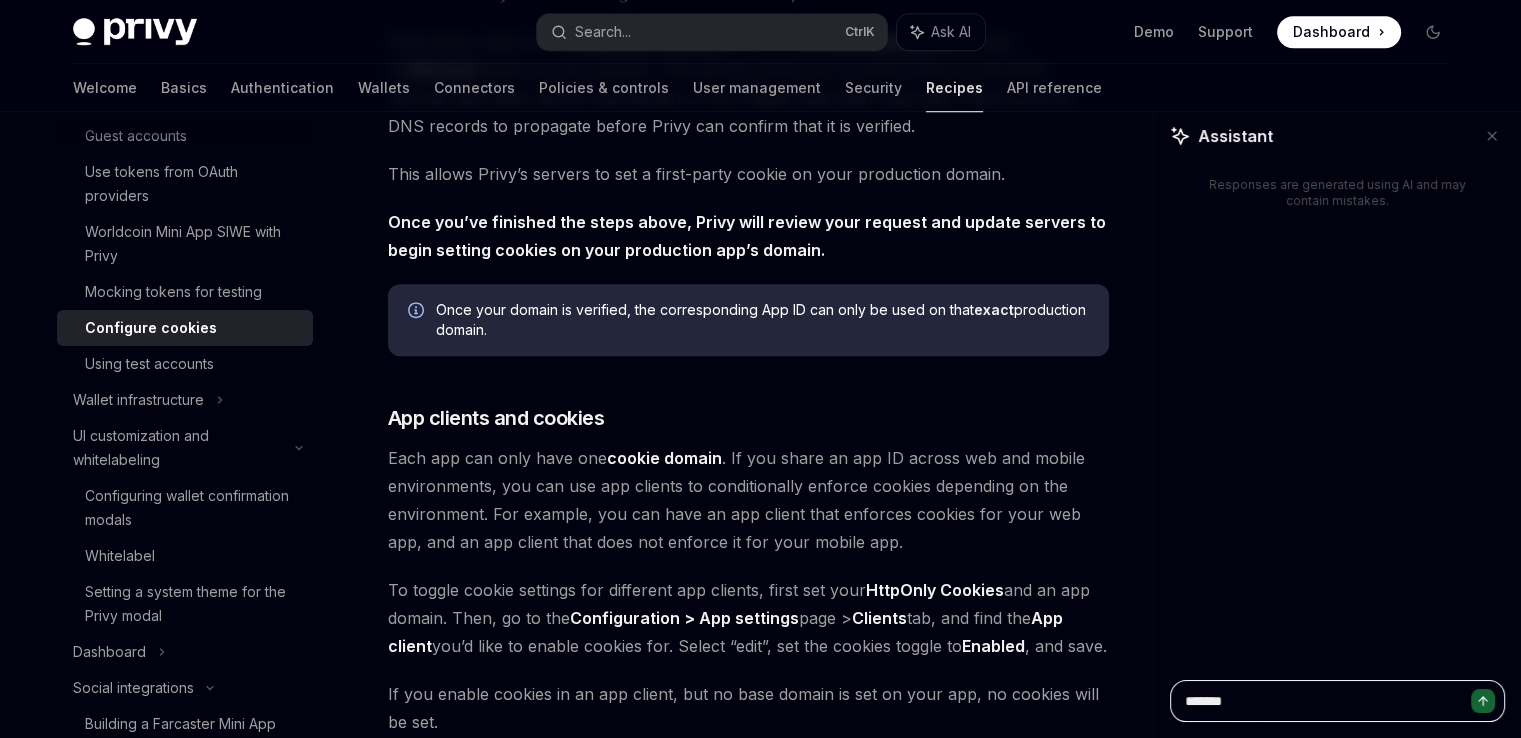type on "********" 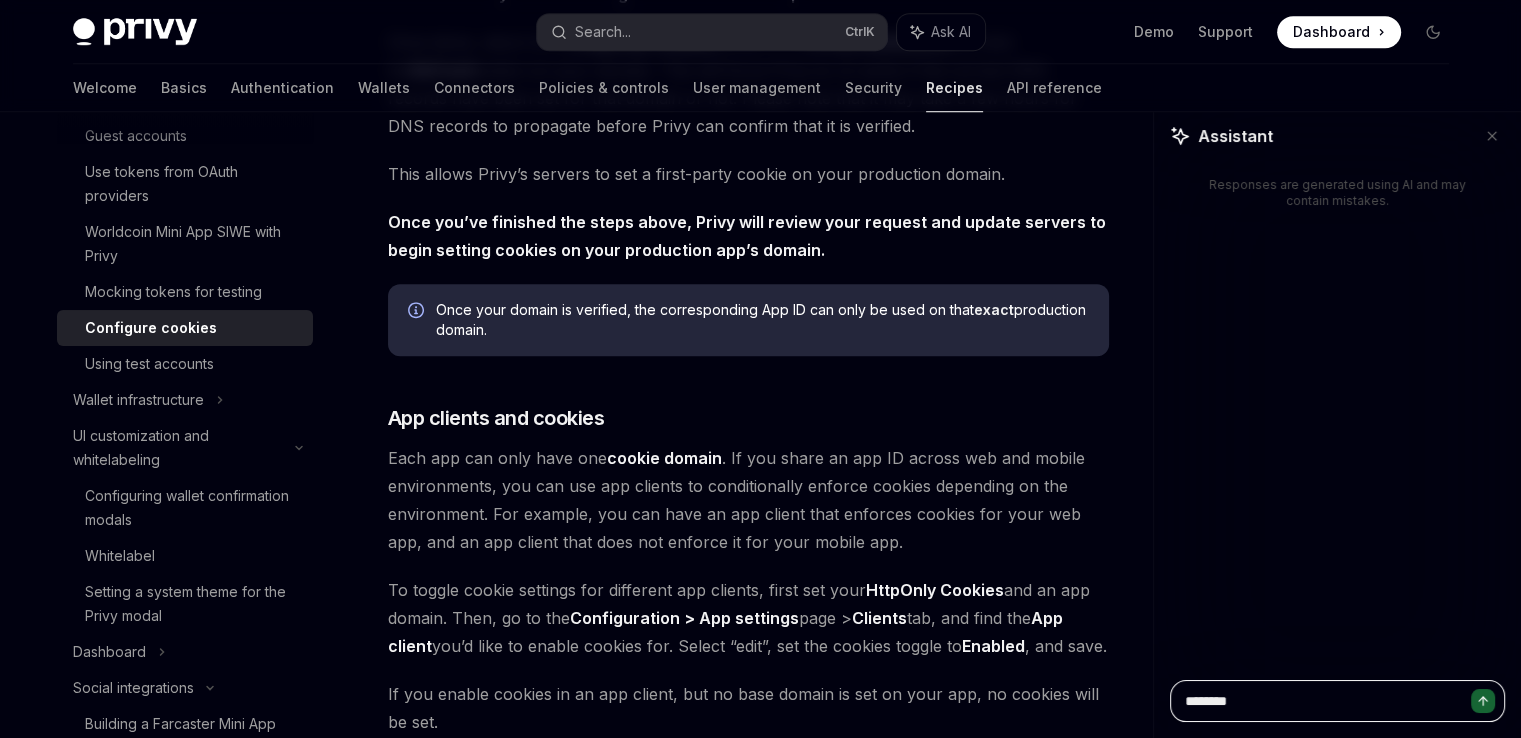 type on "*********" 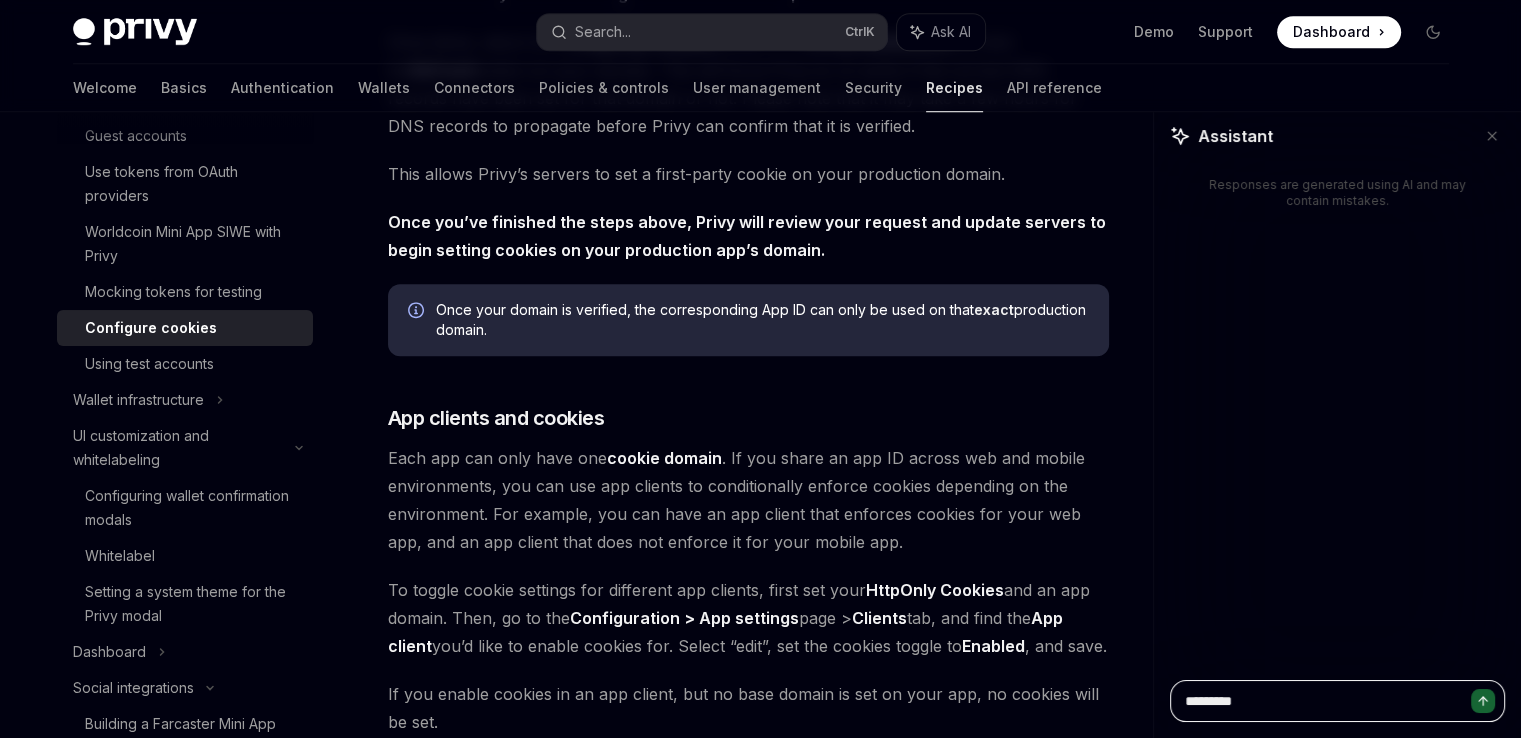 type on "**********" 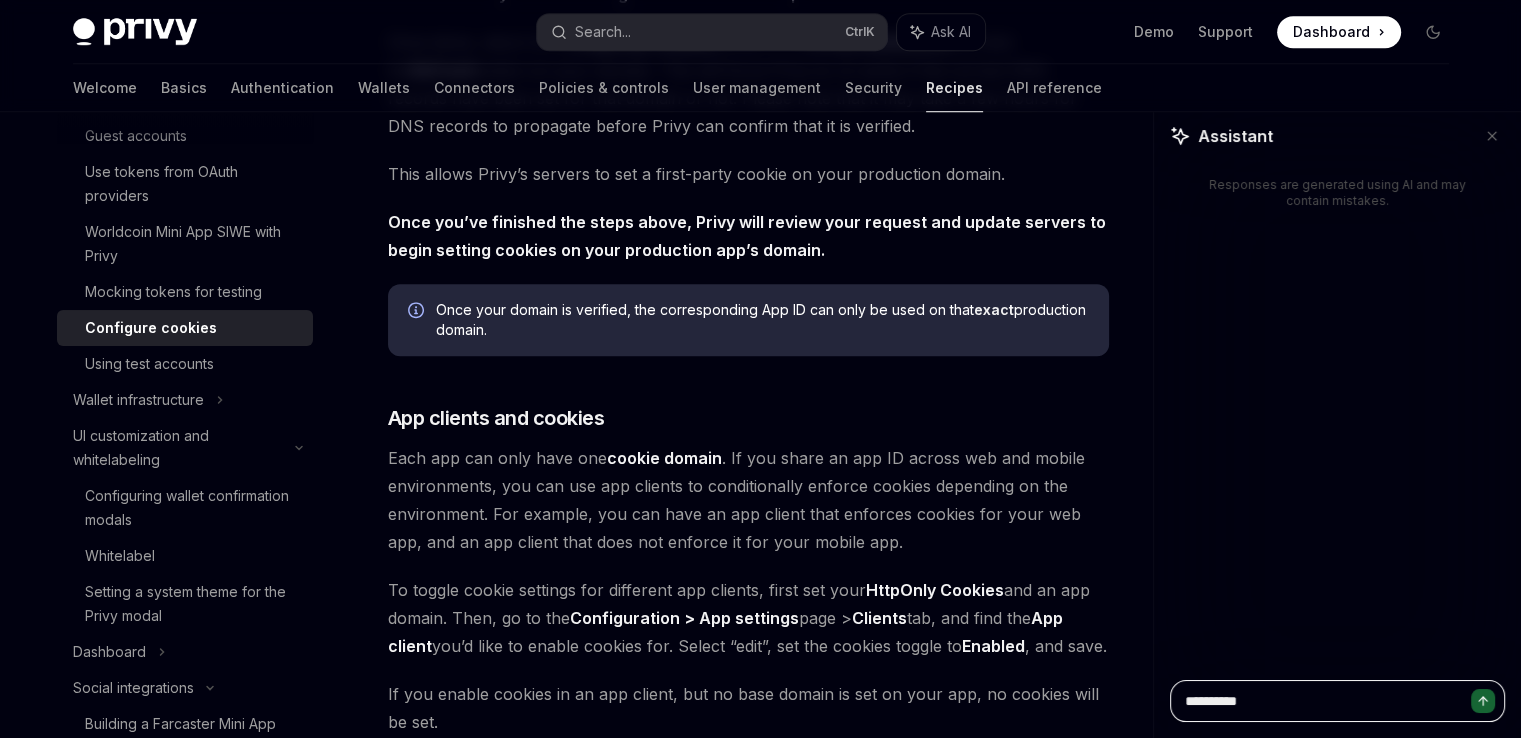 type on "**********" 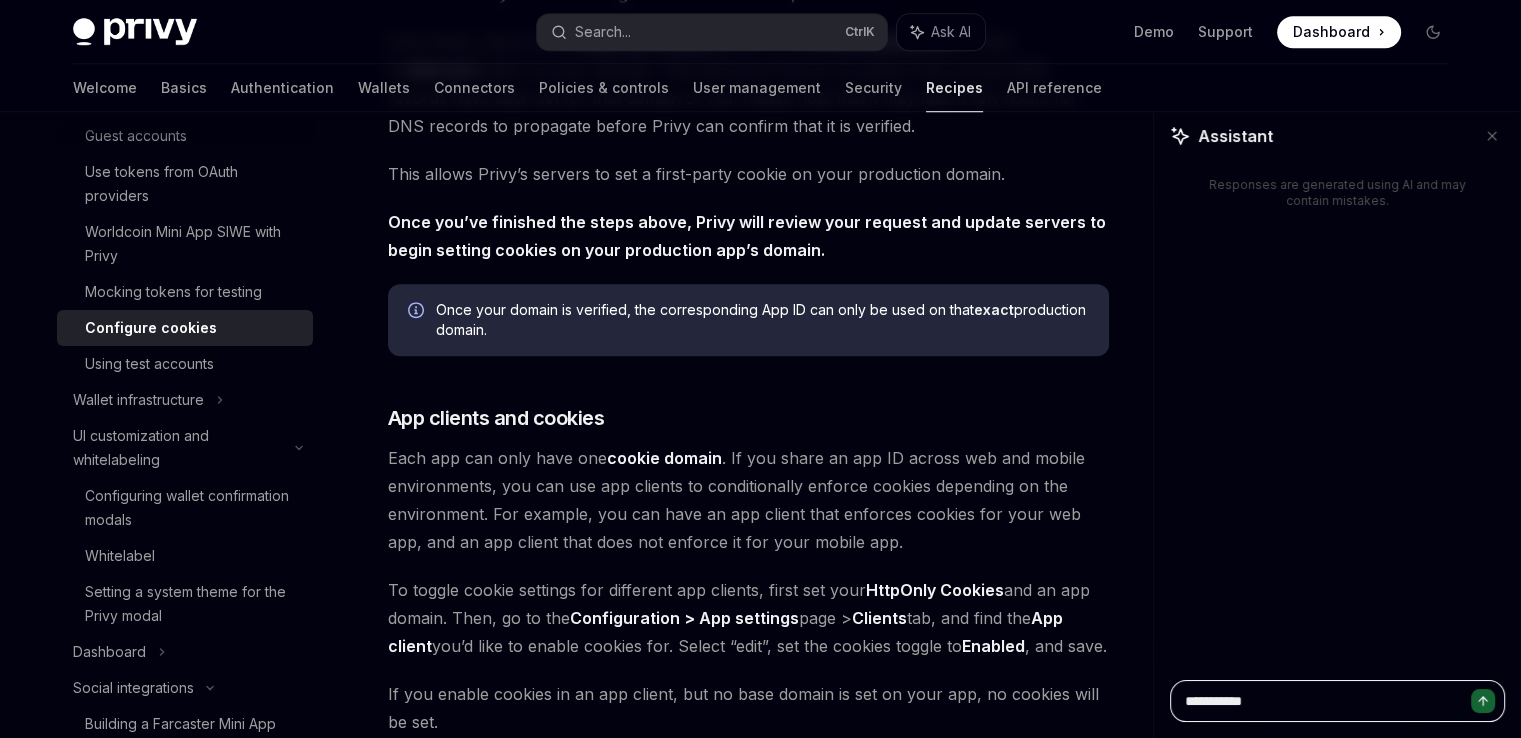 type on "**********" 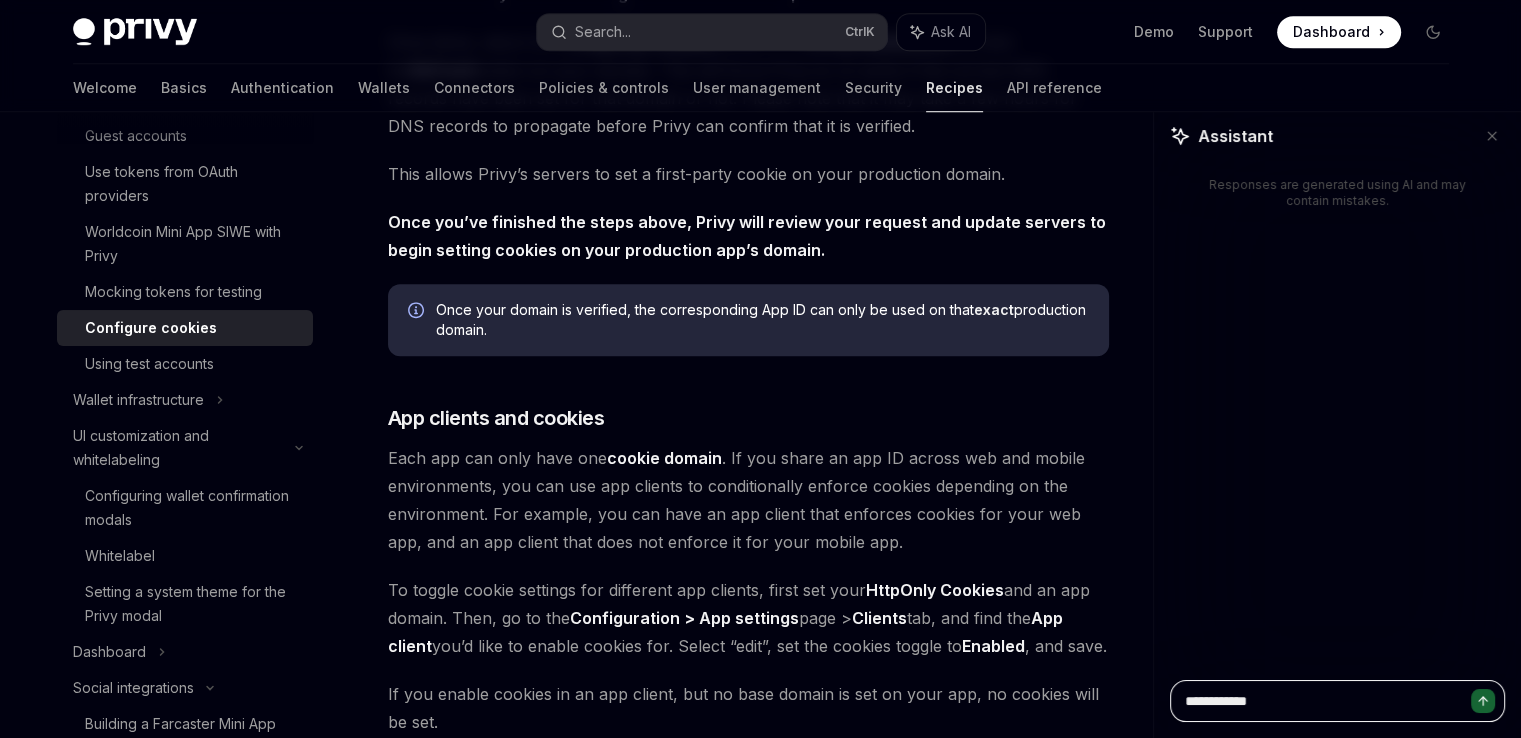 type on "**********" 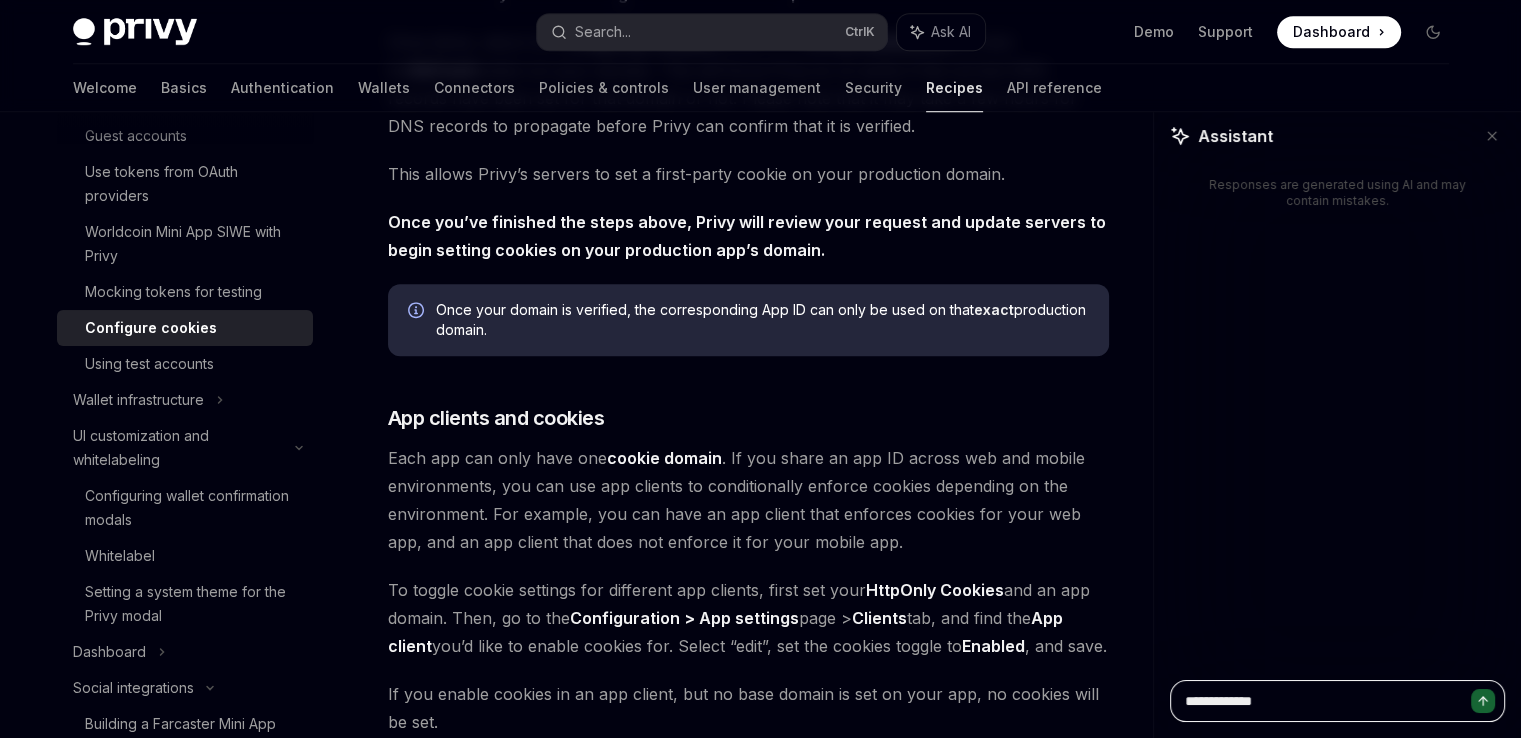 type on "**********" 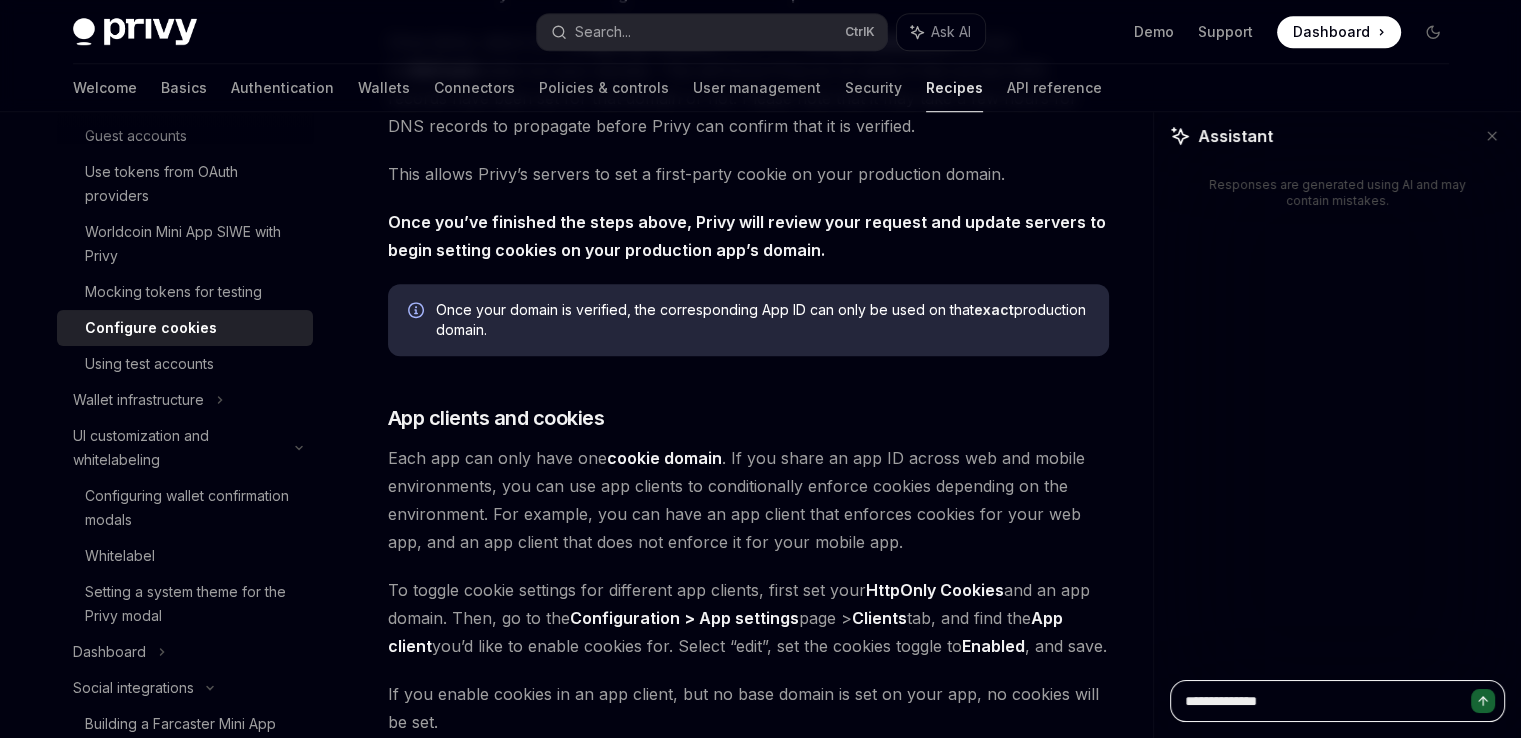 type on "**********" 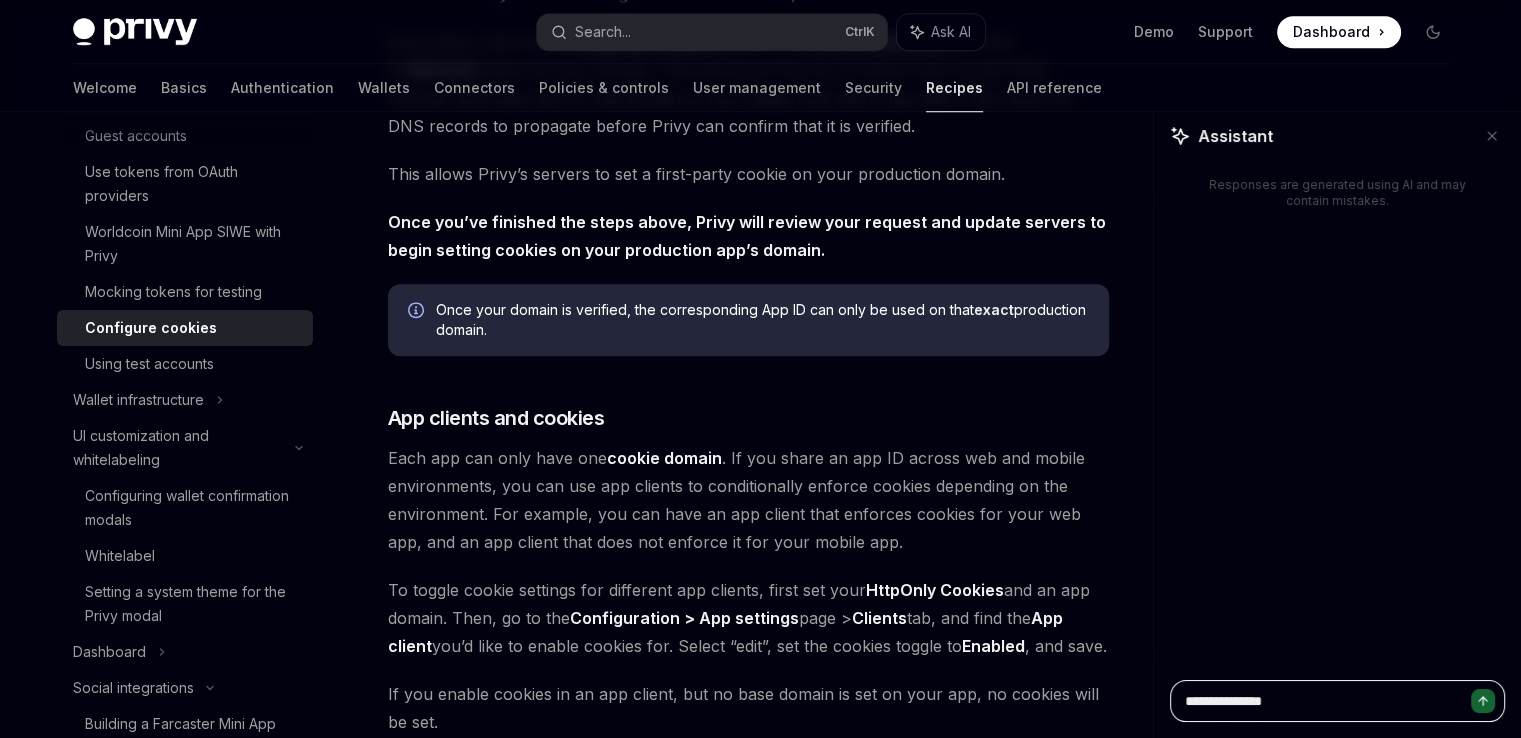 type on "**********" 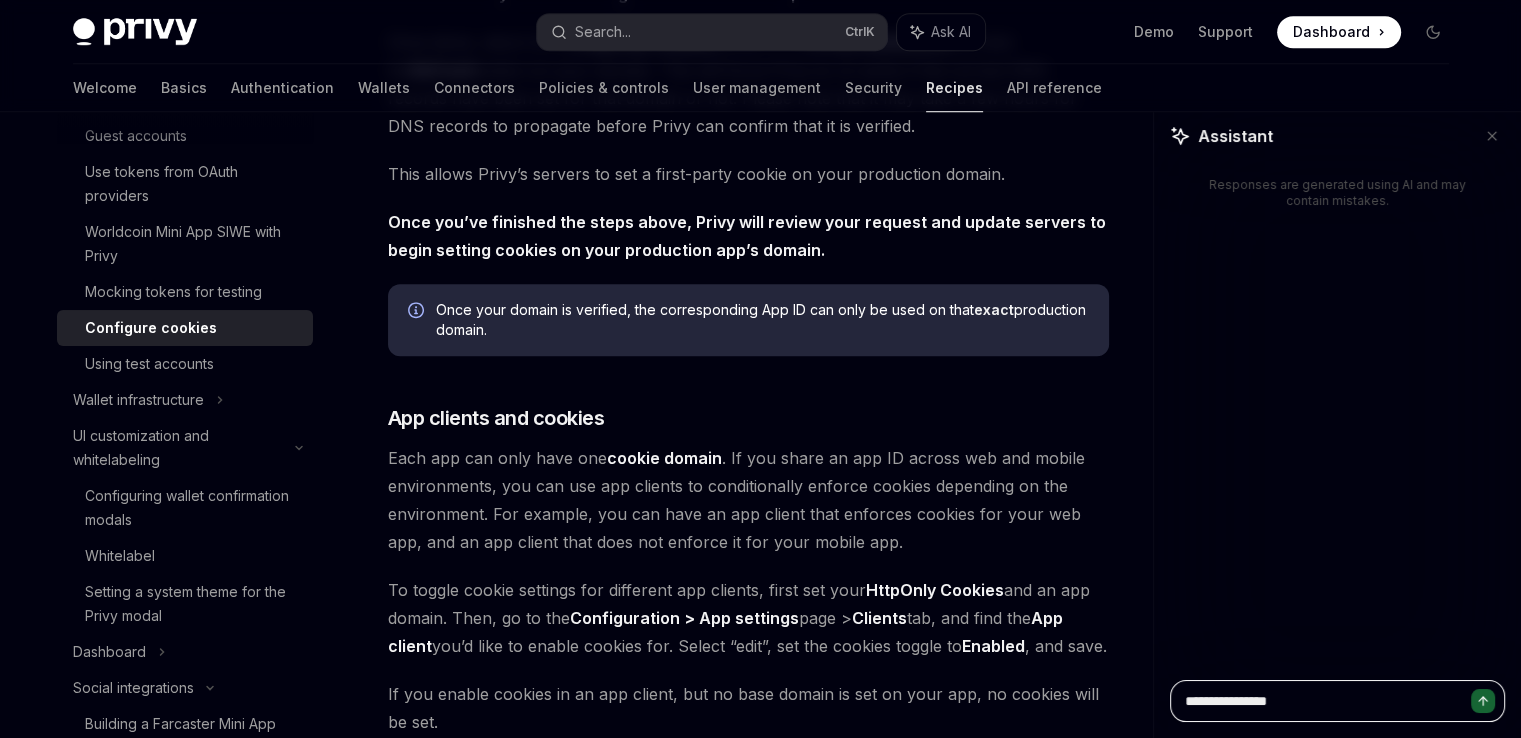 type on "**********" 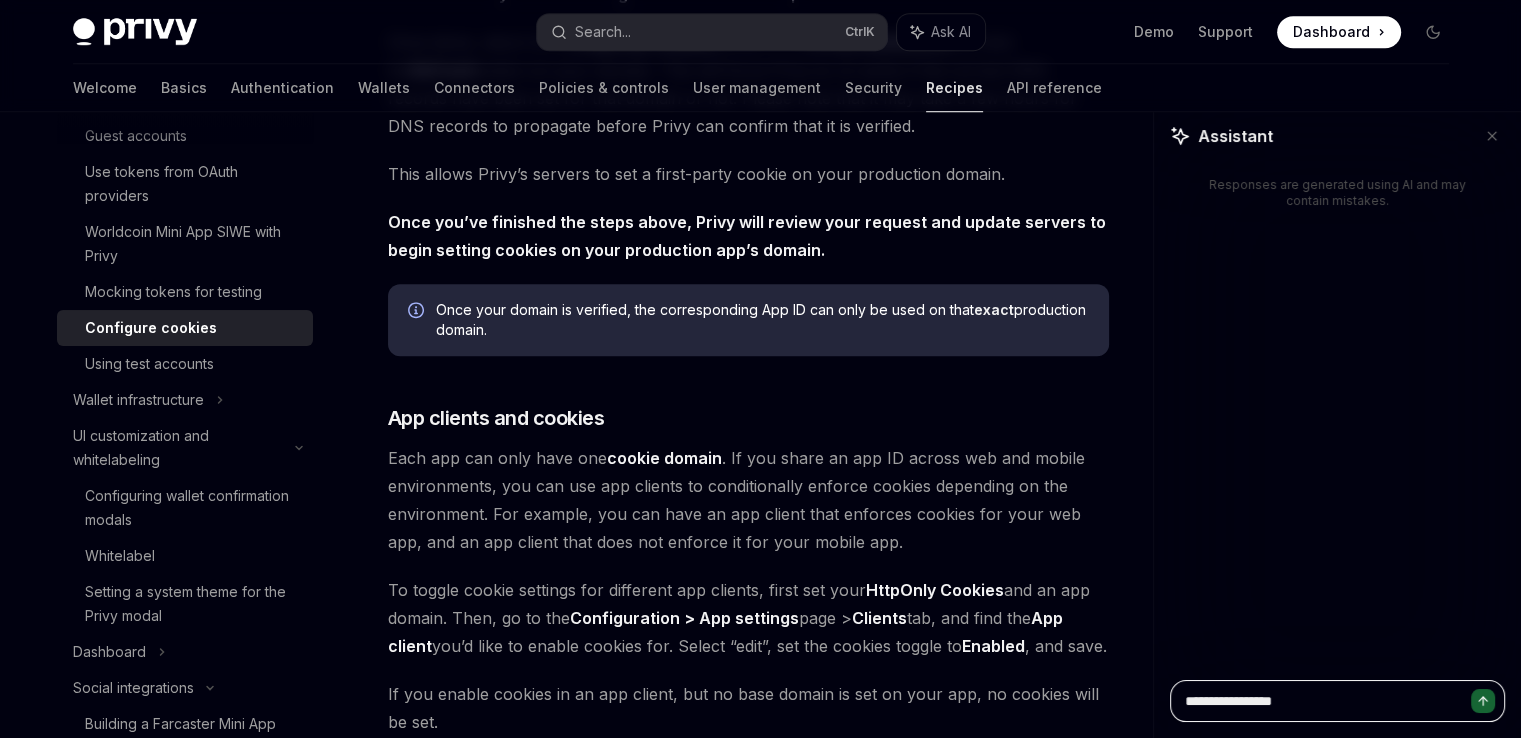 type on "**********" 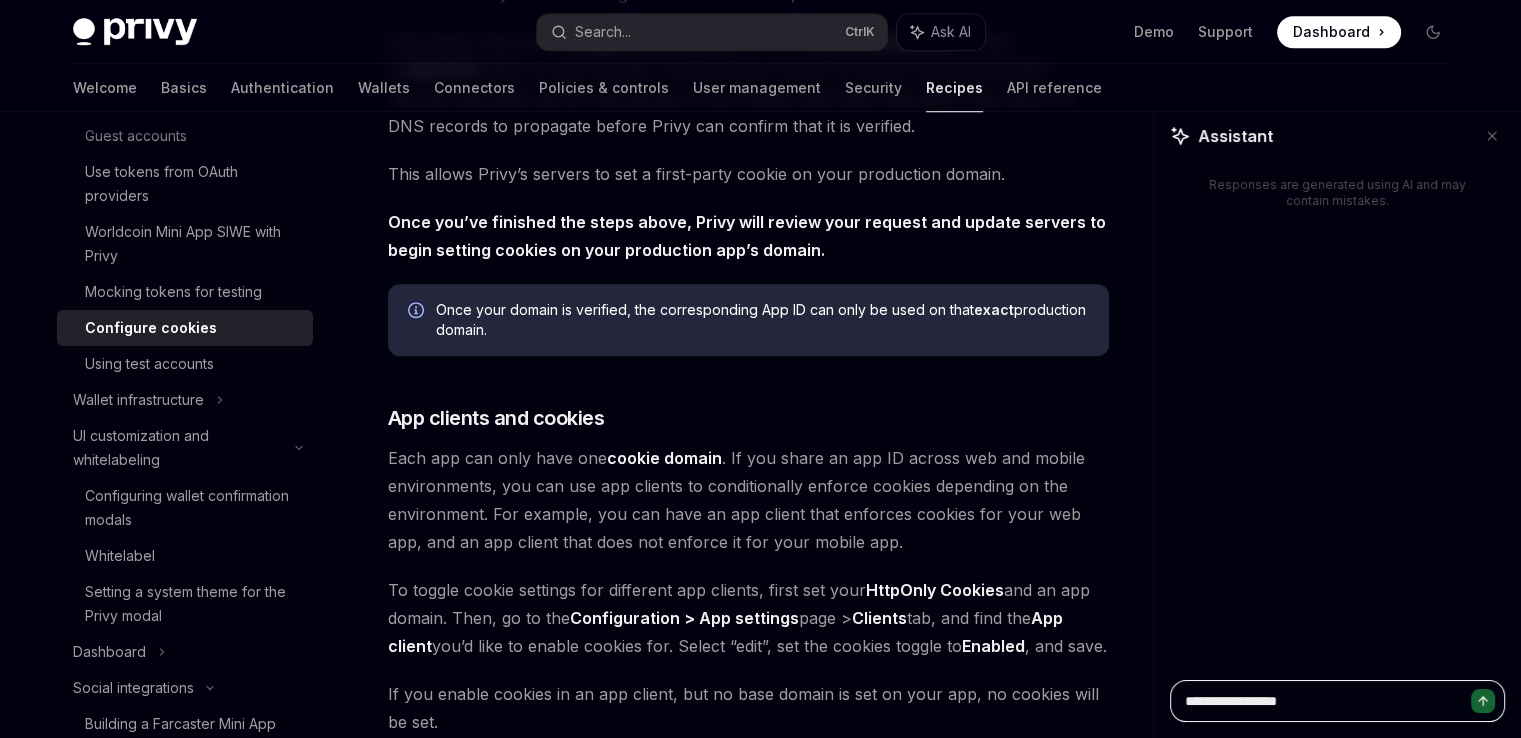 type on "**********" 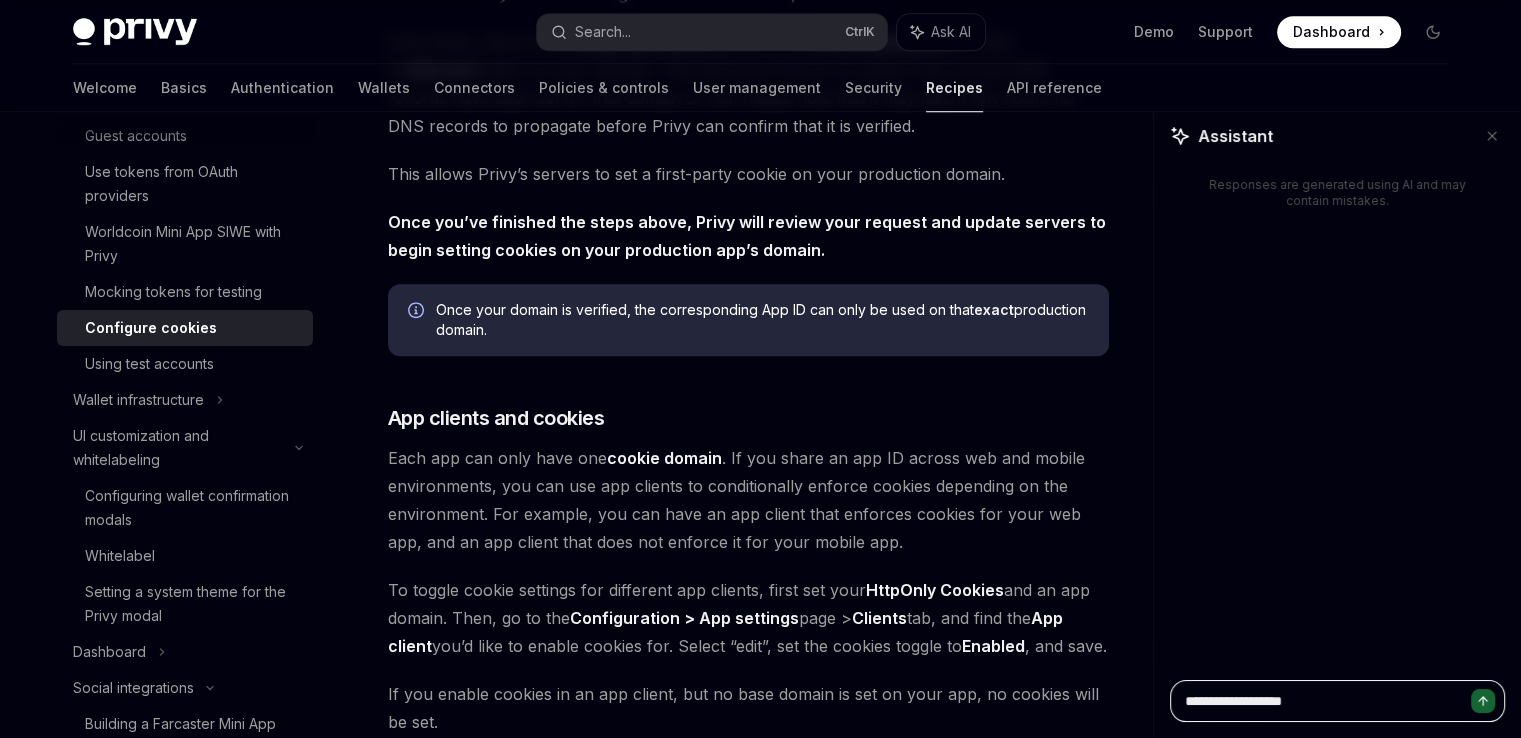 type on "**********" 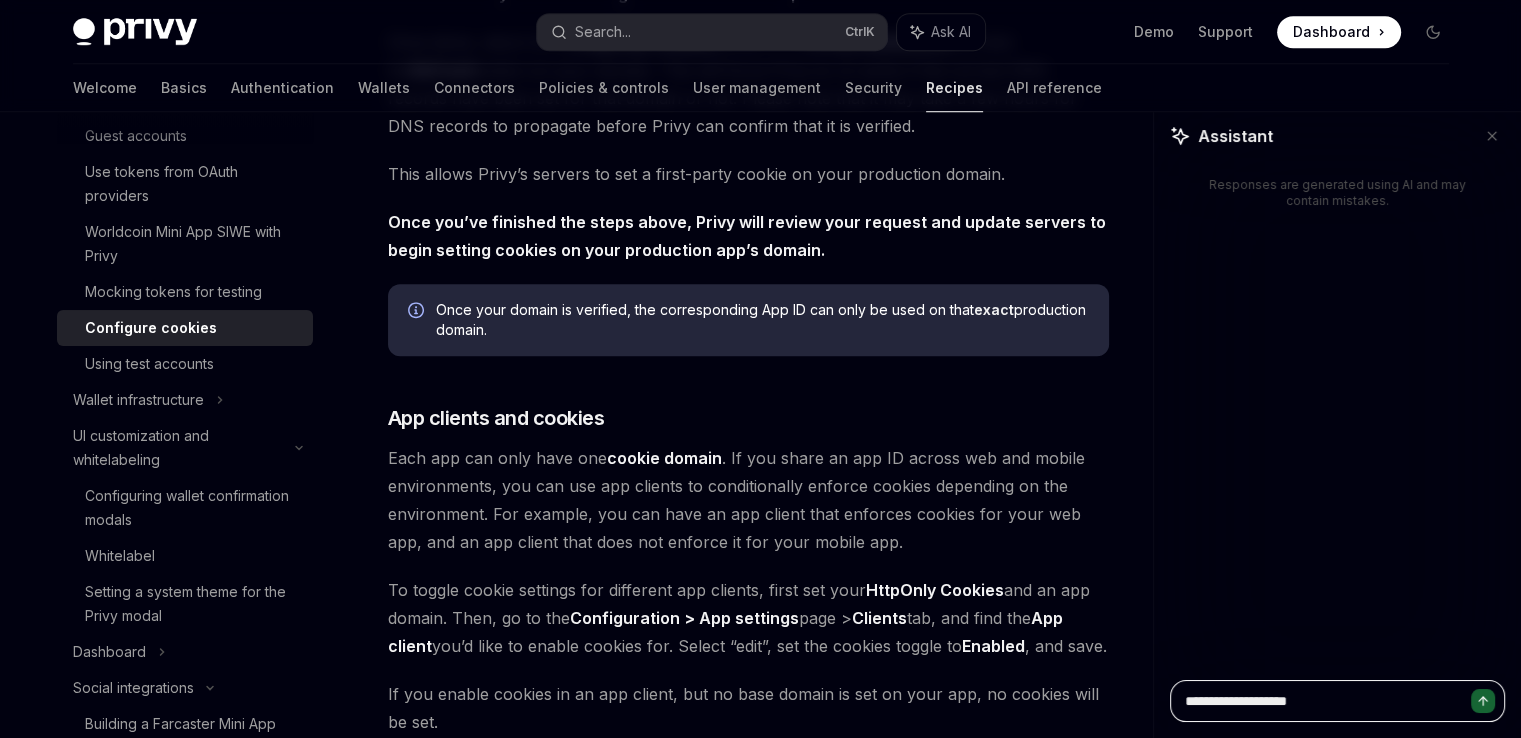 type on "**********" 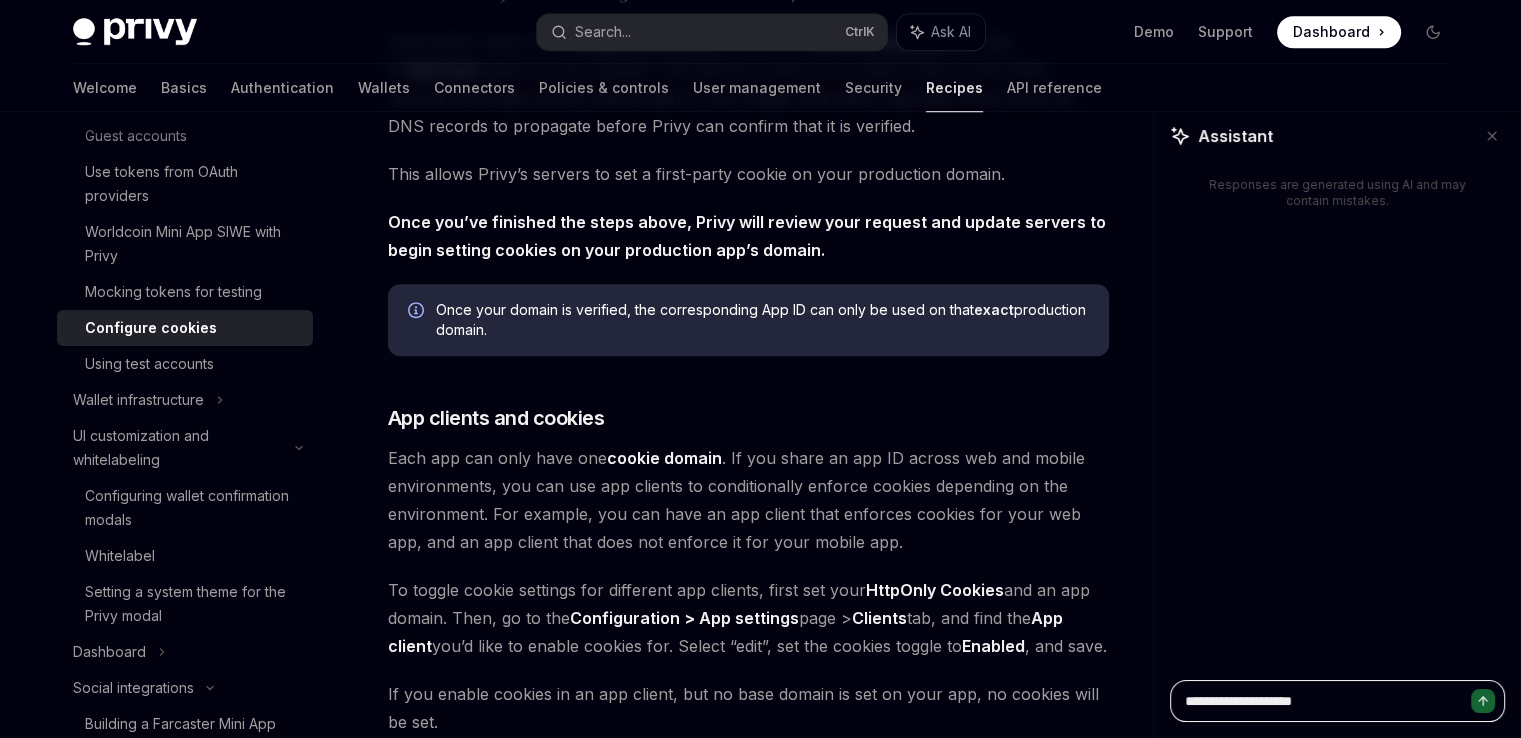 type on "**********" 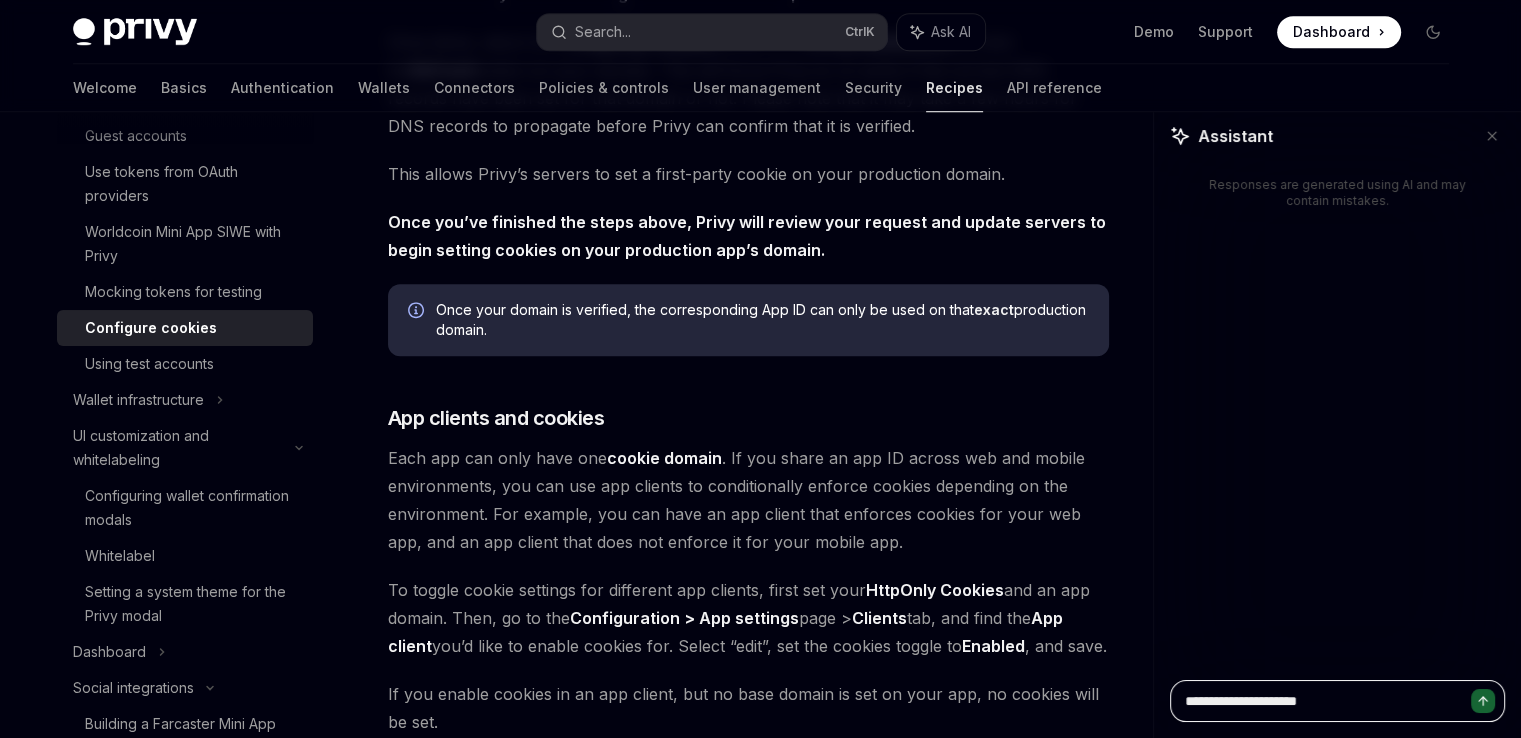 type on "**********" 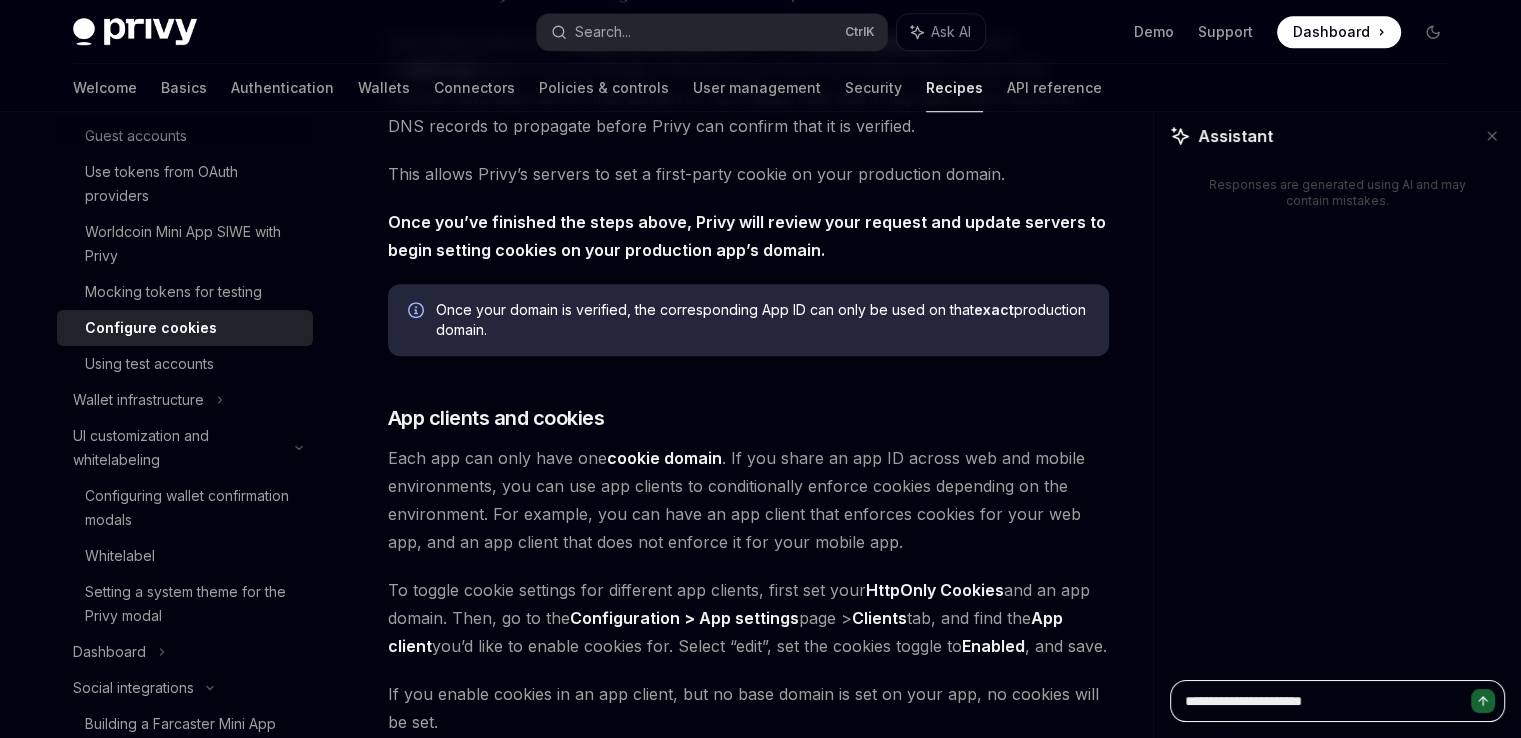 type on "**********" 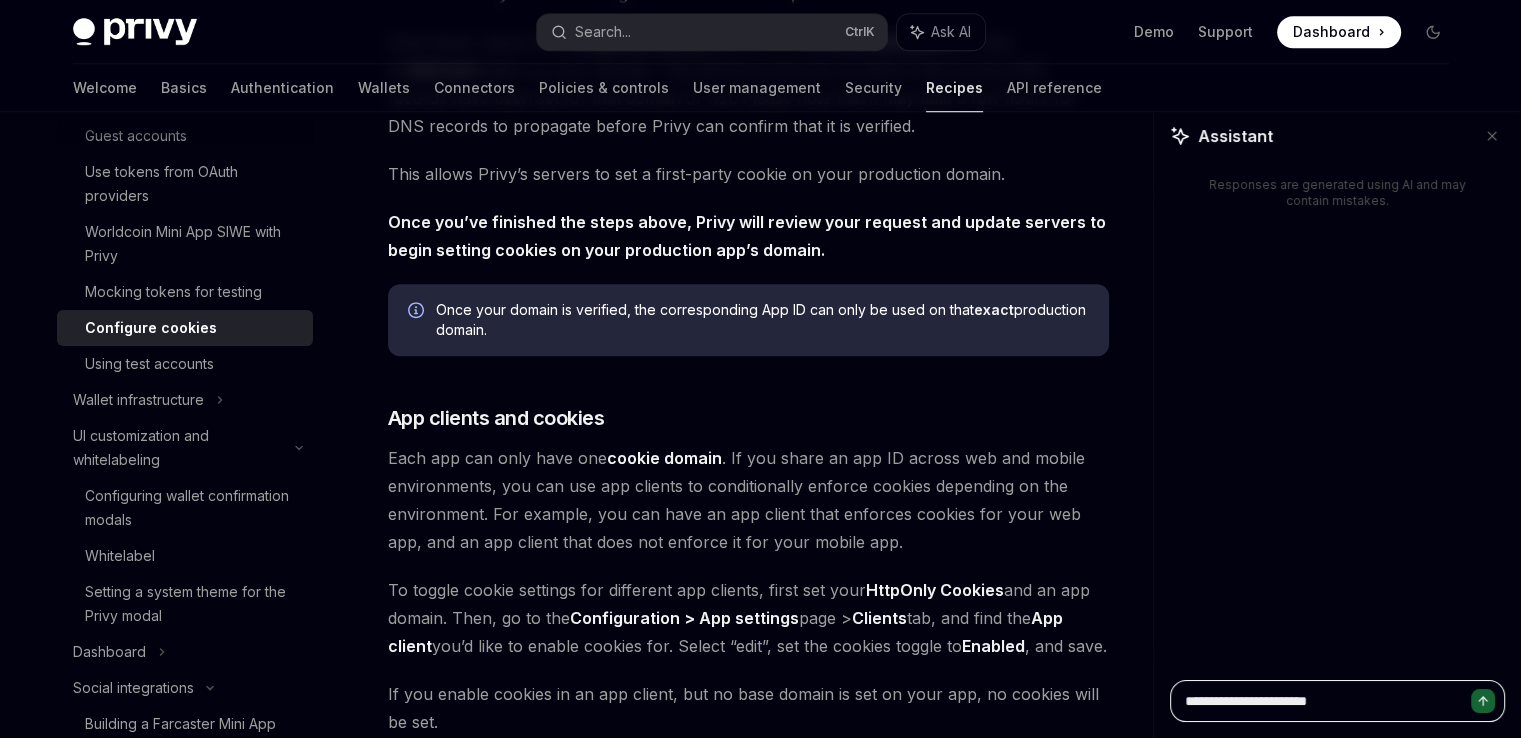 type on "**********" 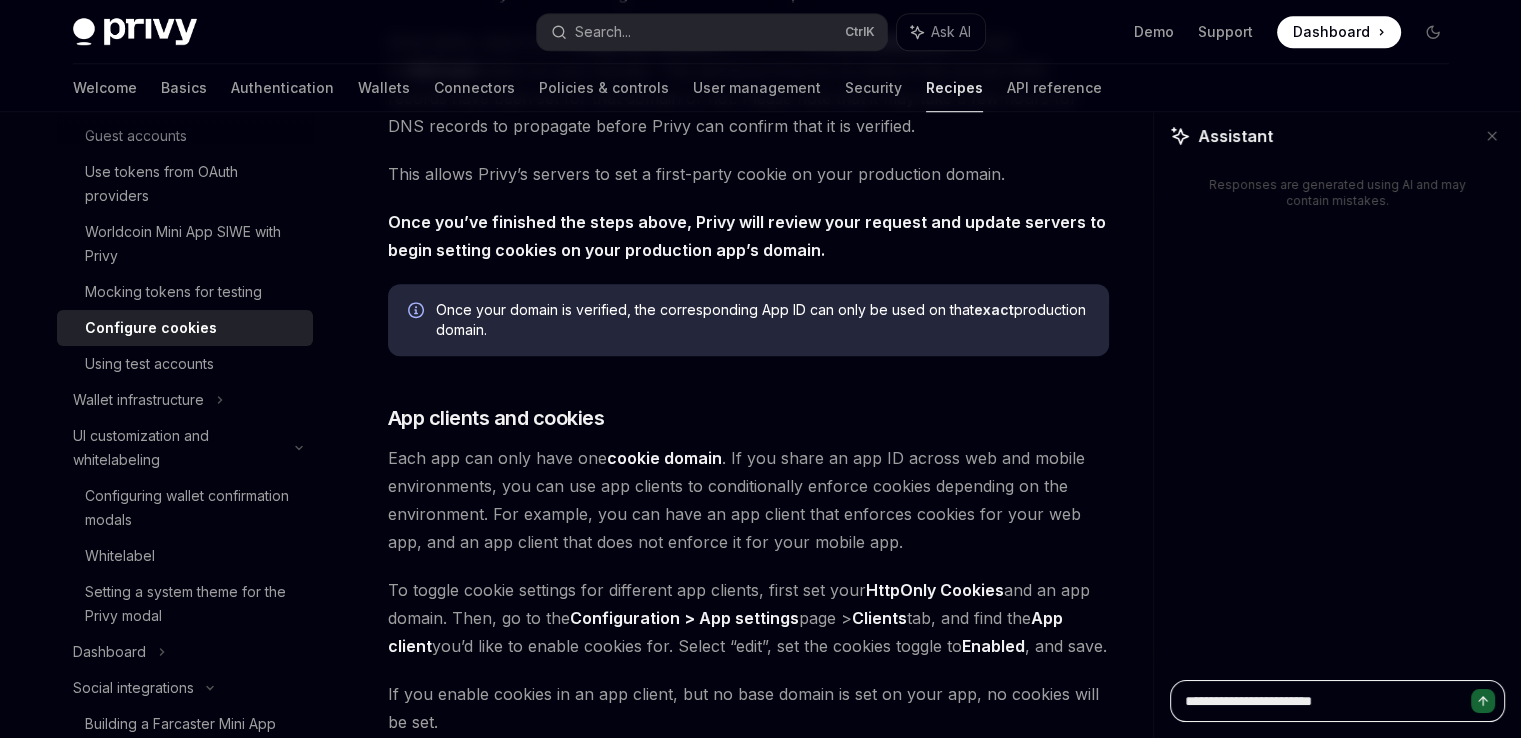 type on "**********" 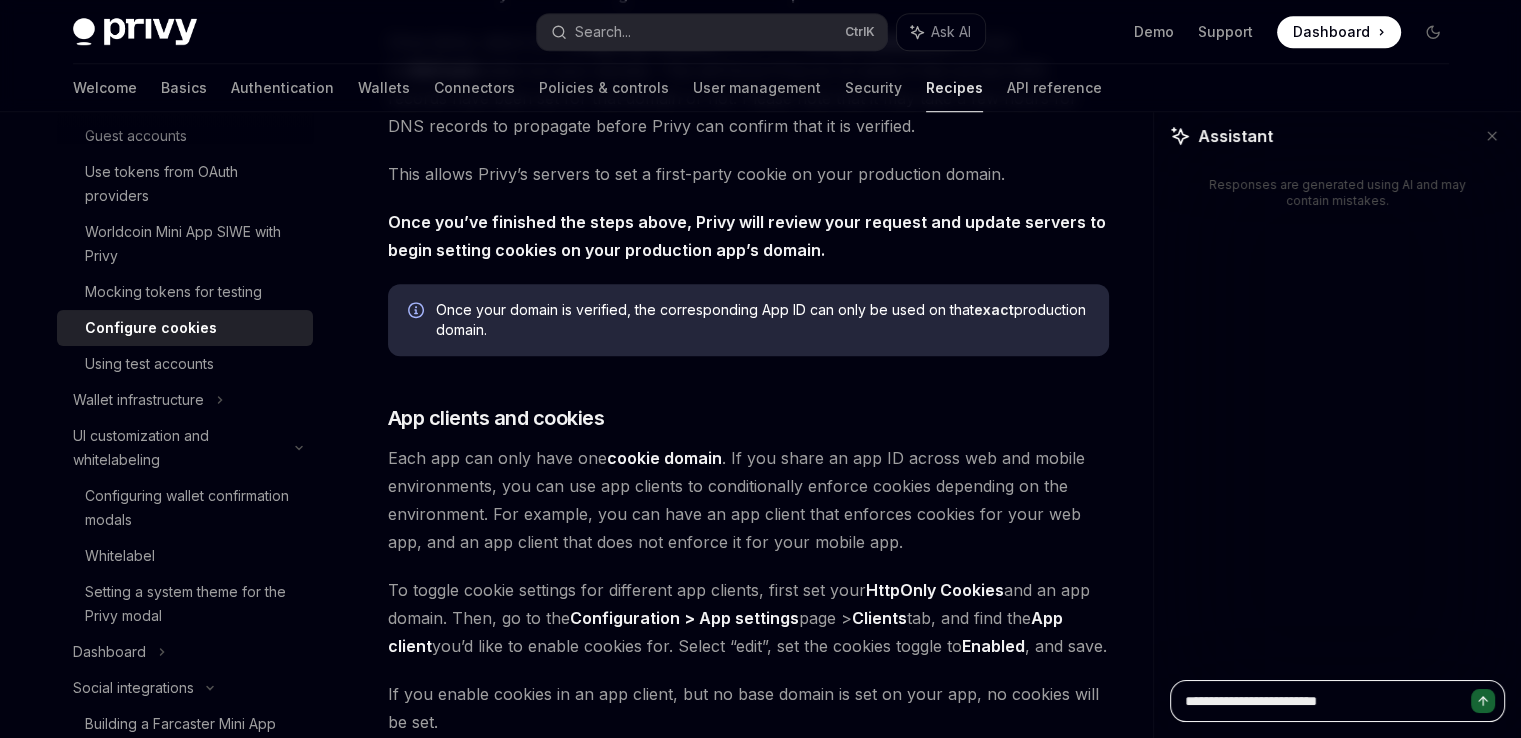 type on "**********" 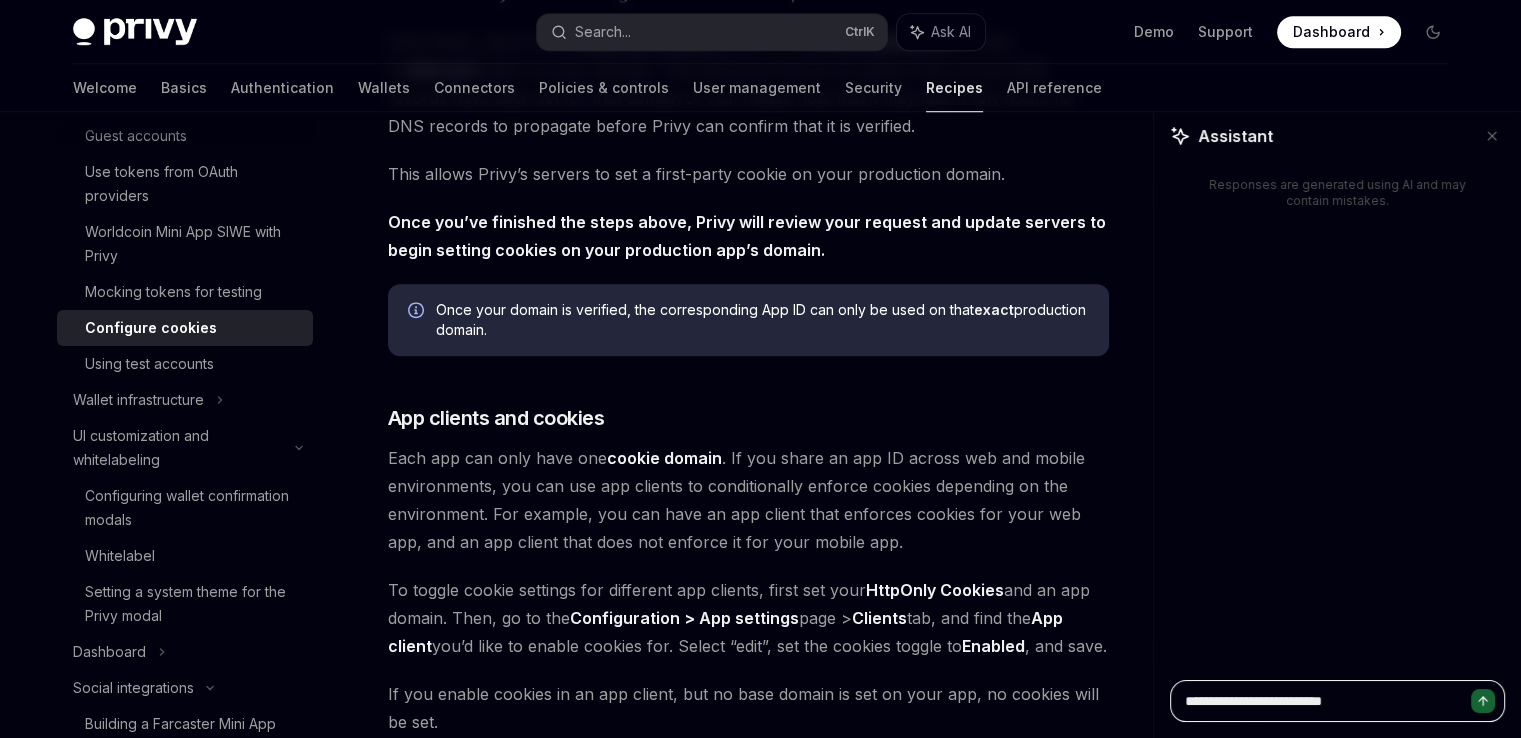 type on "**********" 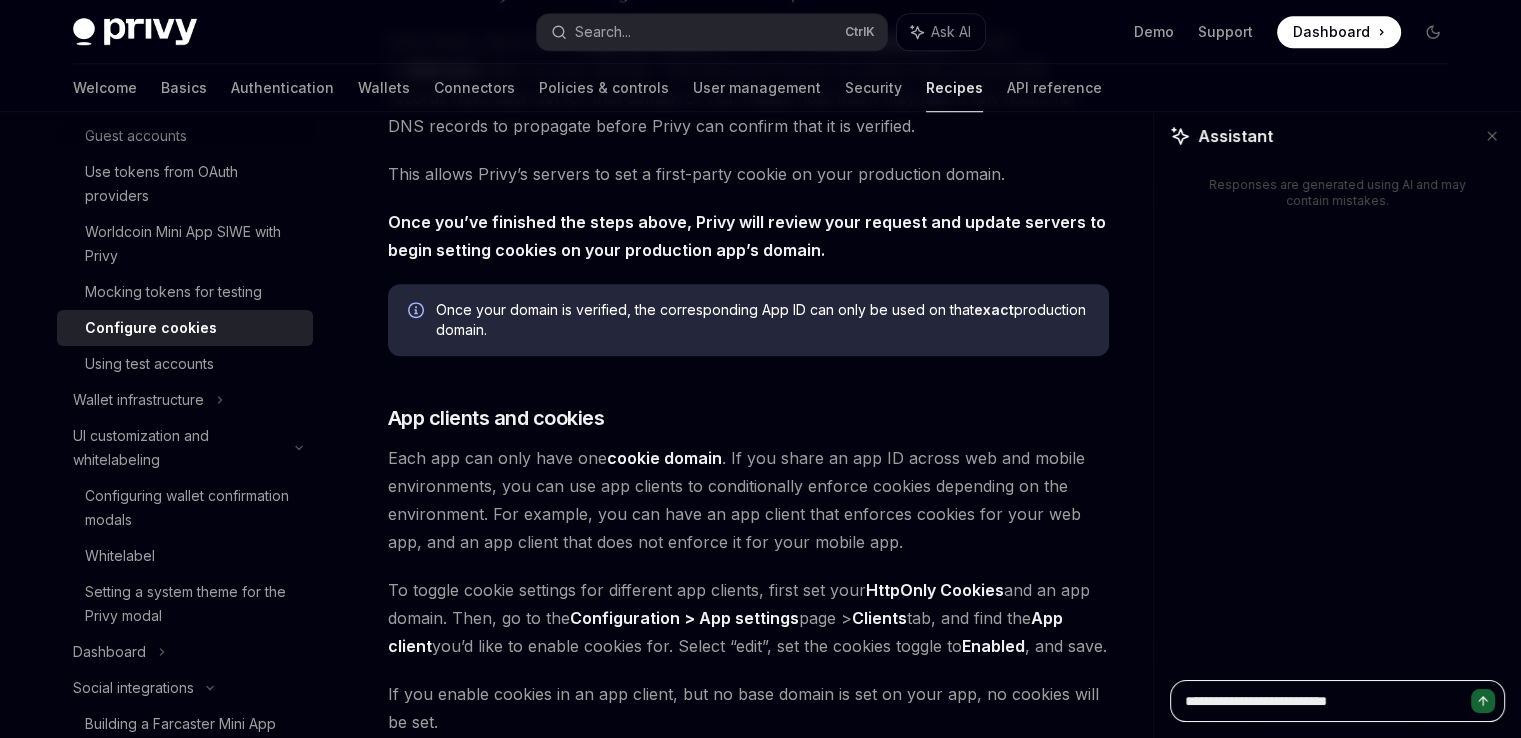 type on "**********" 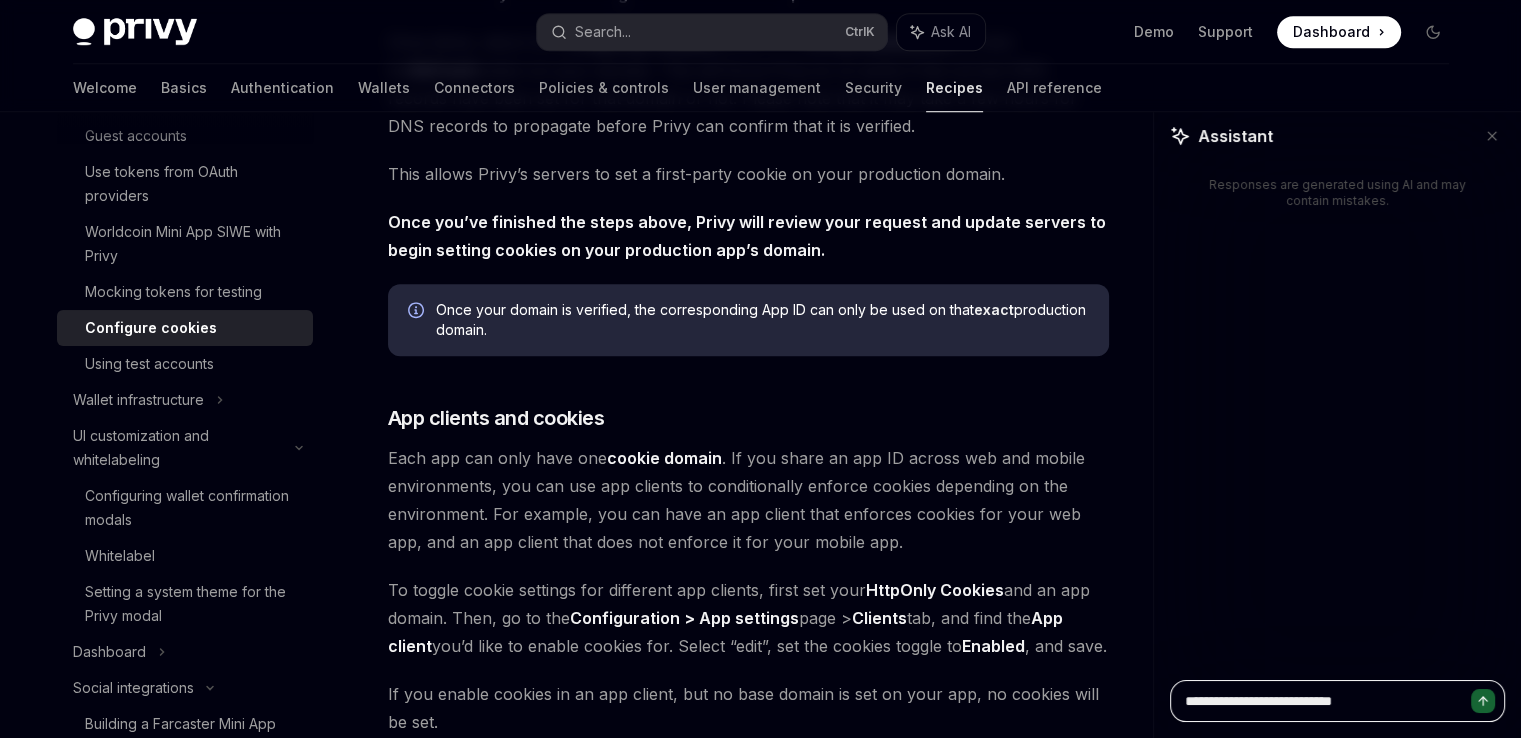 type on "**********" 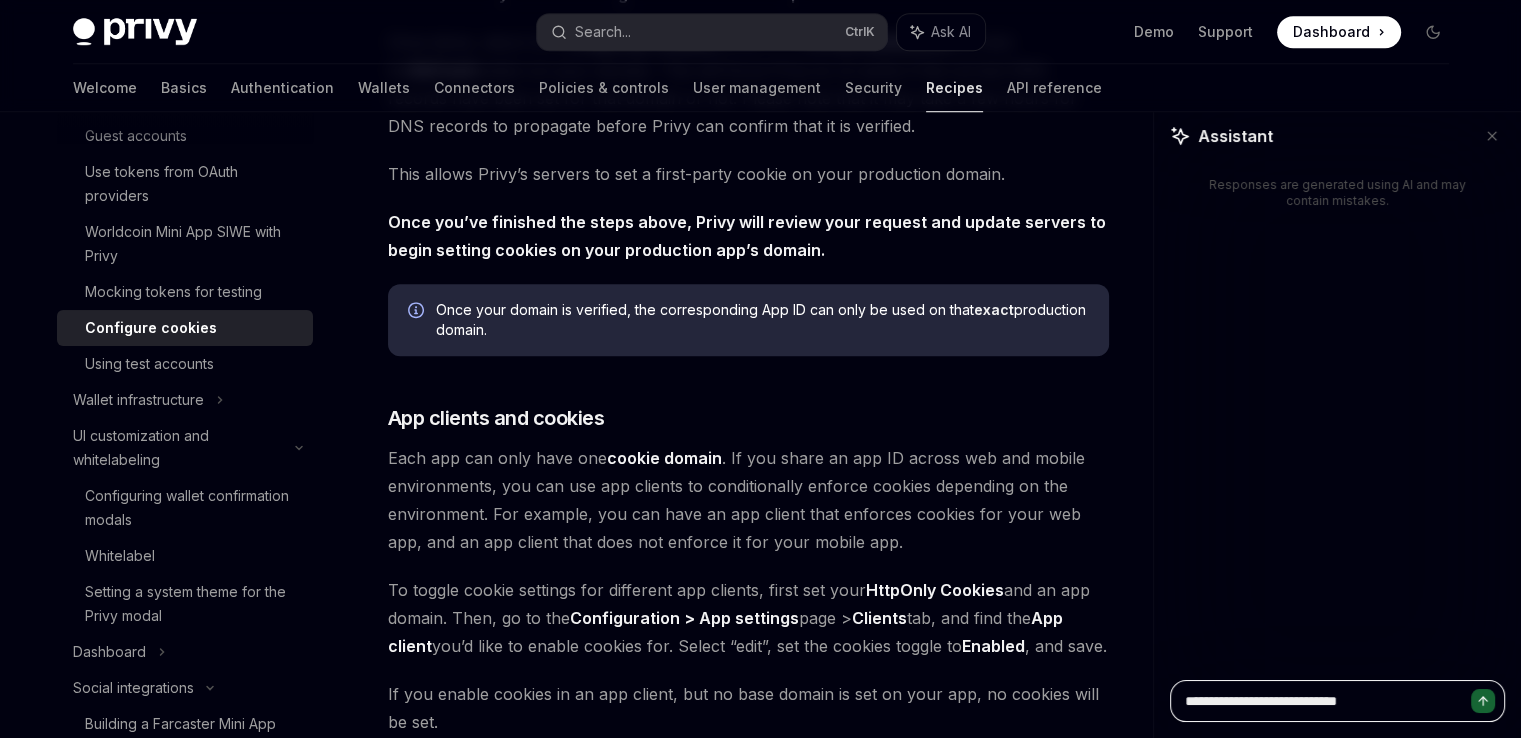 type on "**********" 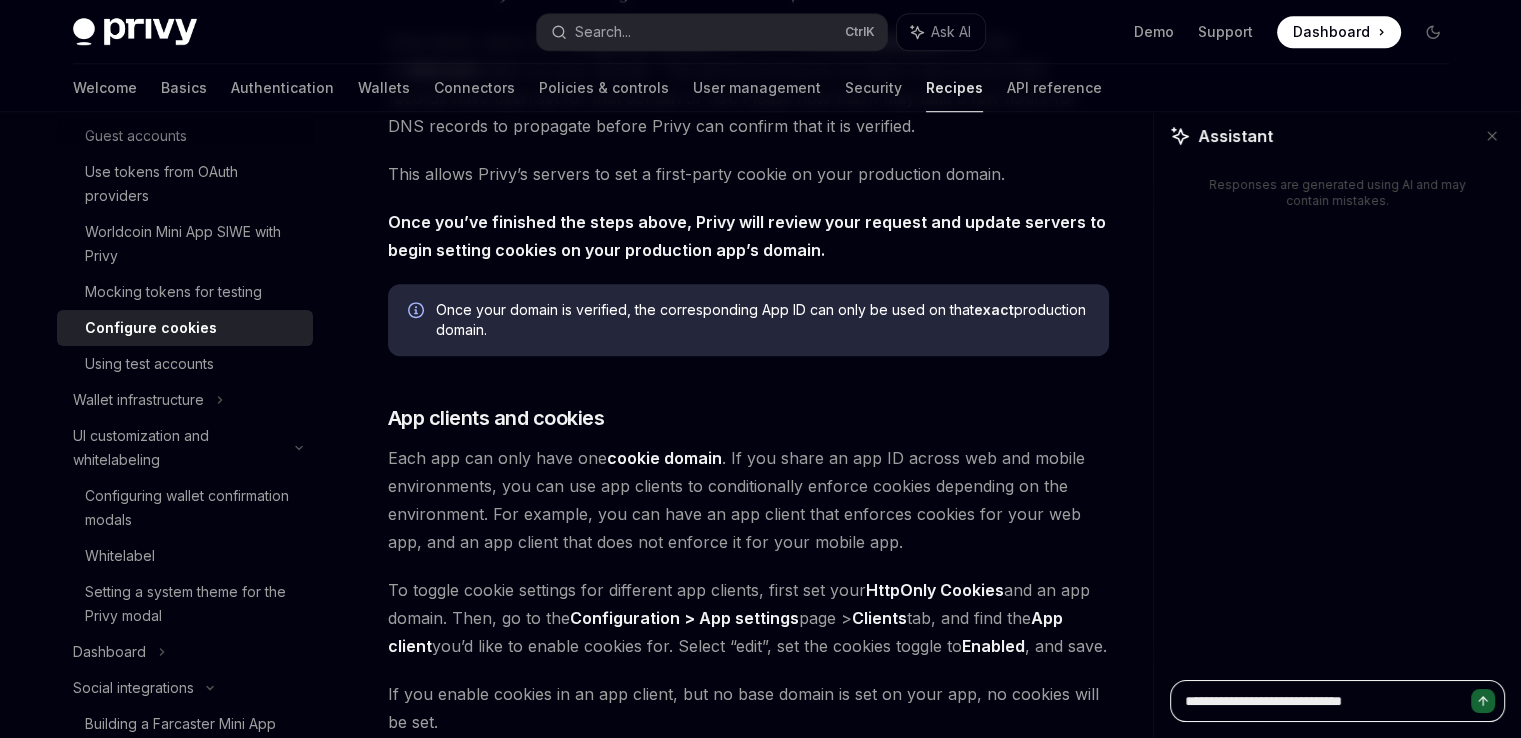 type on "**********" 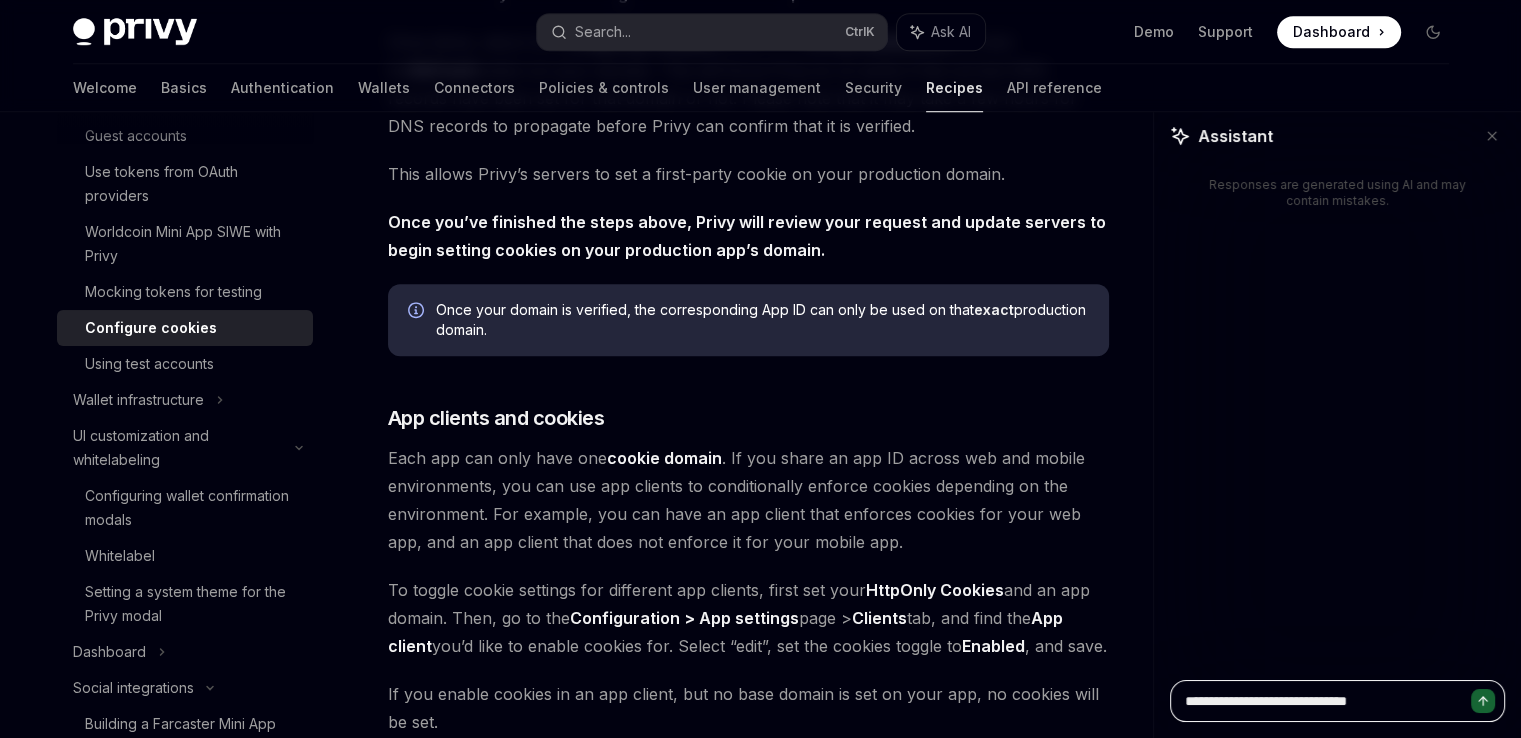 type on "**********" 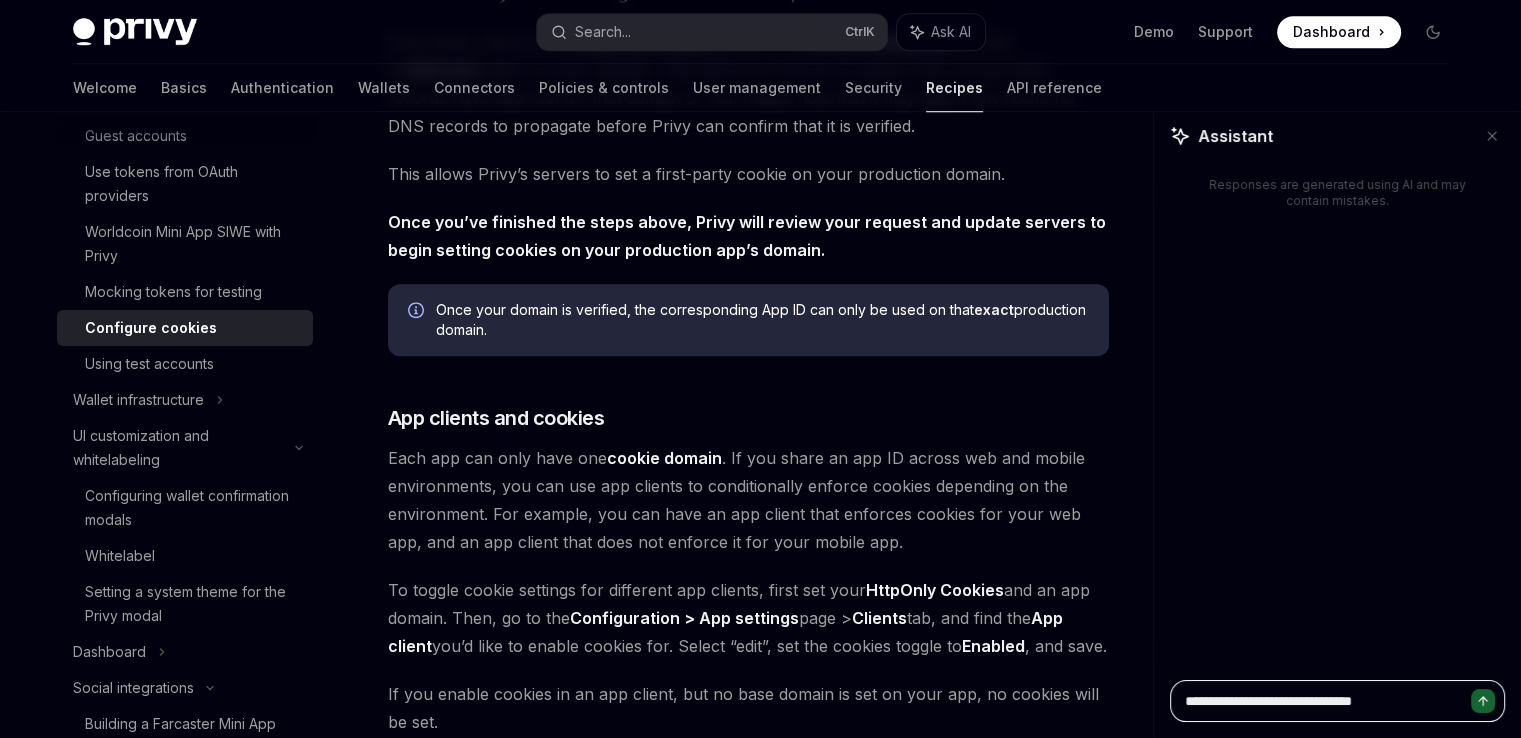 type on "**********" 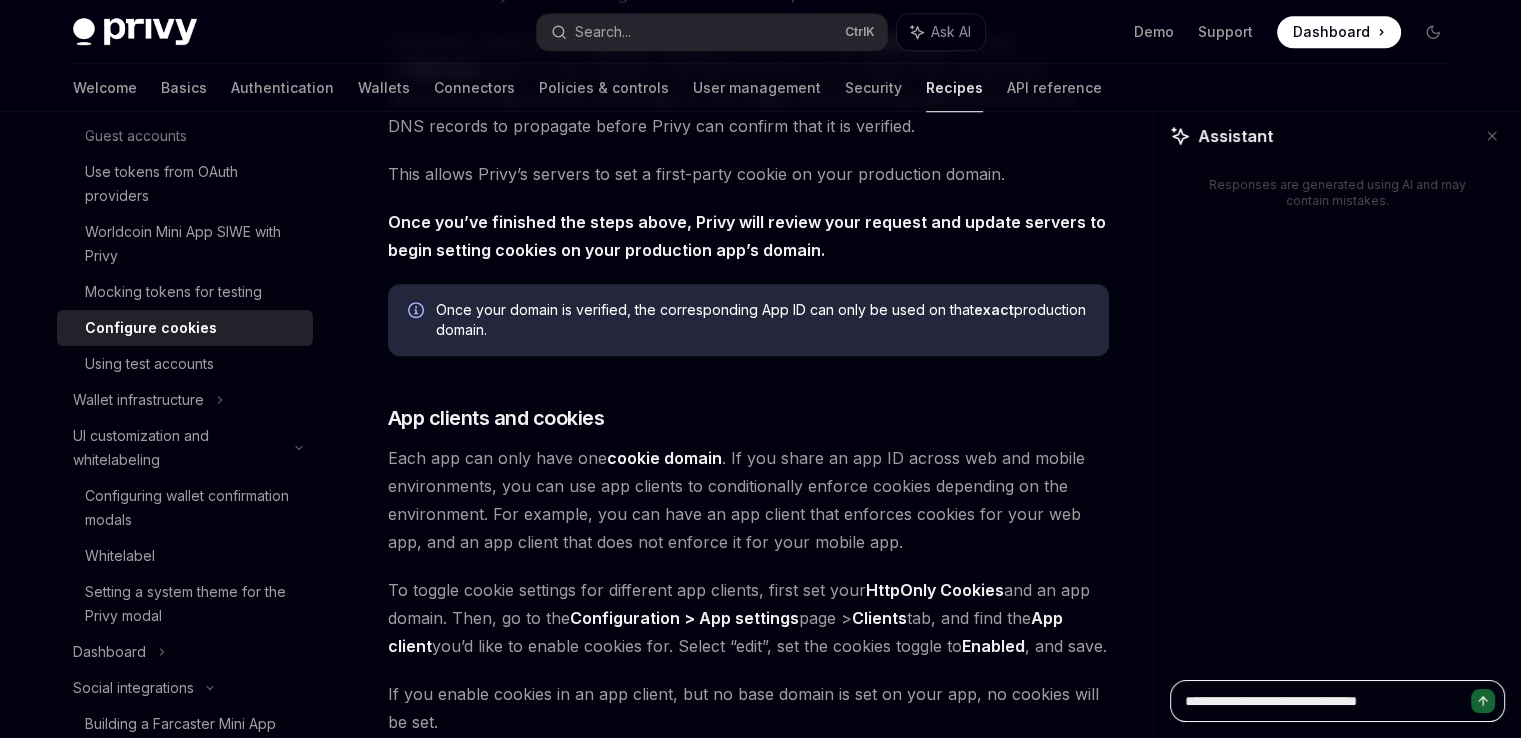 type on "**********" 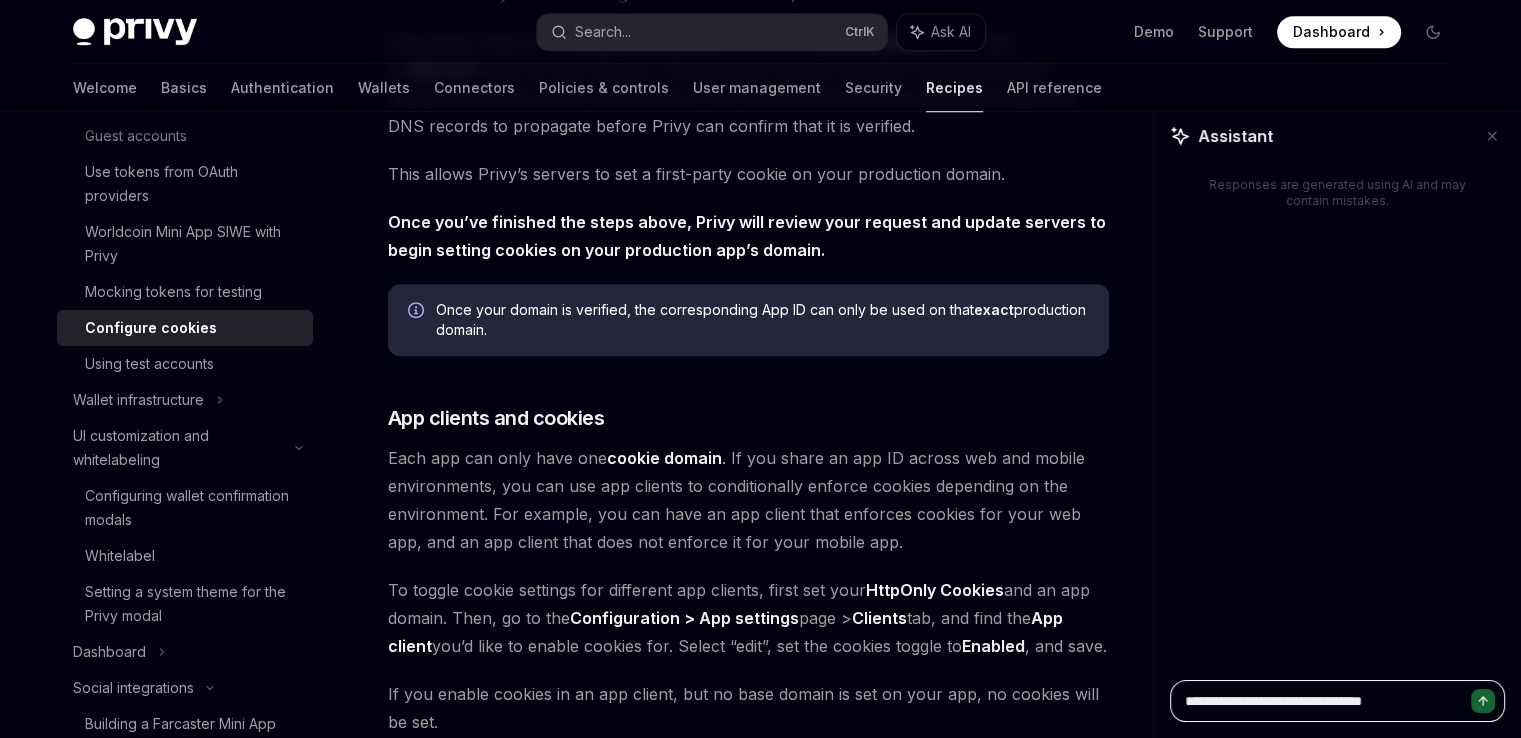 type on "**********" 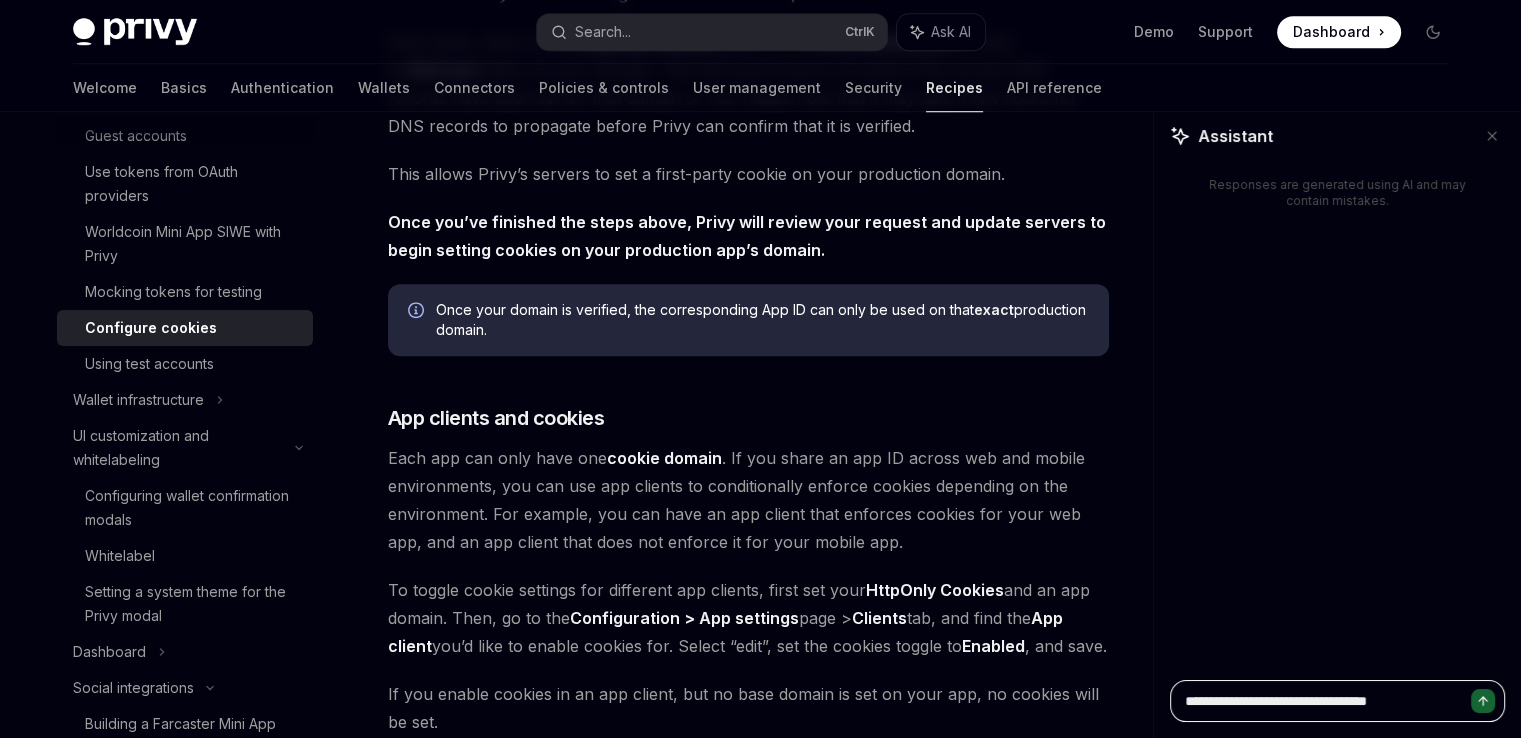 type on "**********" 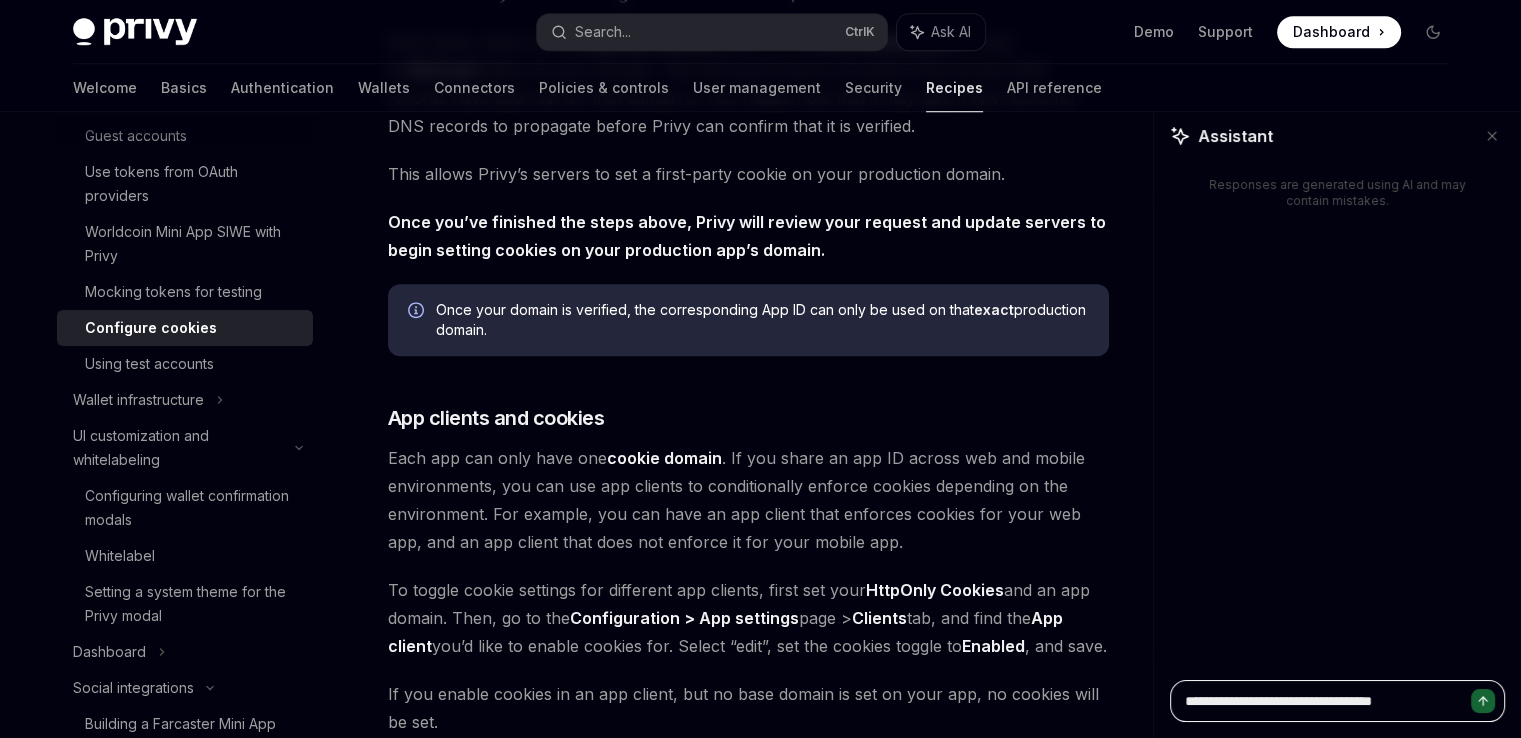 type on "**********" 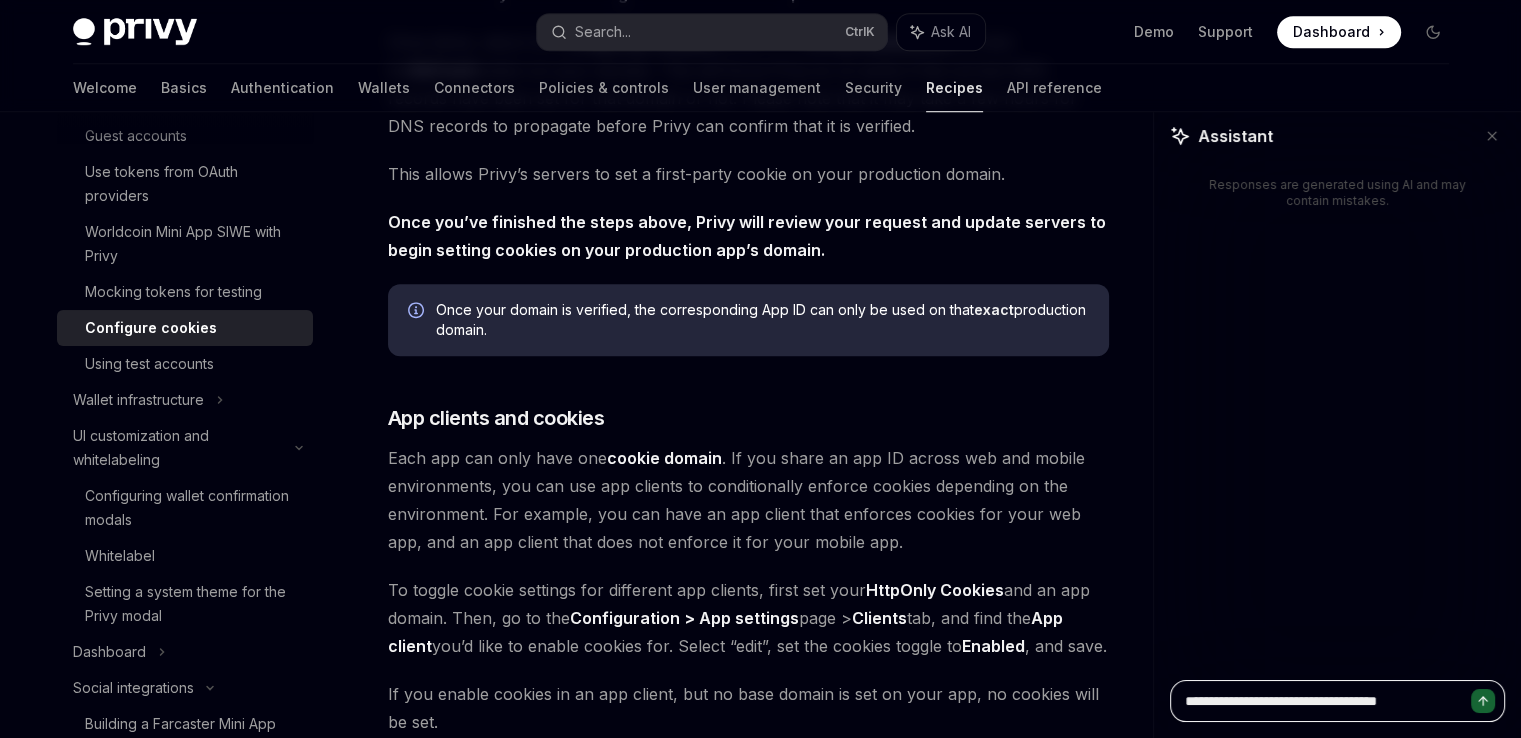 type on "**********" 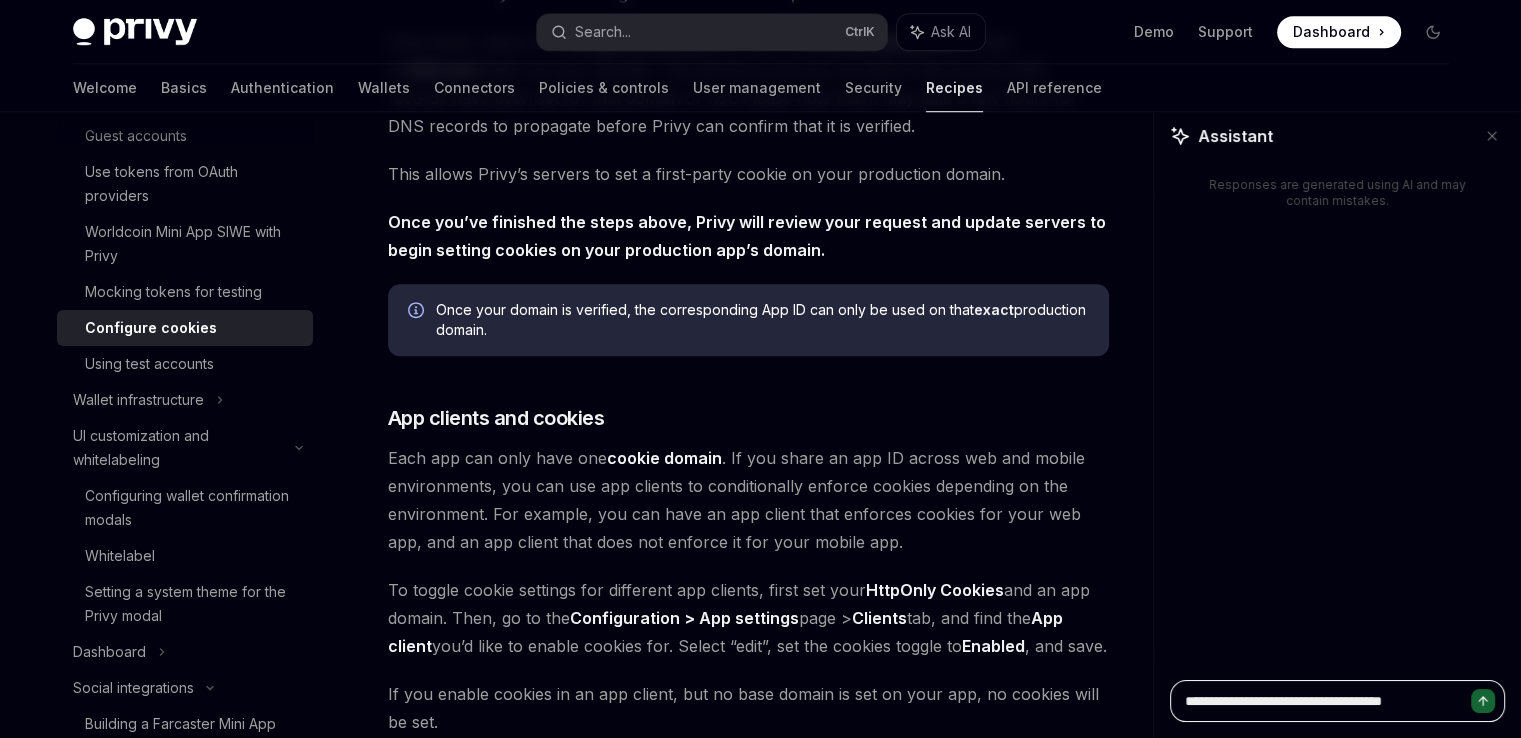 type on "**********" 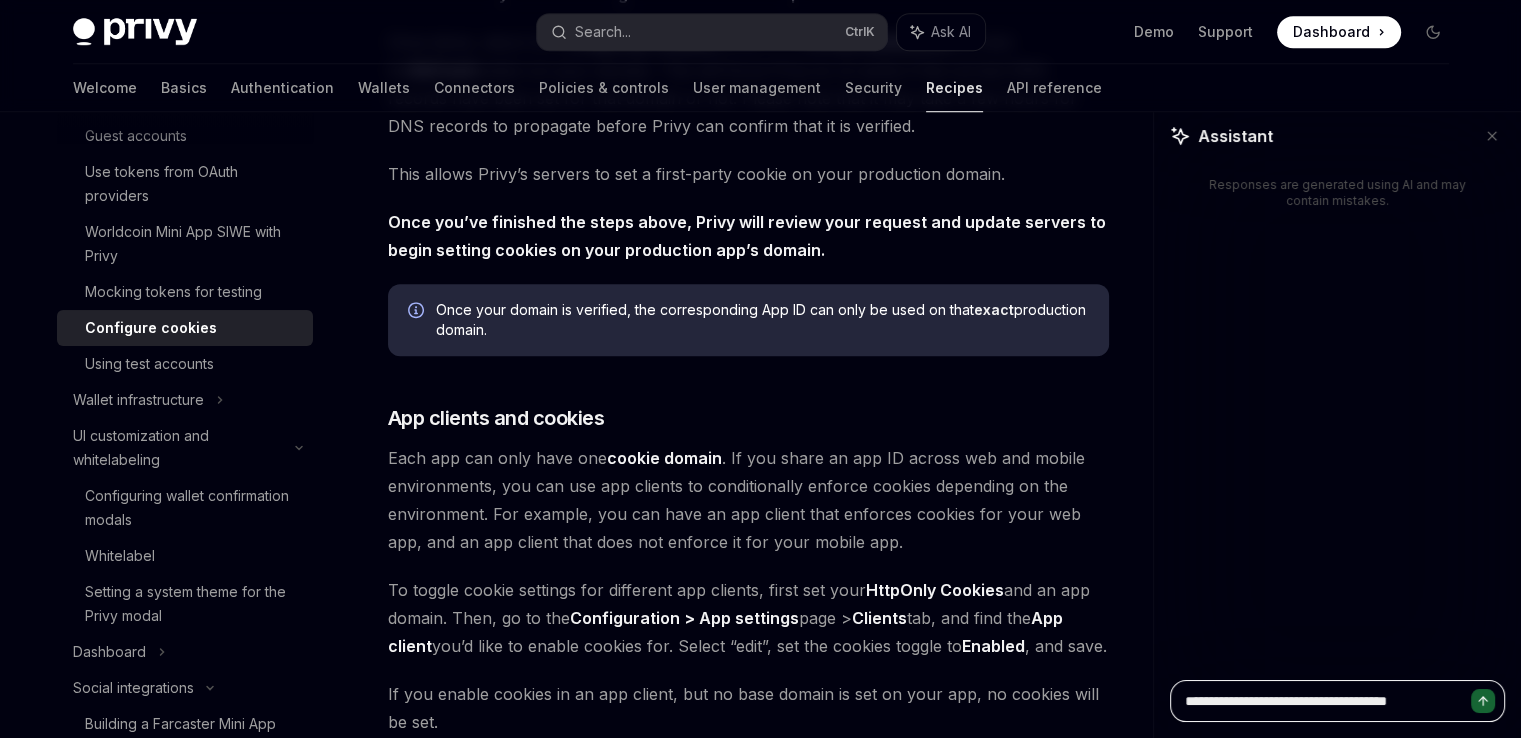 type on "**********" 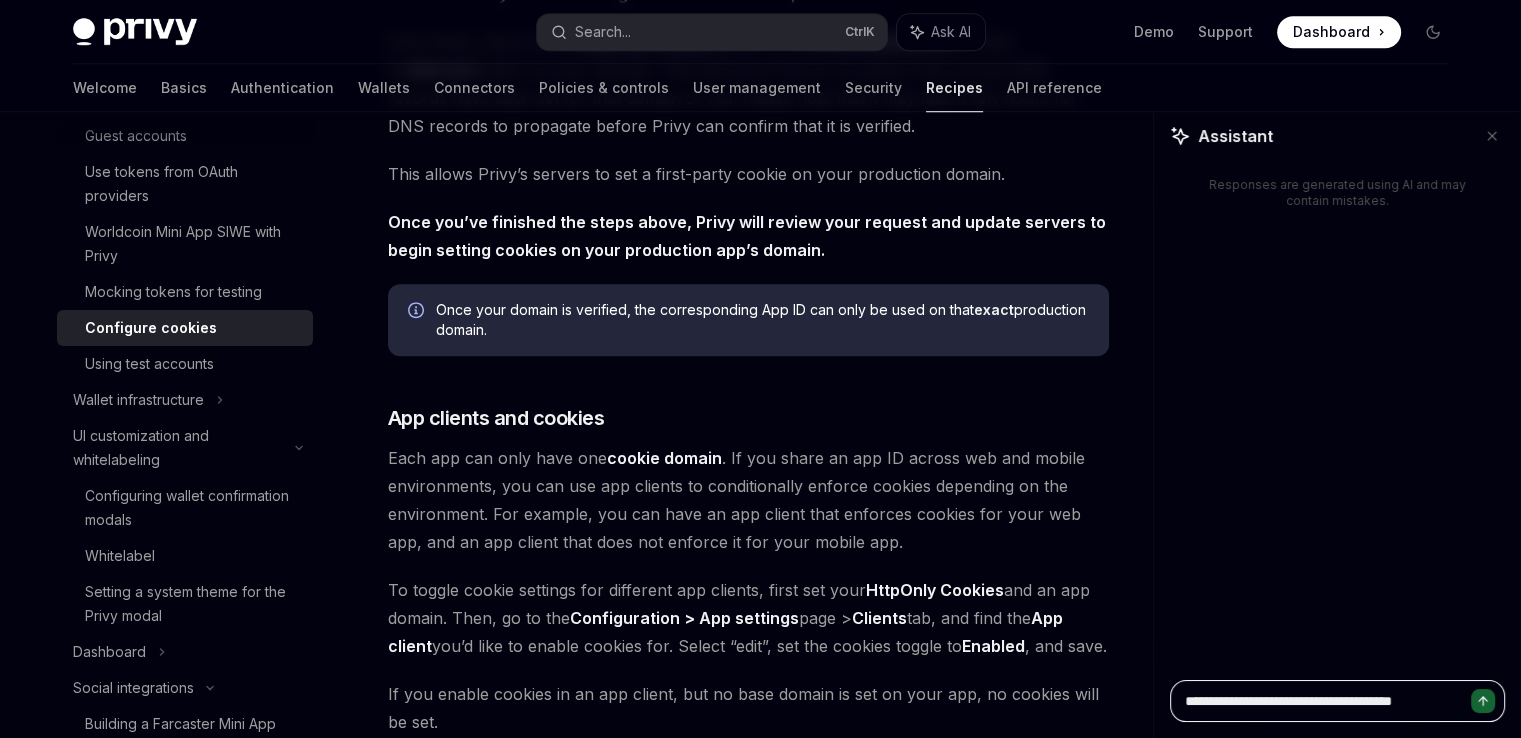 type on "**********" 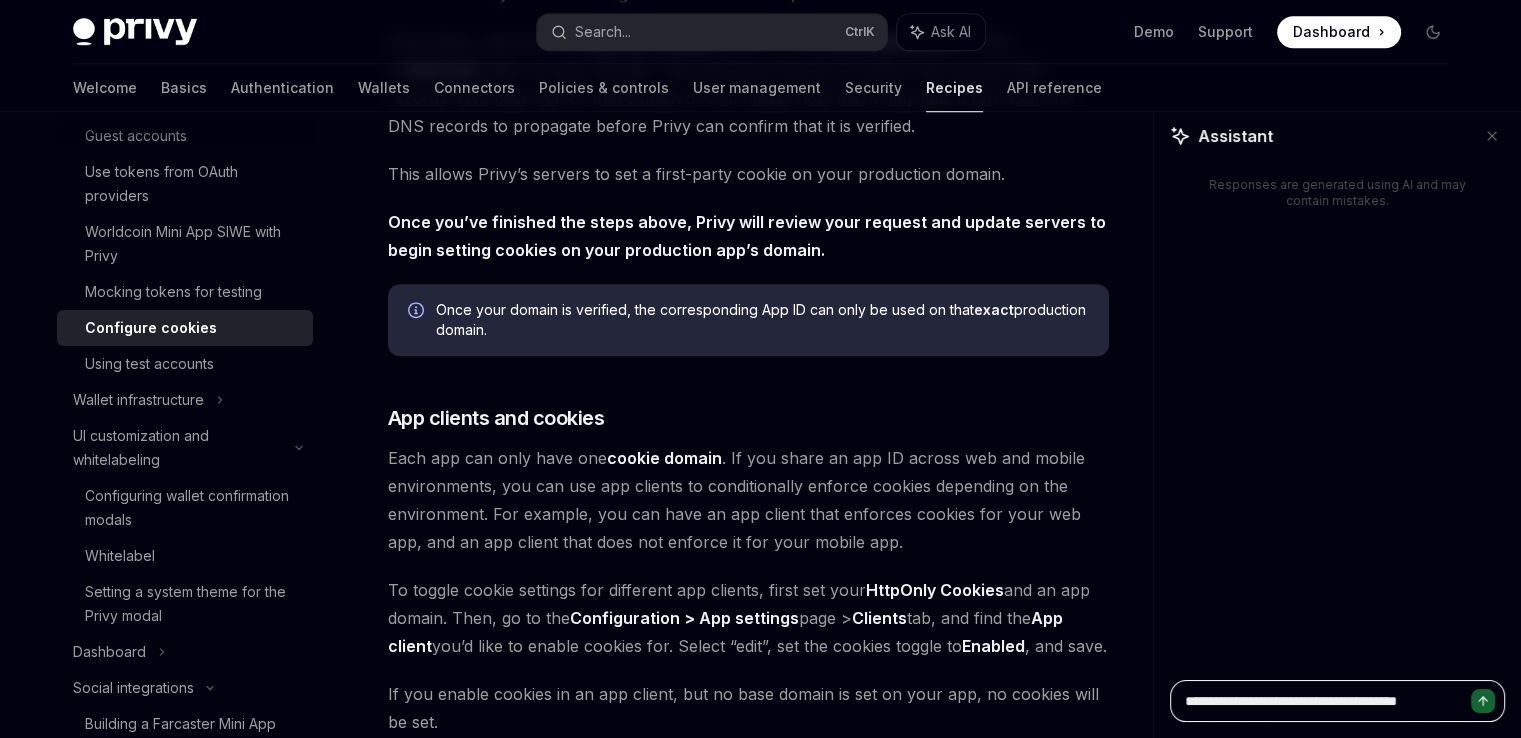type on "**********" 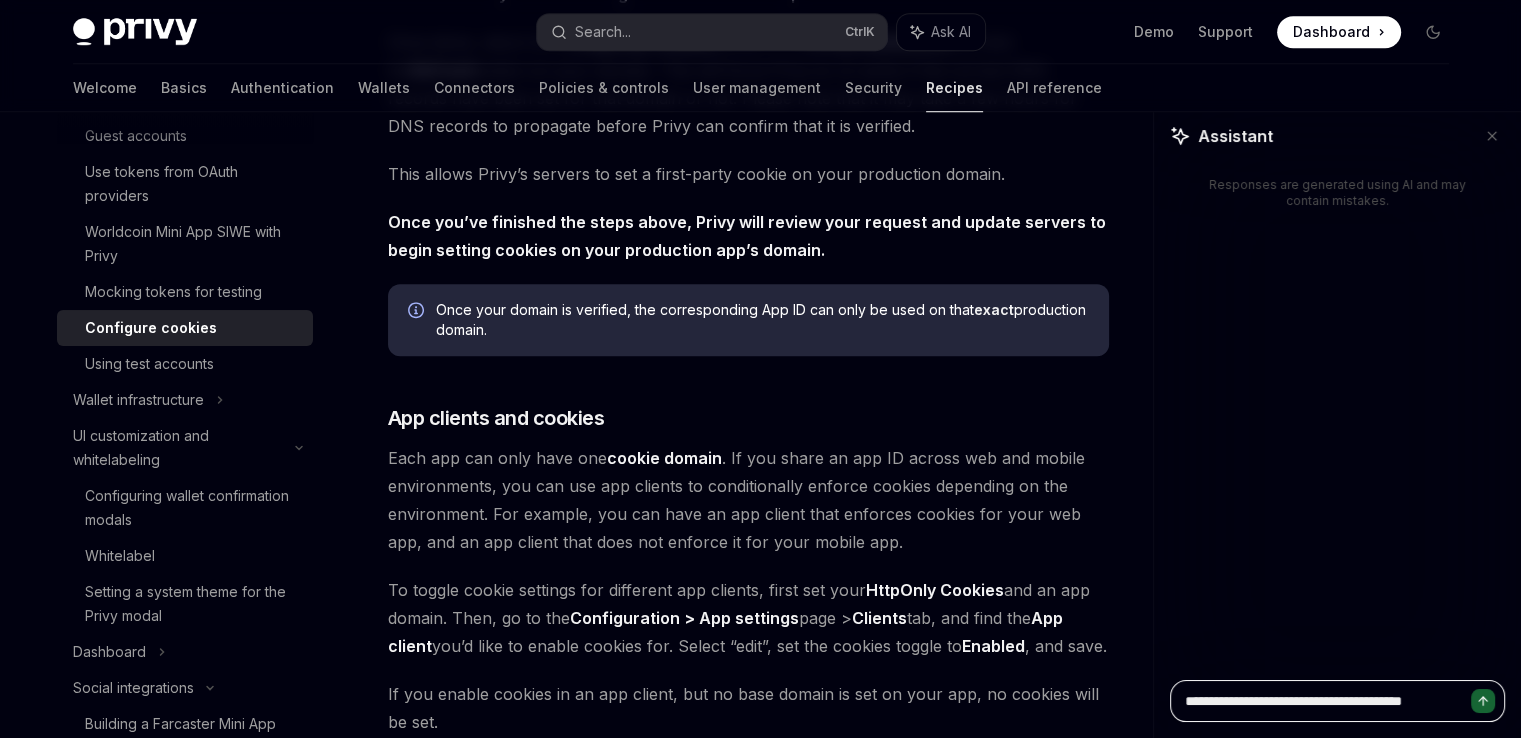 type on "**********" 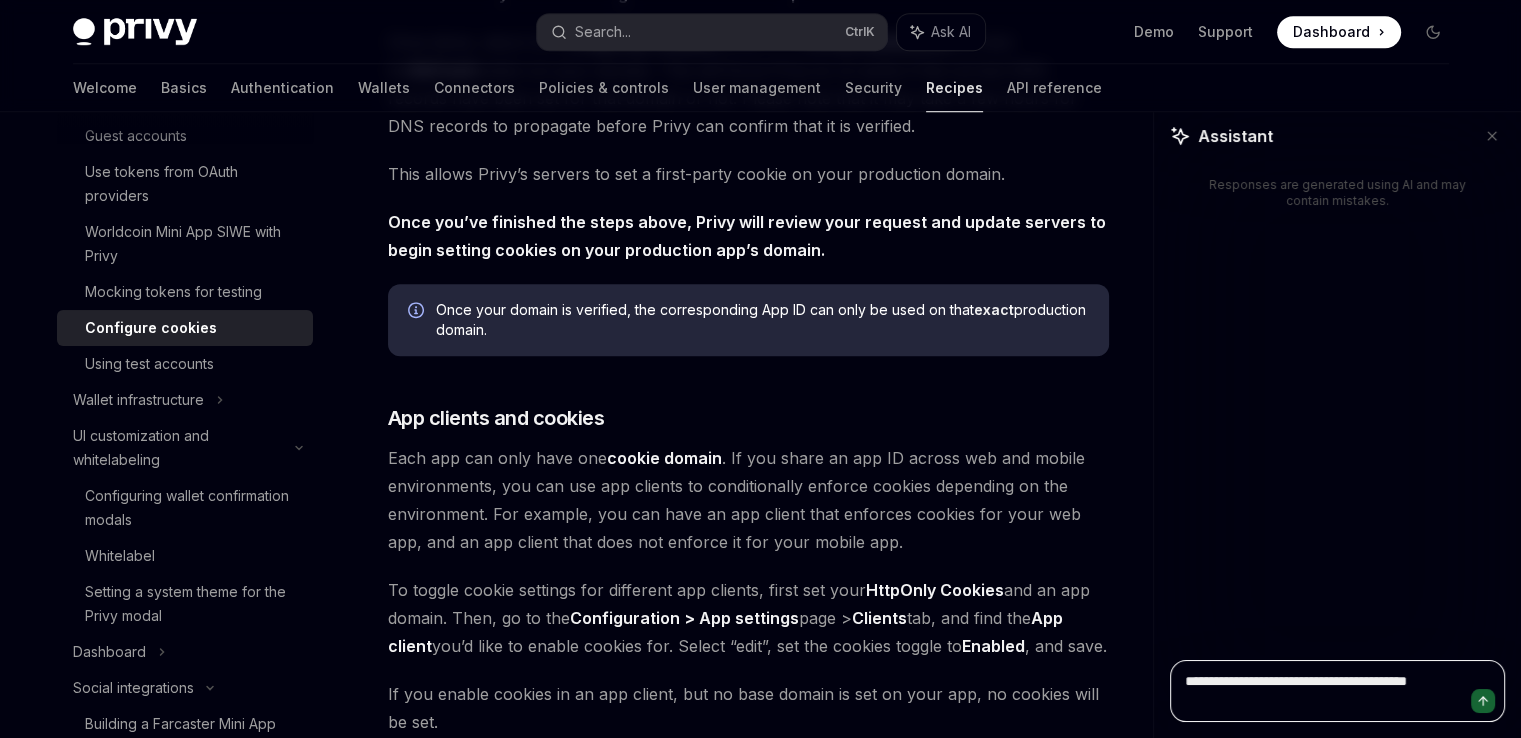 type on "**********" 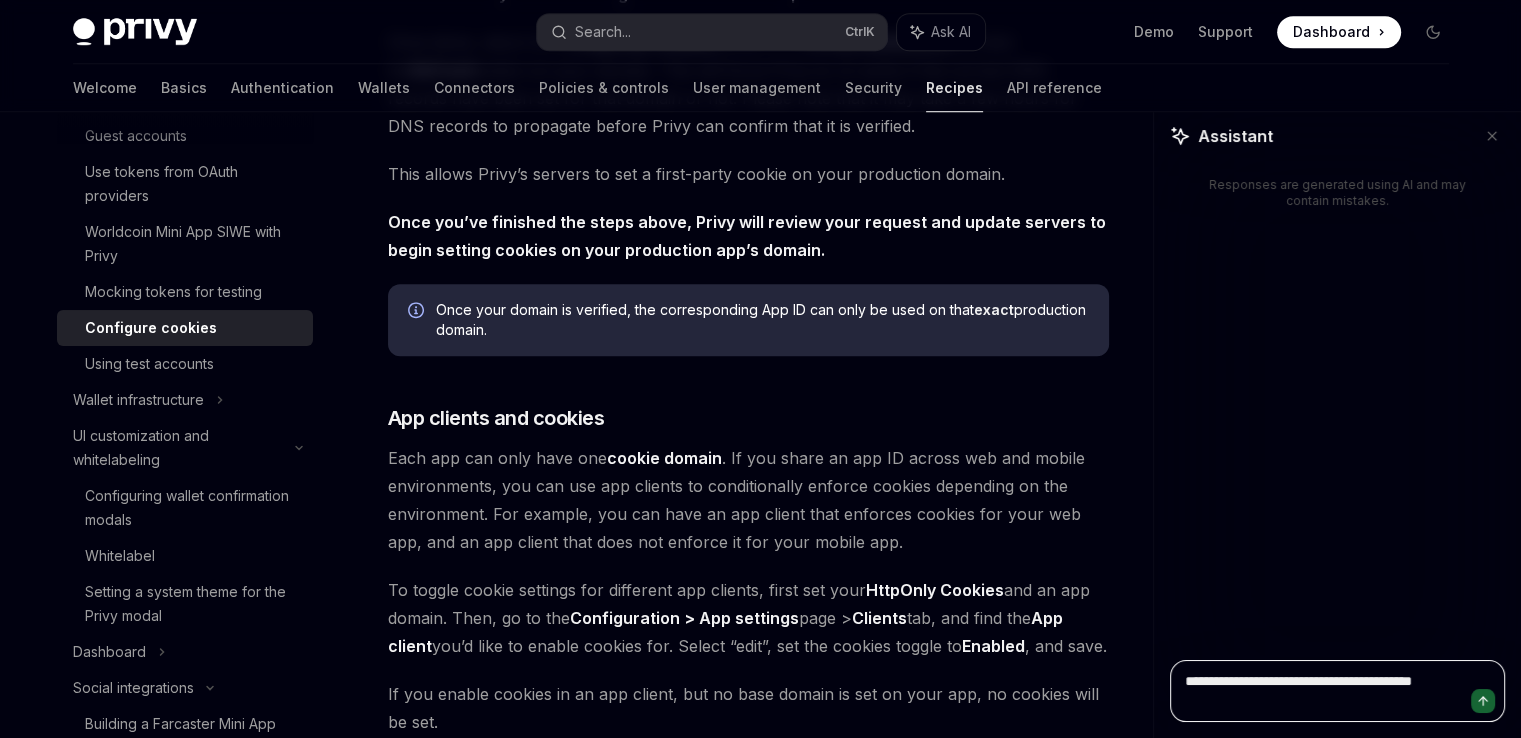 type on "**********" 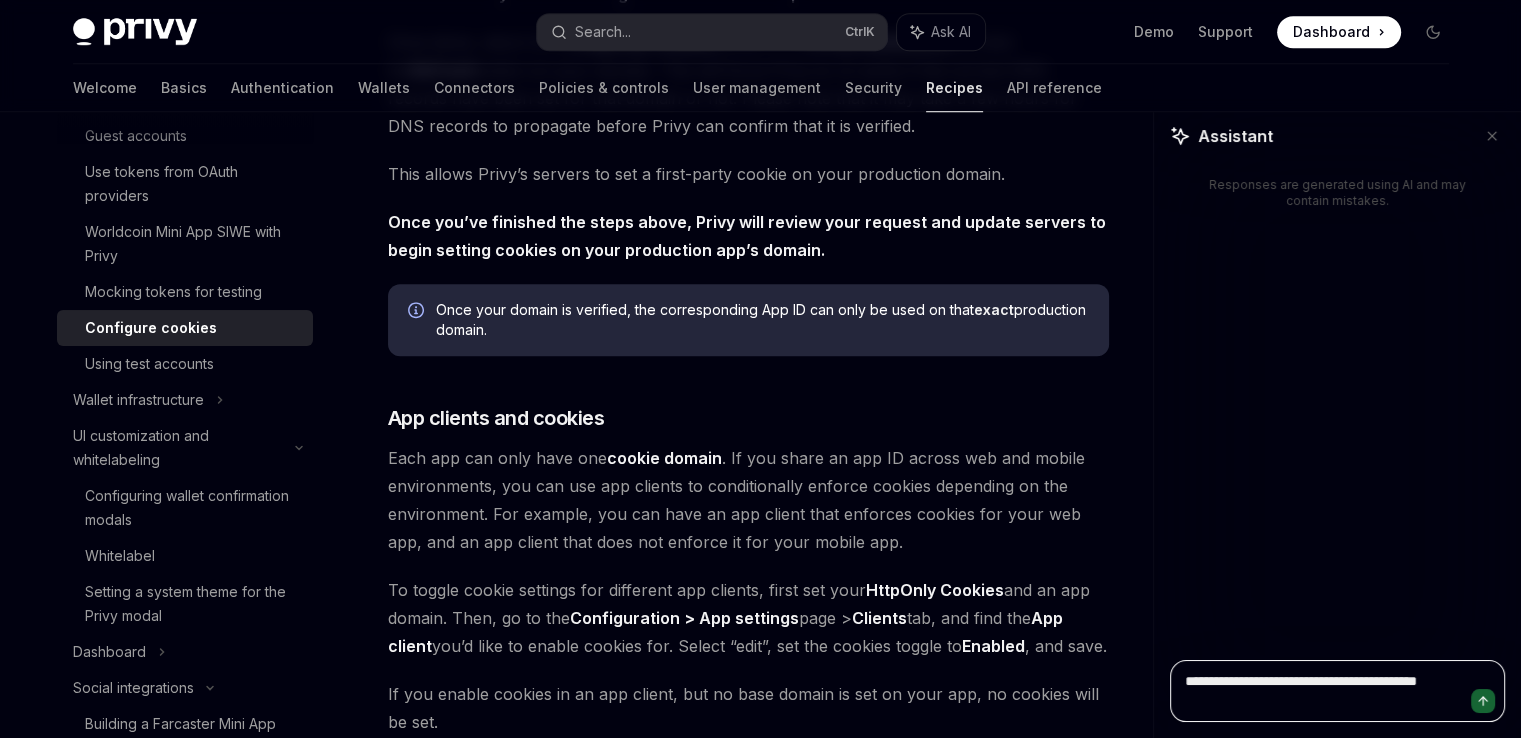 type on "**********" 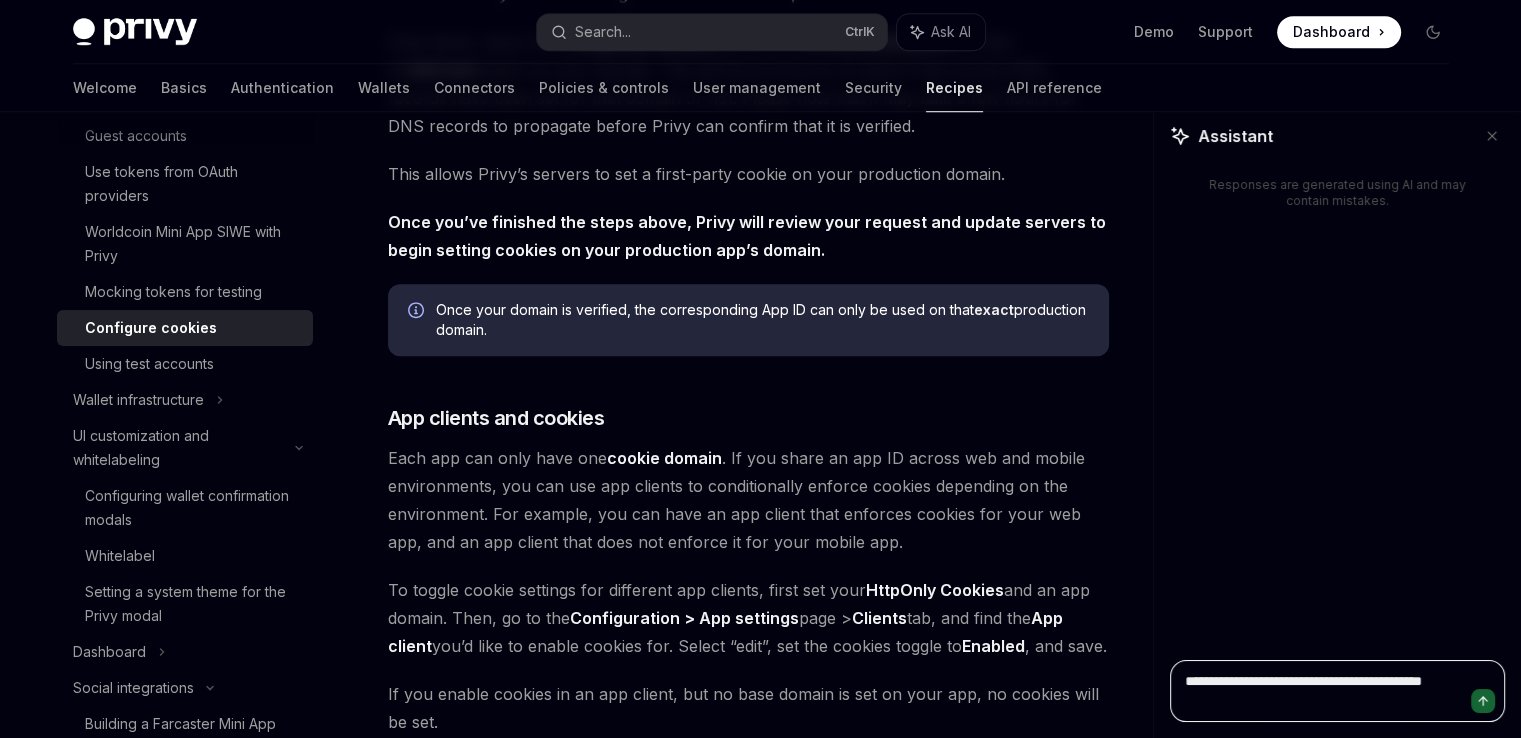 type on "**********" 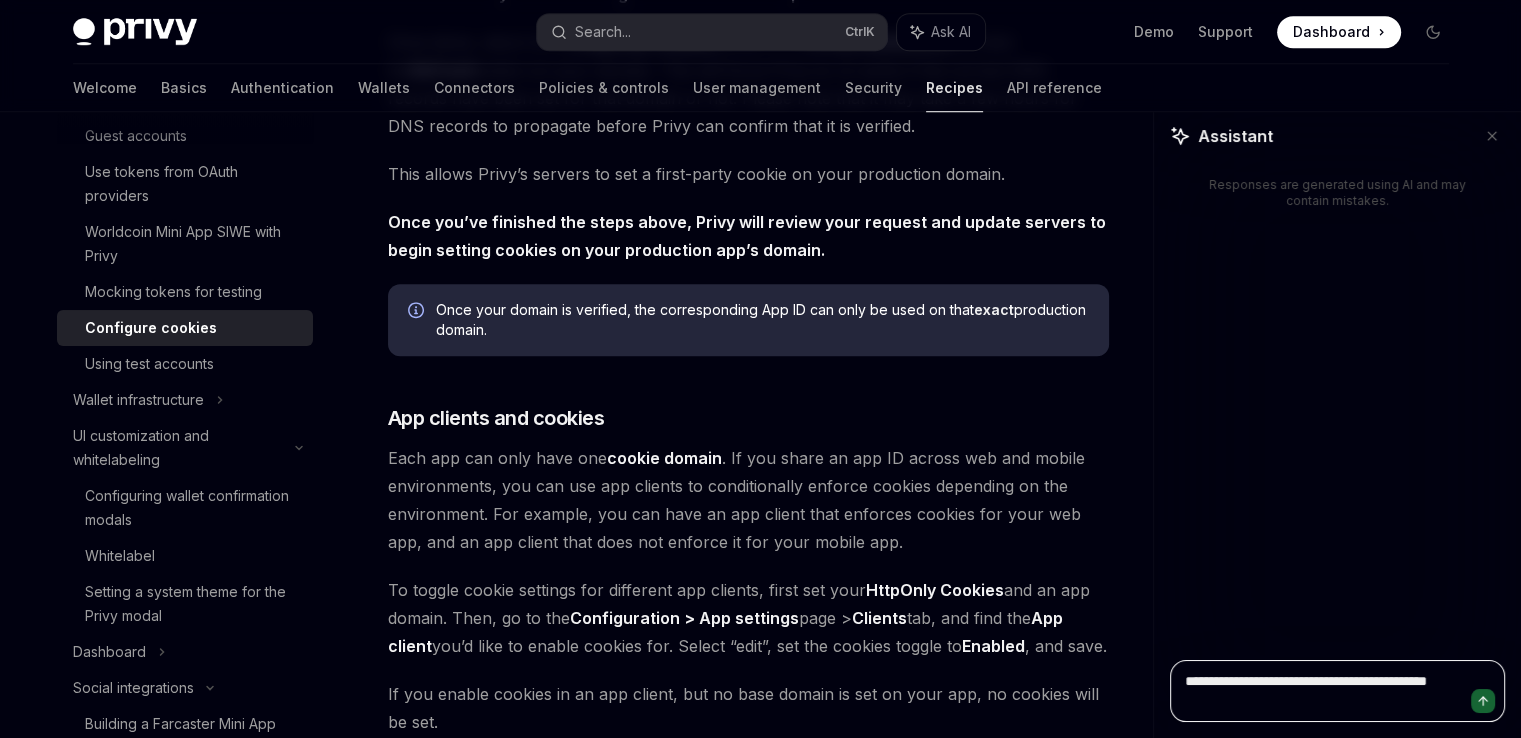type on "**********" 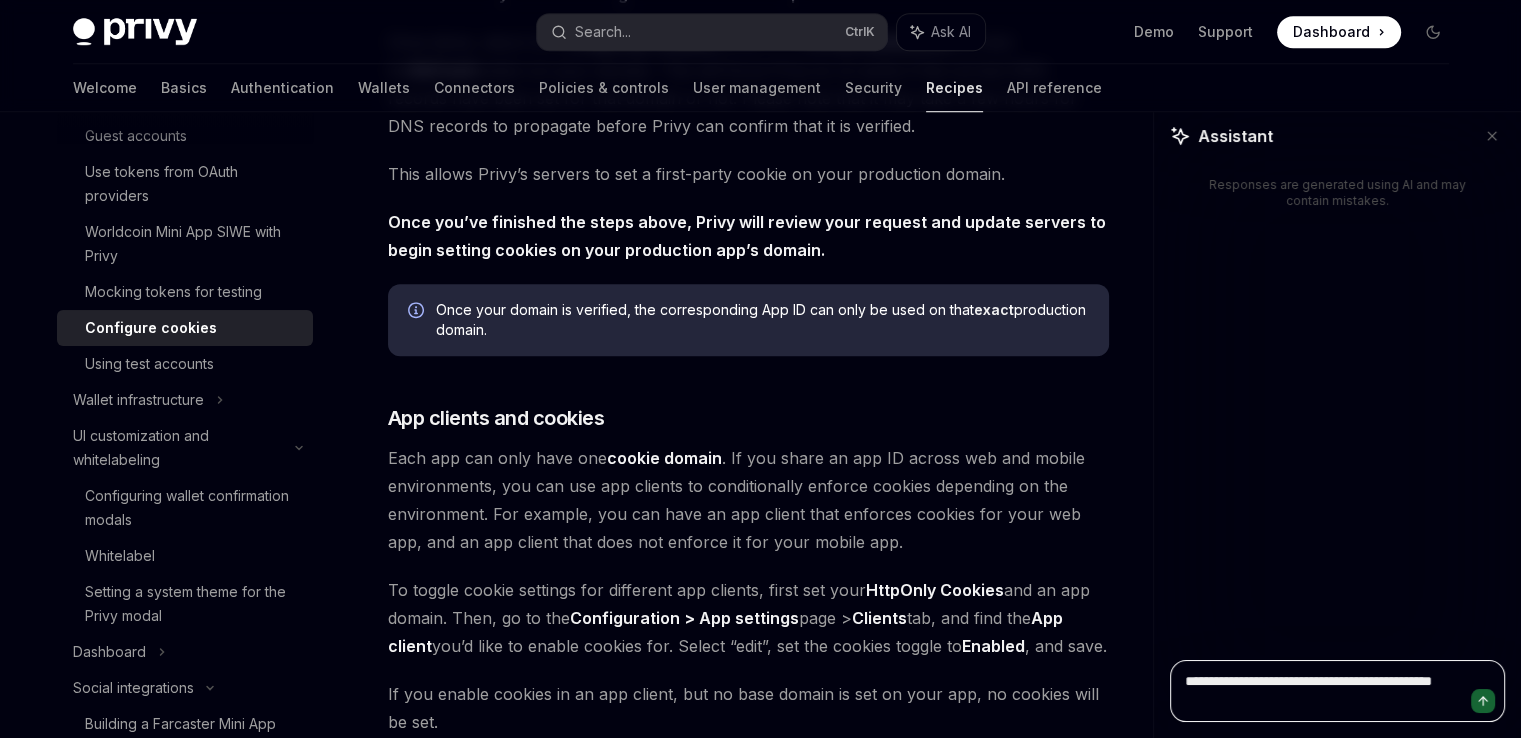 type on "**********" 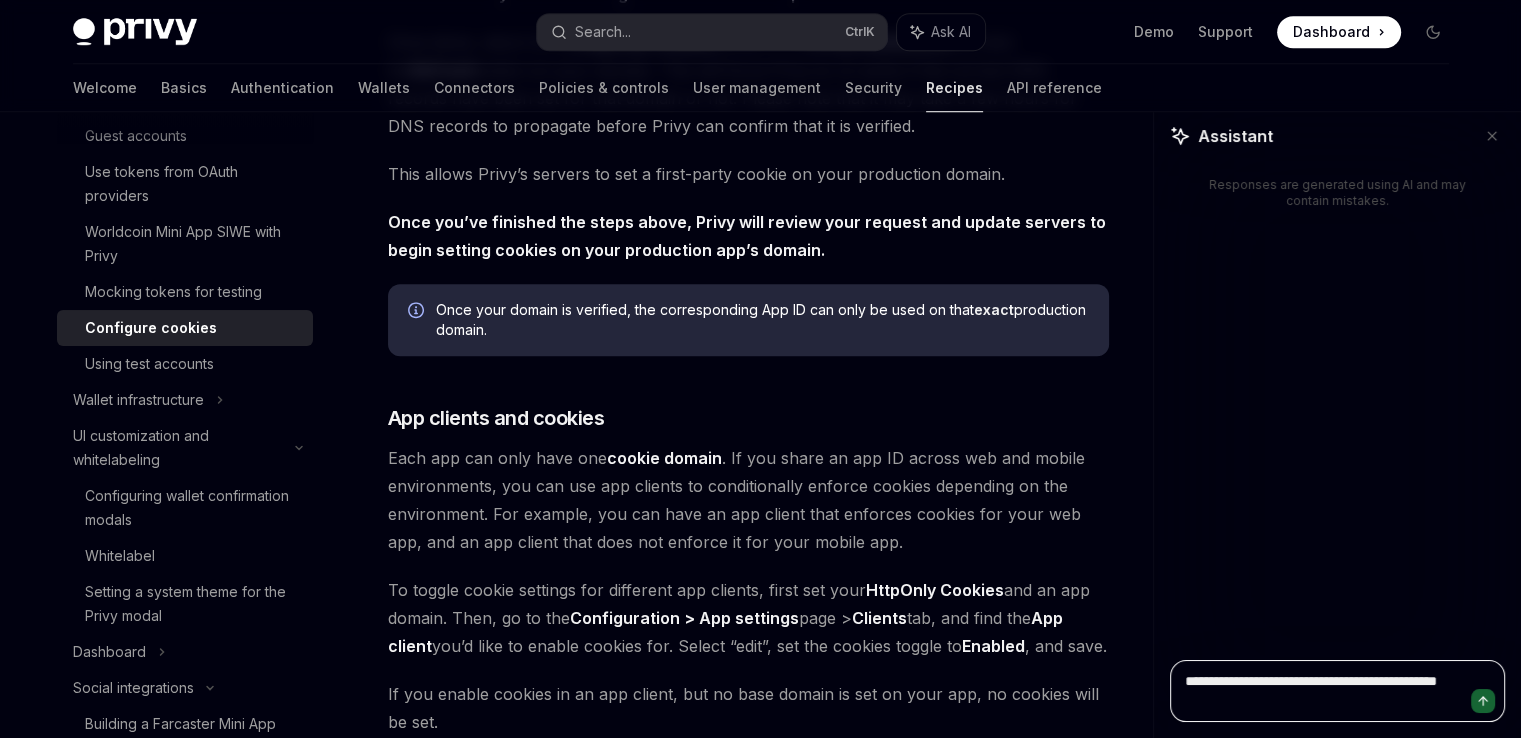 type on "**********" 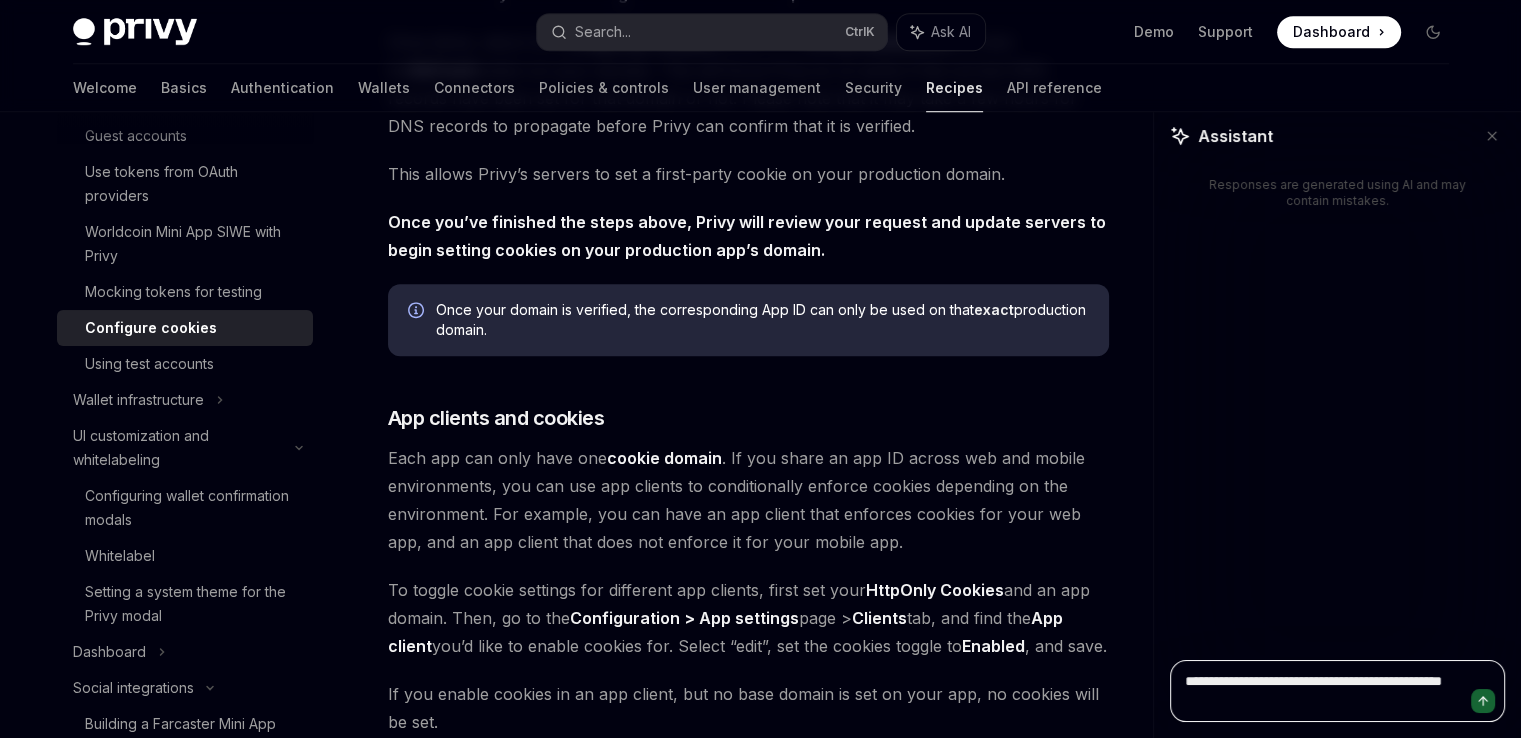 type on "**********" 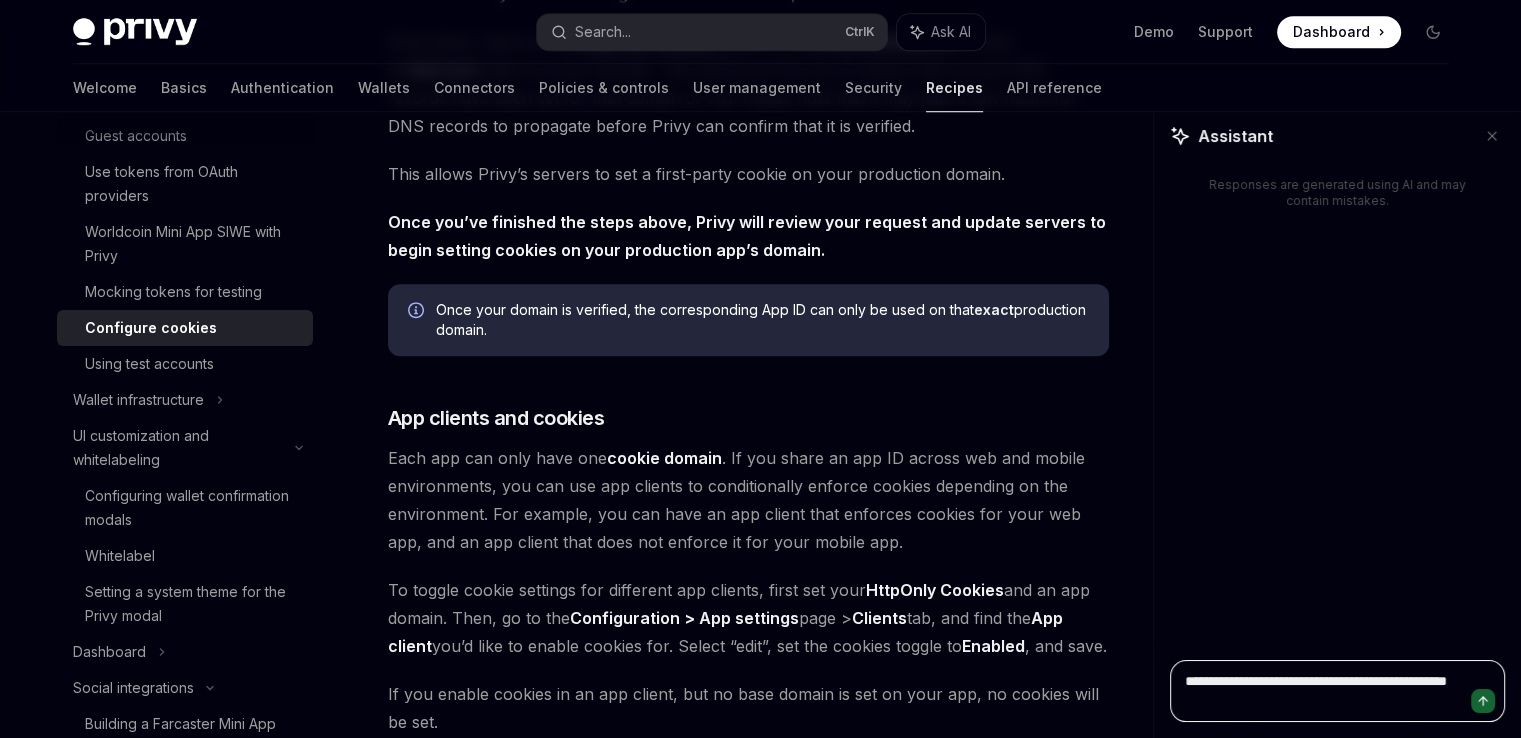 type on "**********" 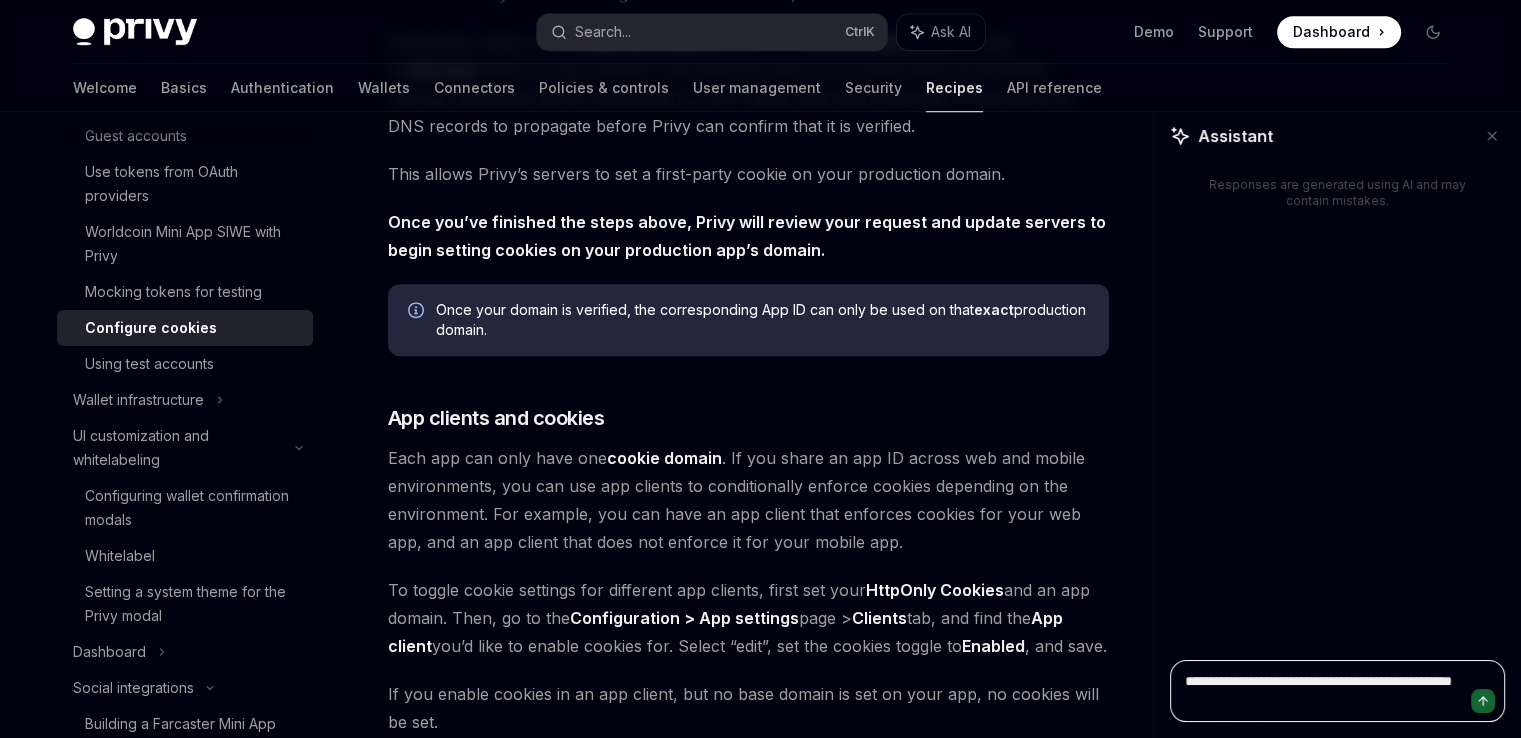 type on "**********" 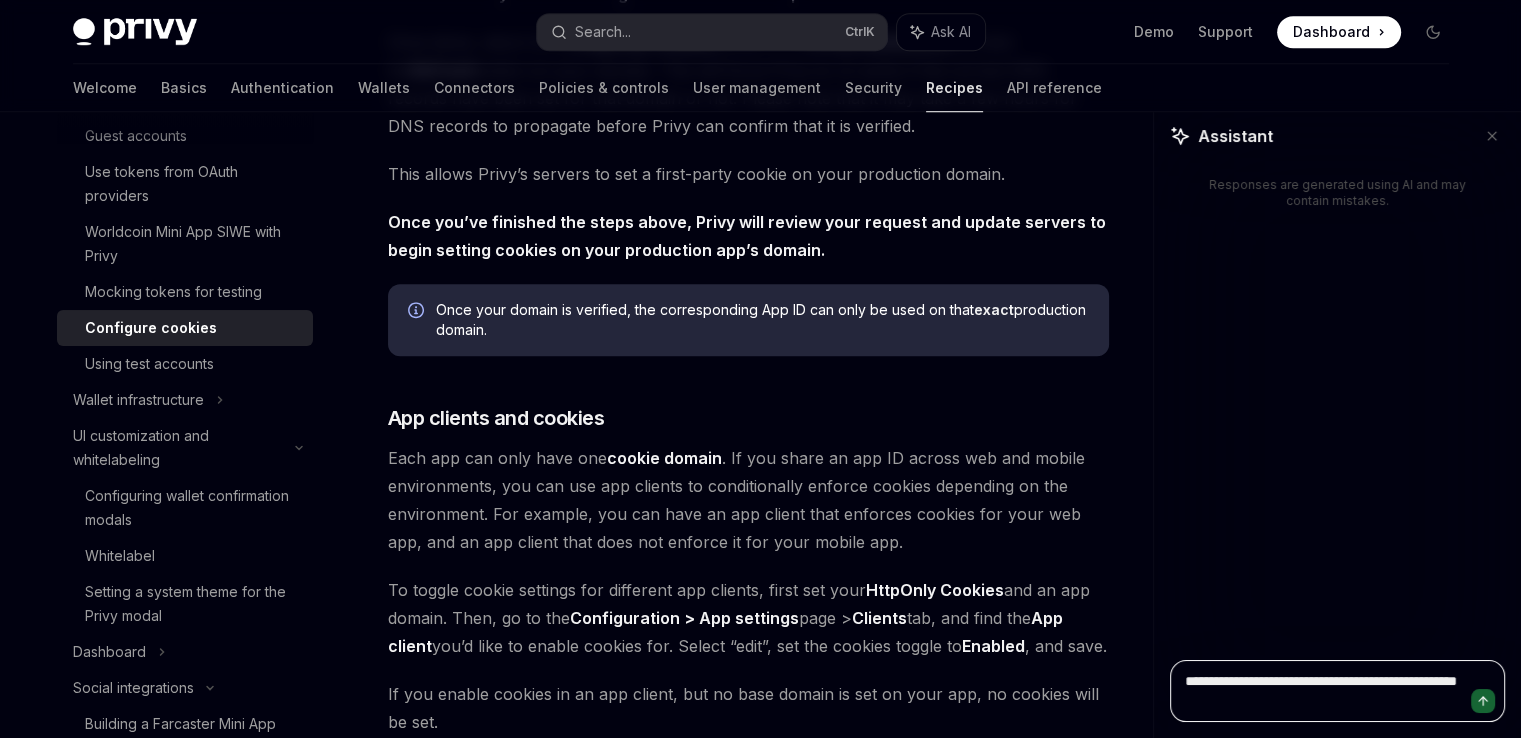 type on "**********" 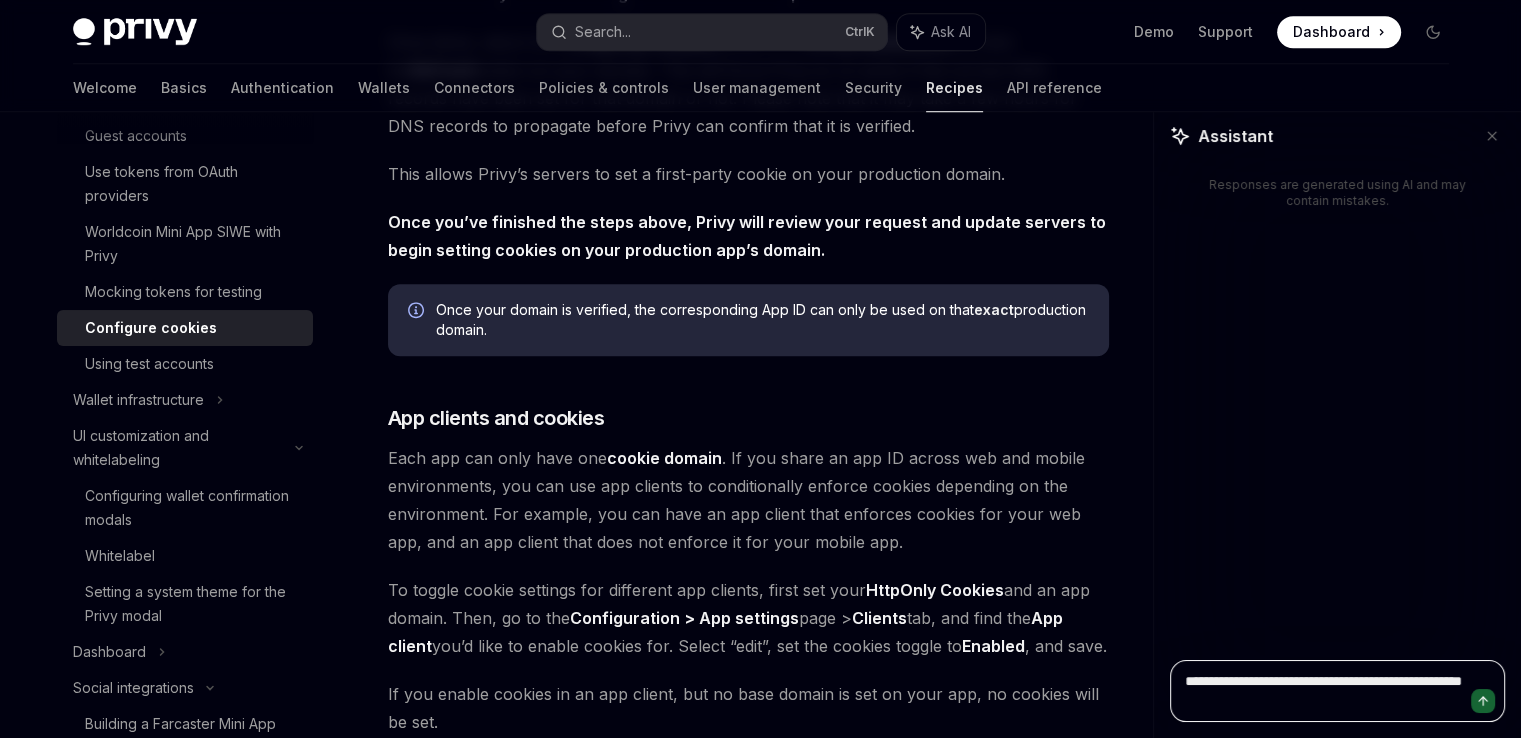 type on "**********" 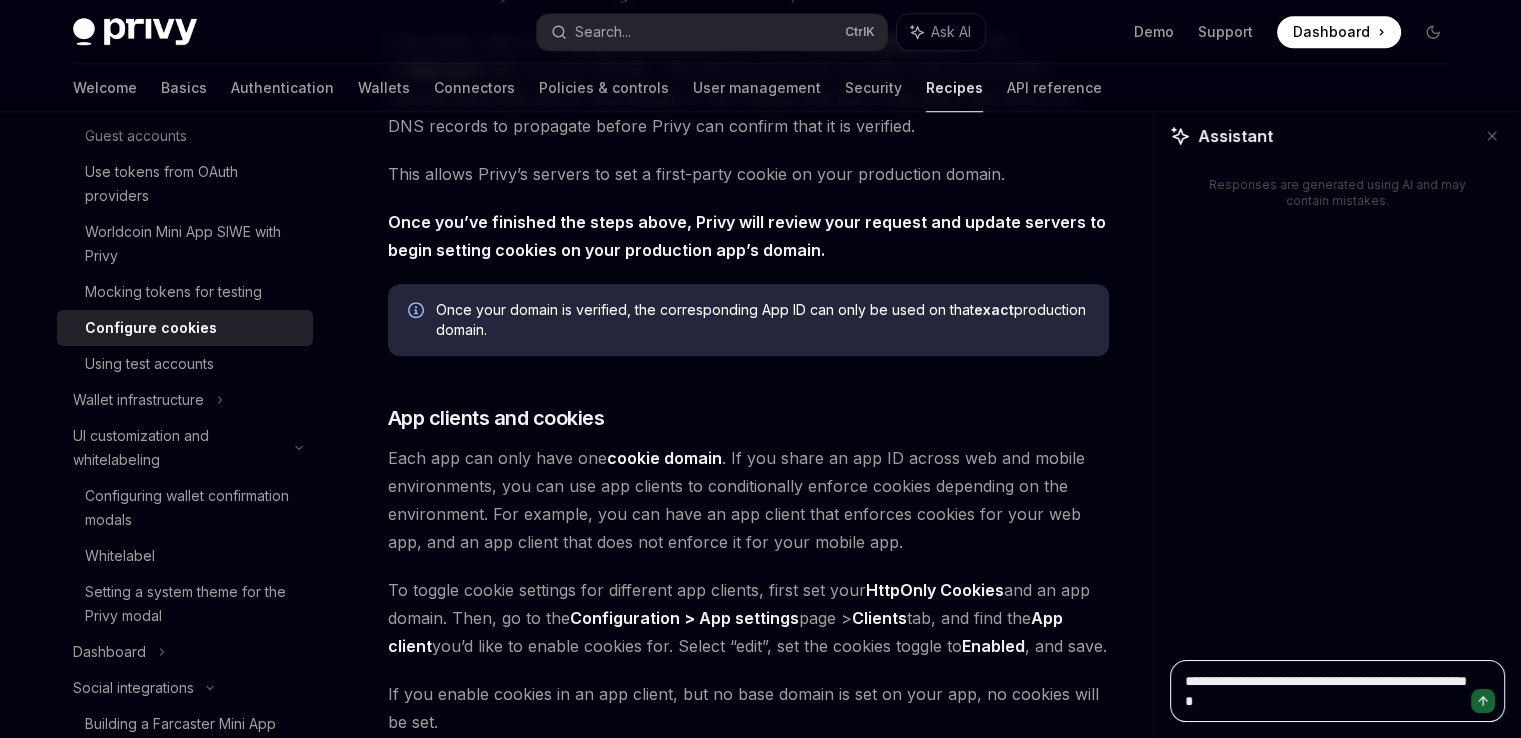 type on "**********" 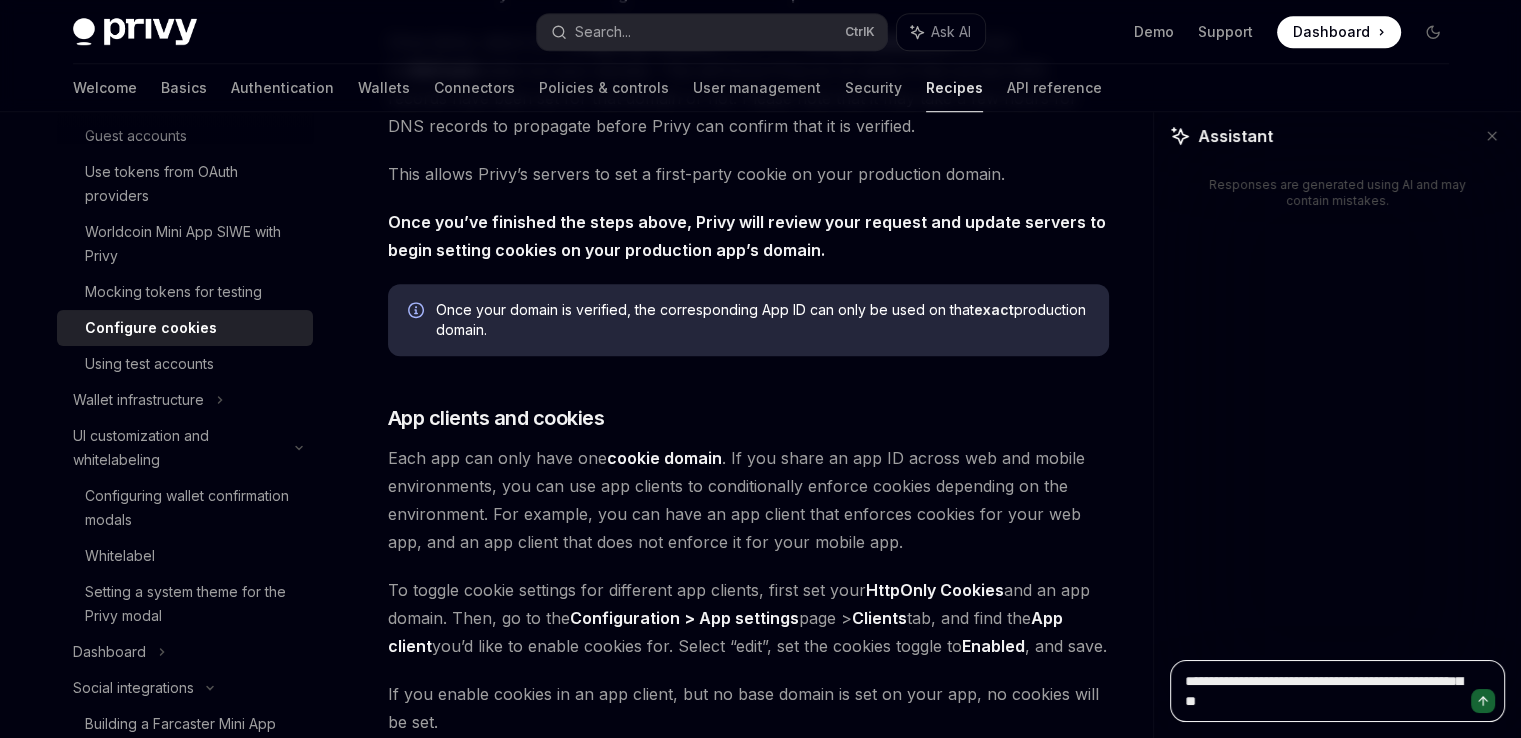 type on "**********" 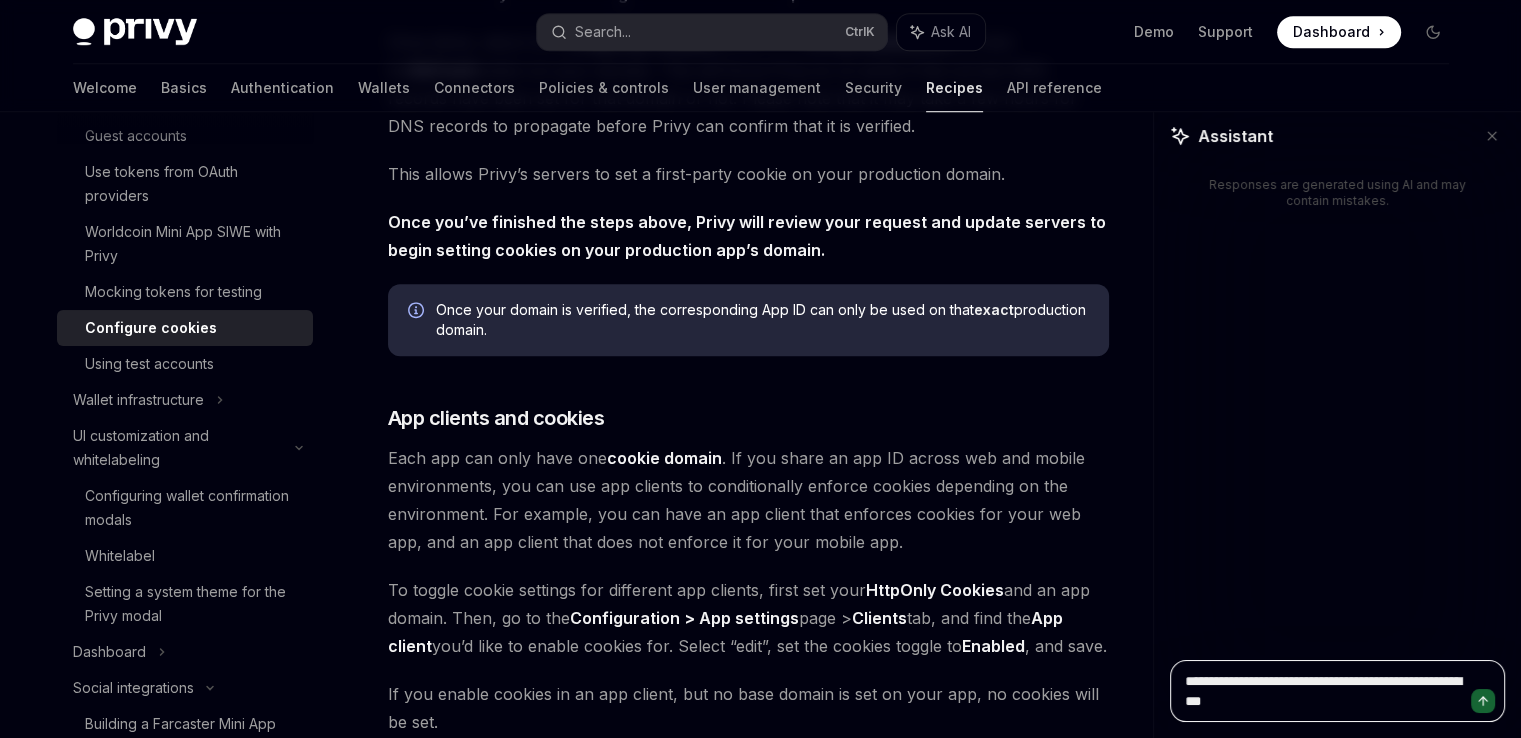 type on "**********" 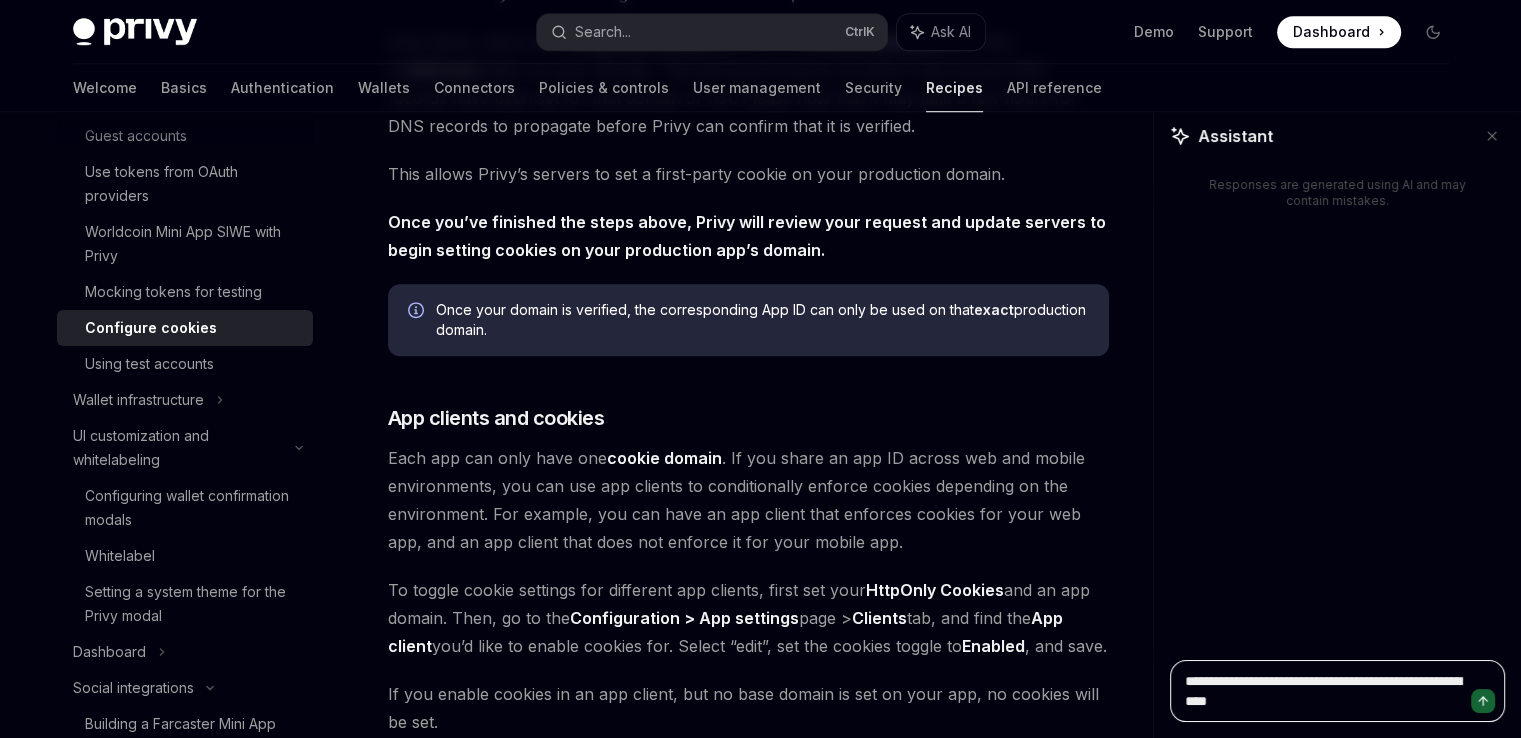 type on "**********" 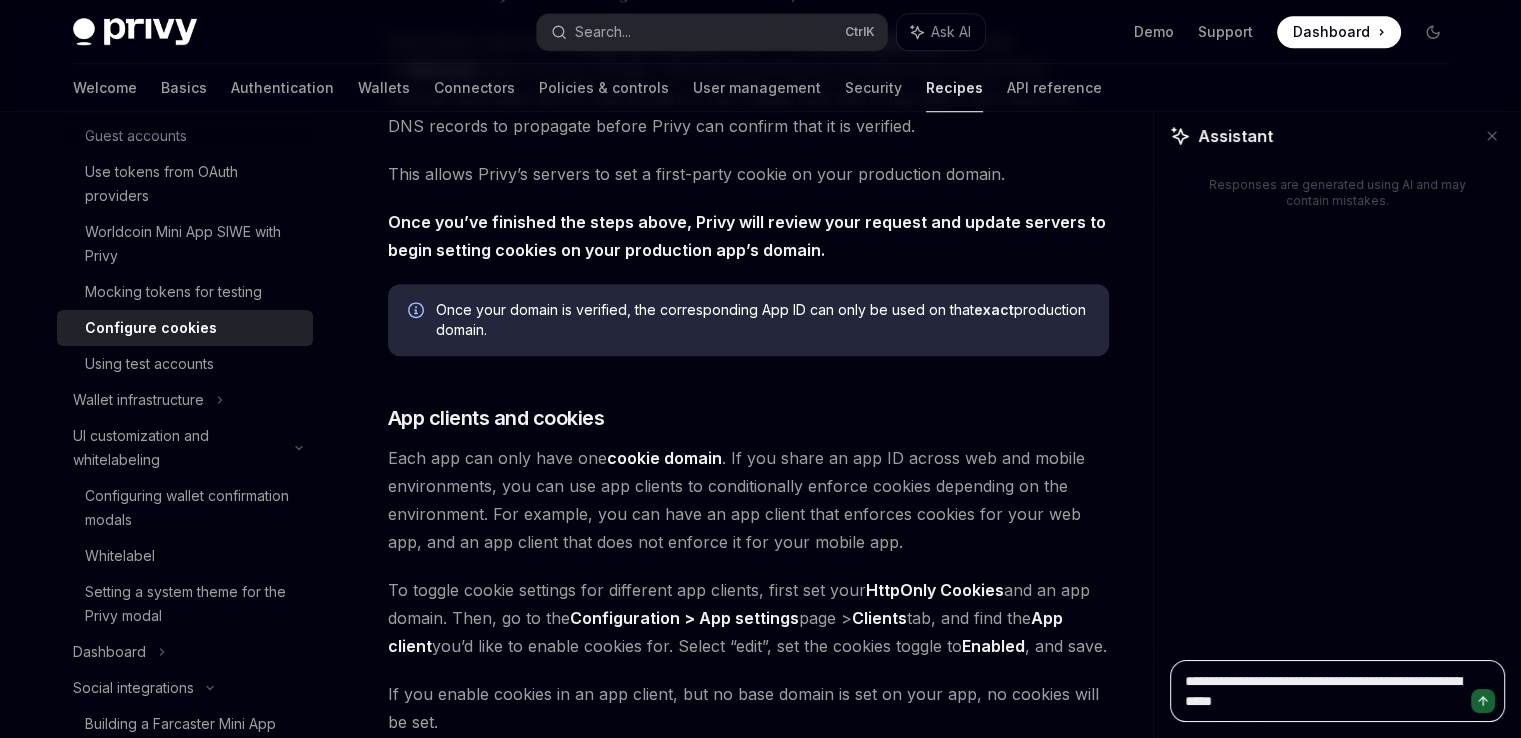 type on "**********" 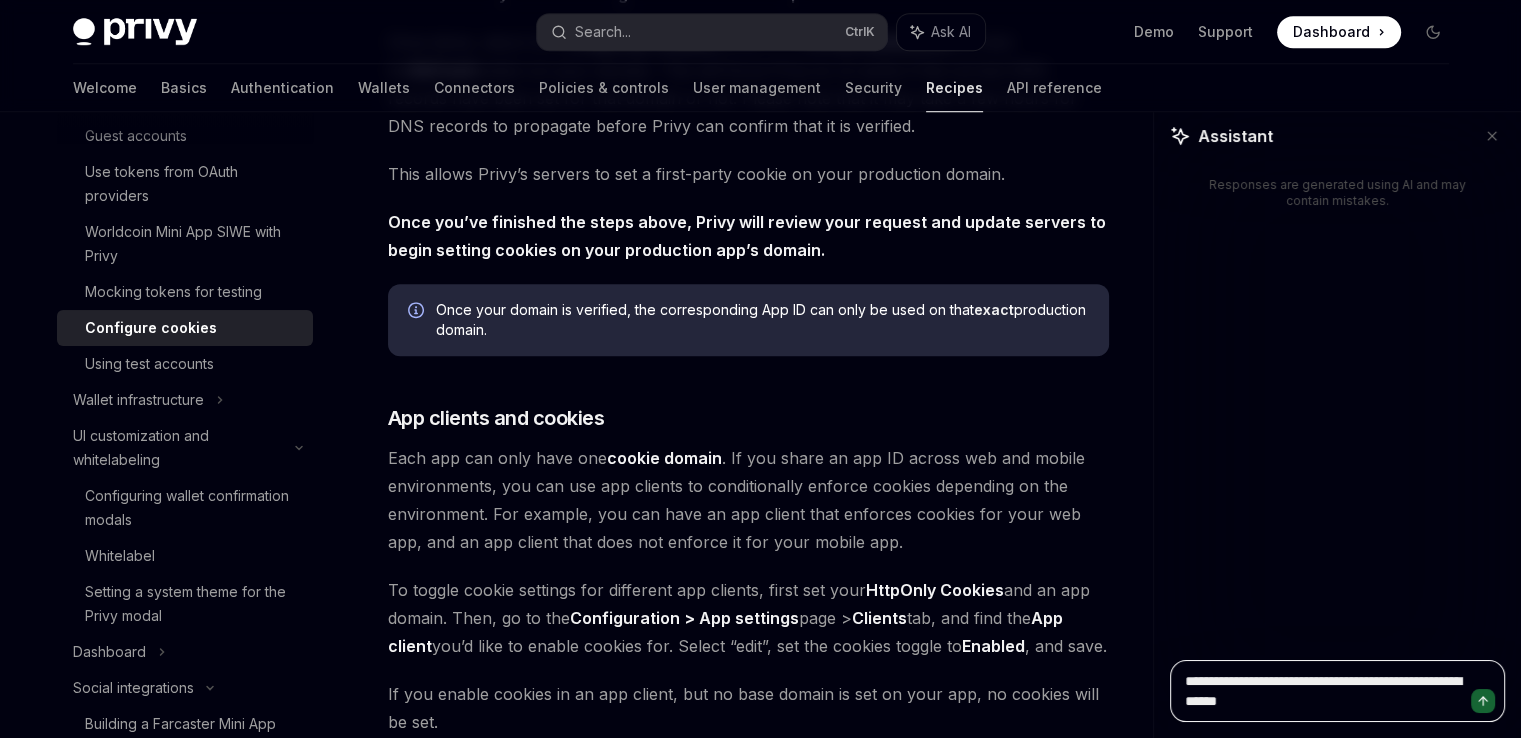 type on "**********" 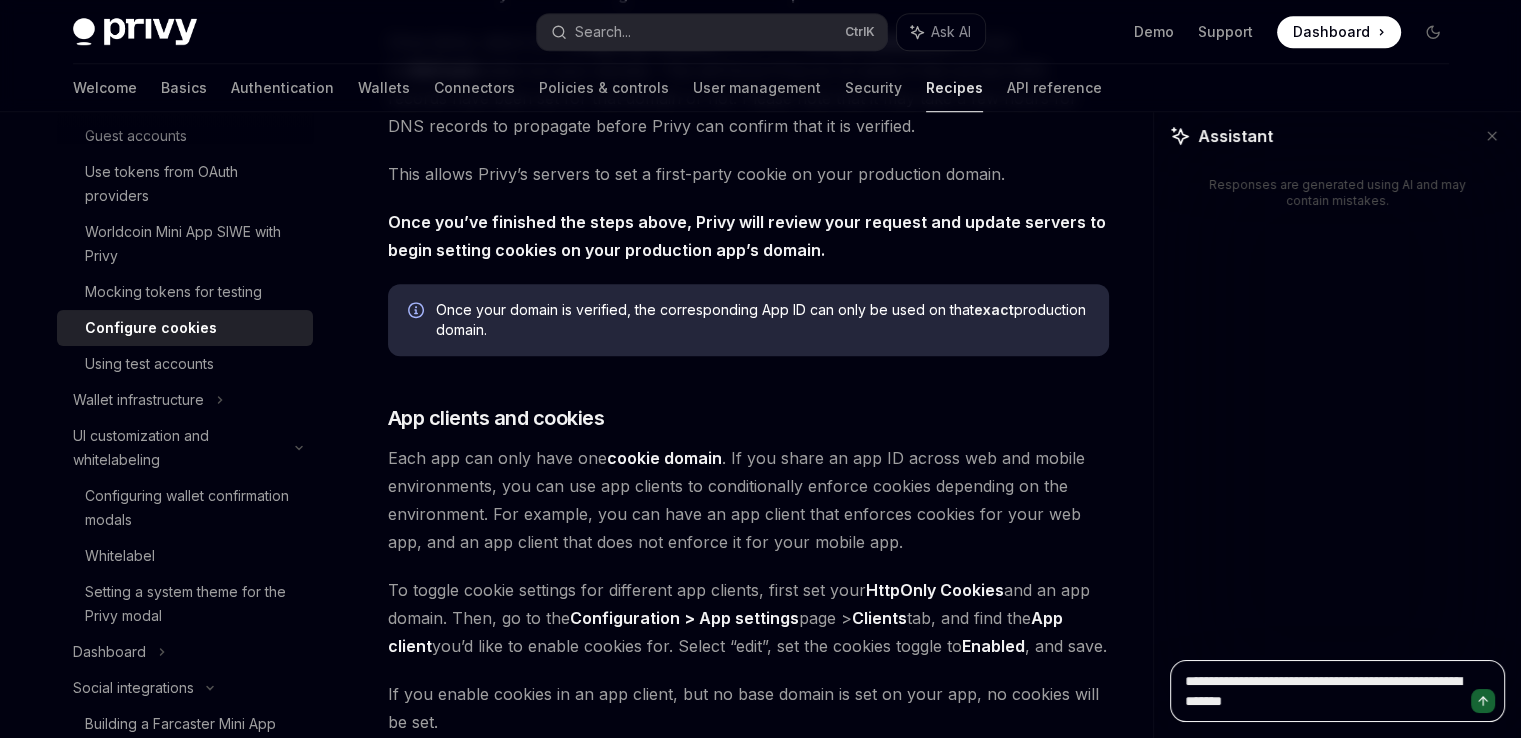 type on "**********" 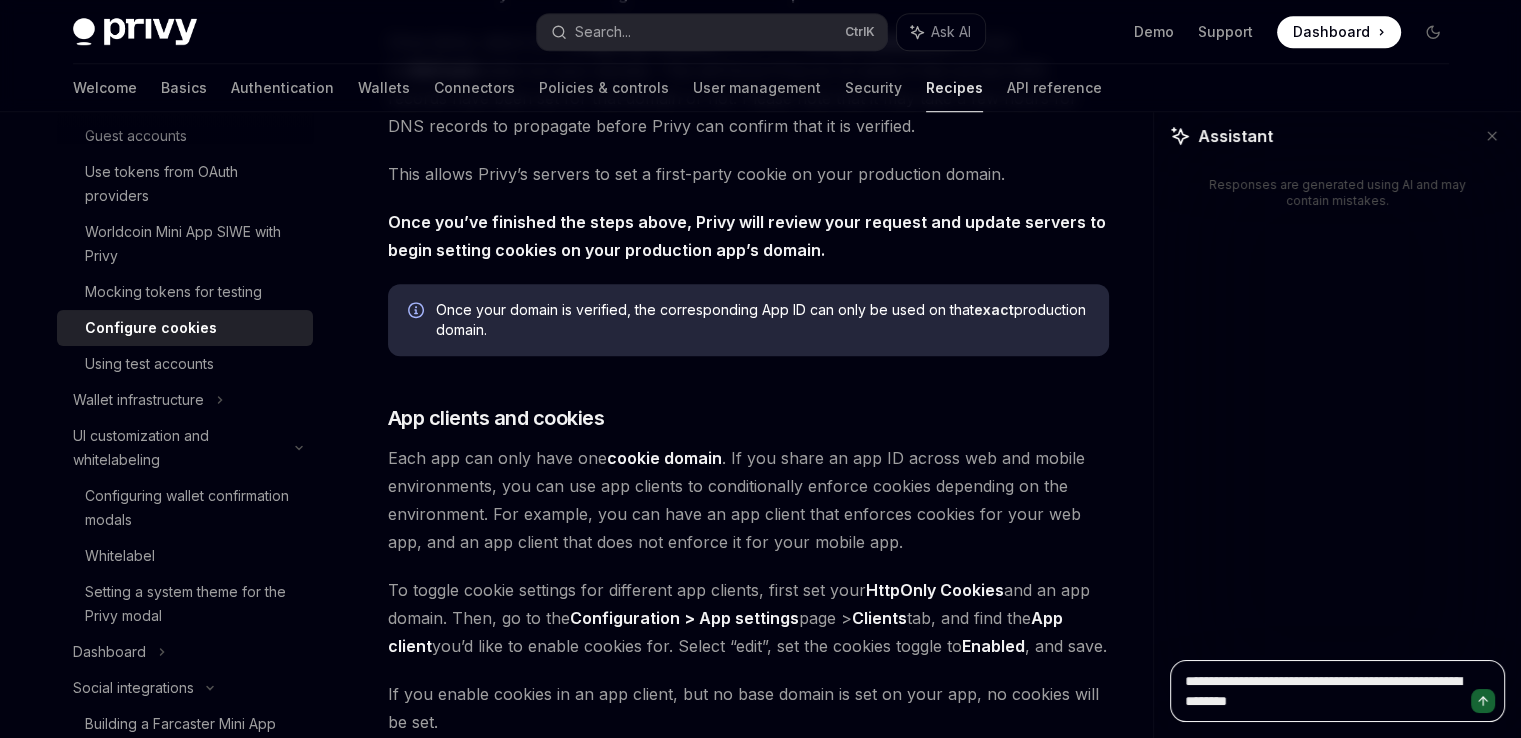 type on "**********" 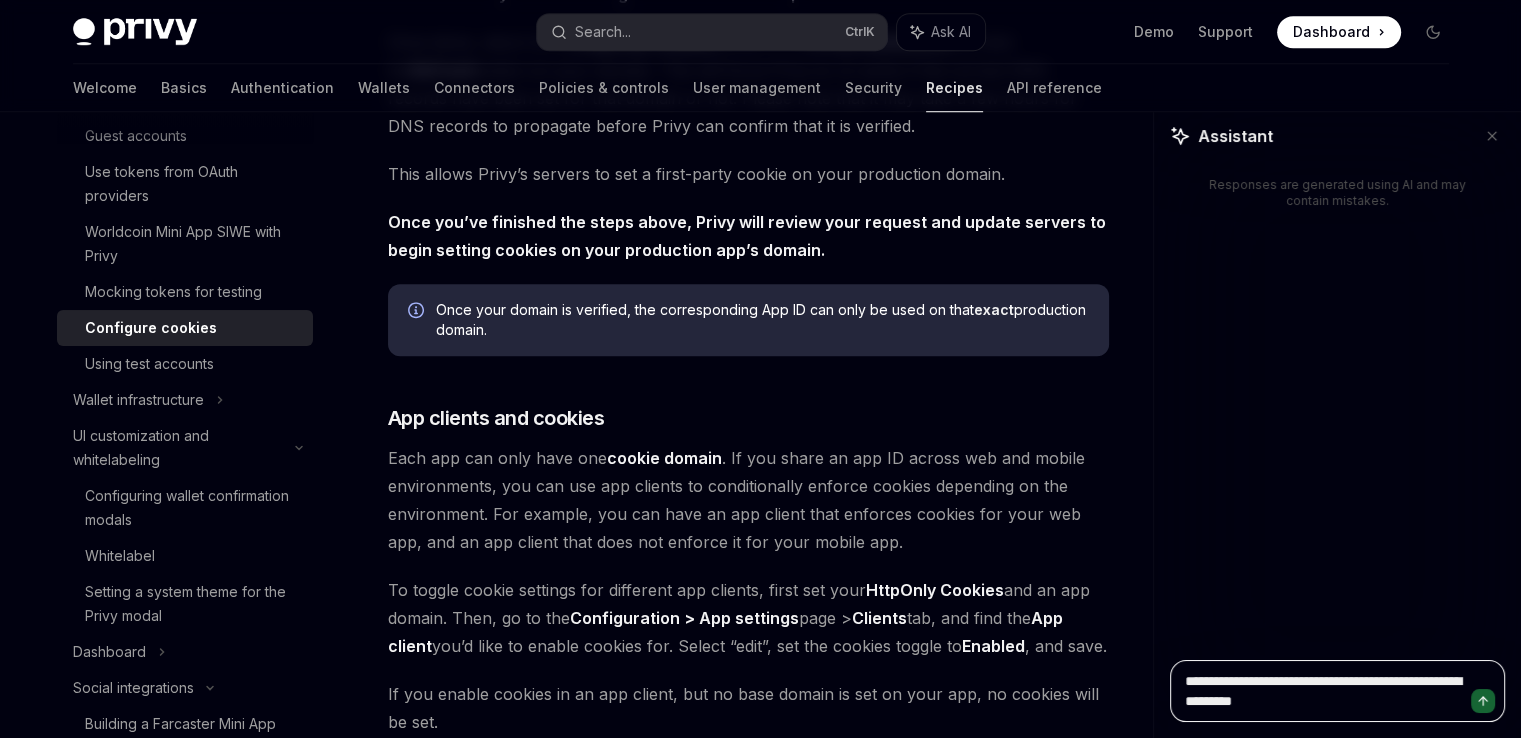 type on "**********" 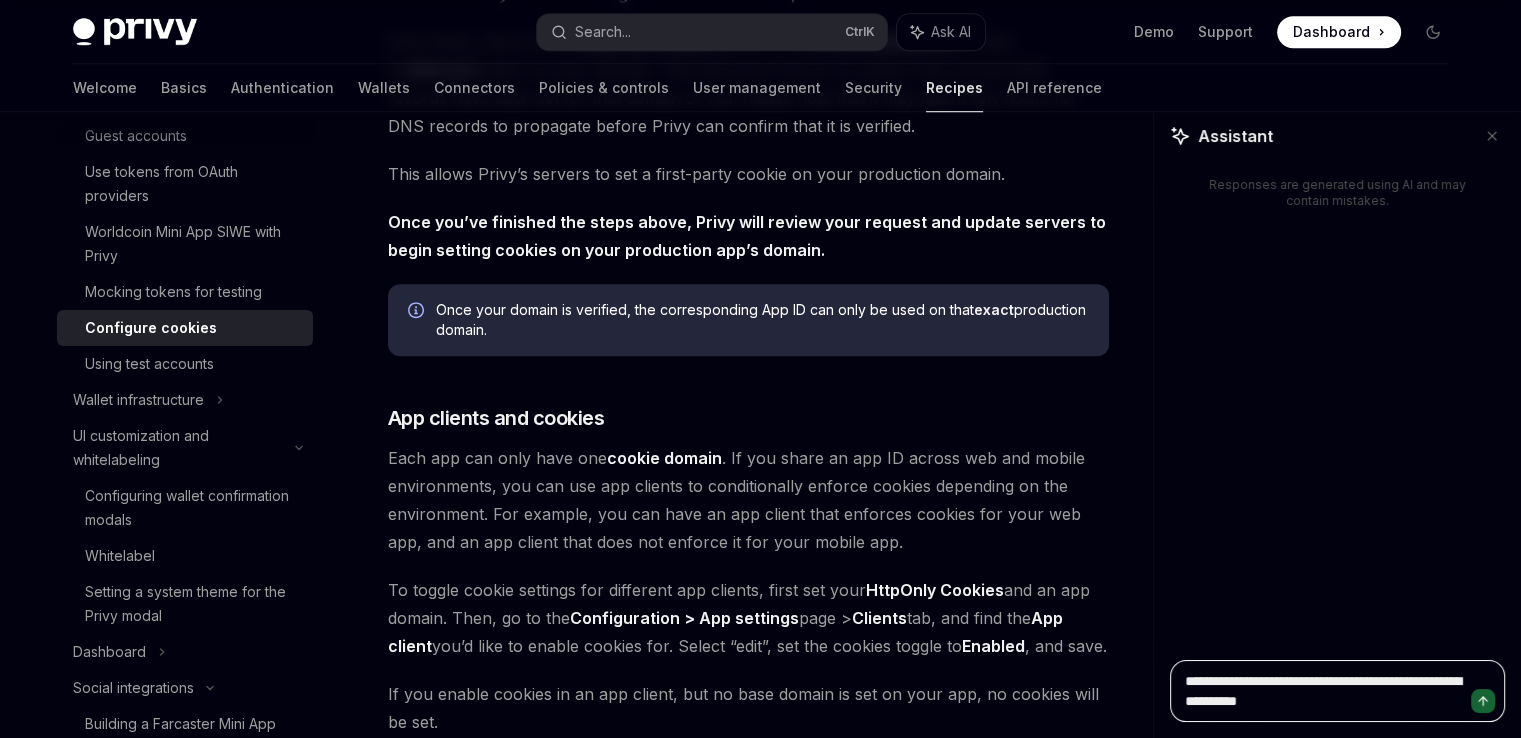 type on "**********" 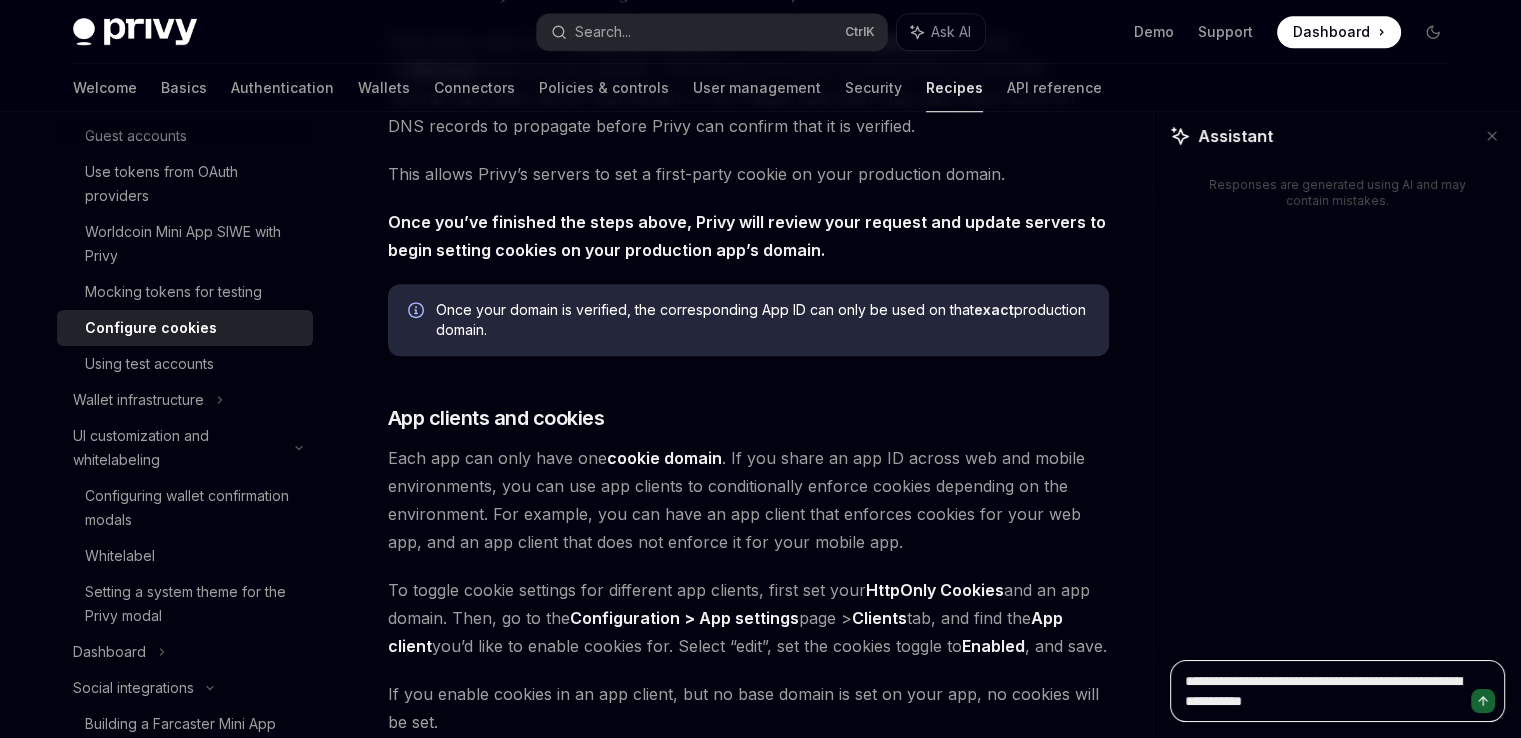 type on "**********" 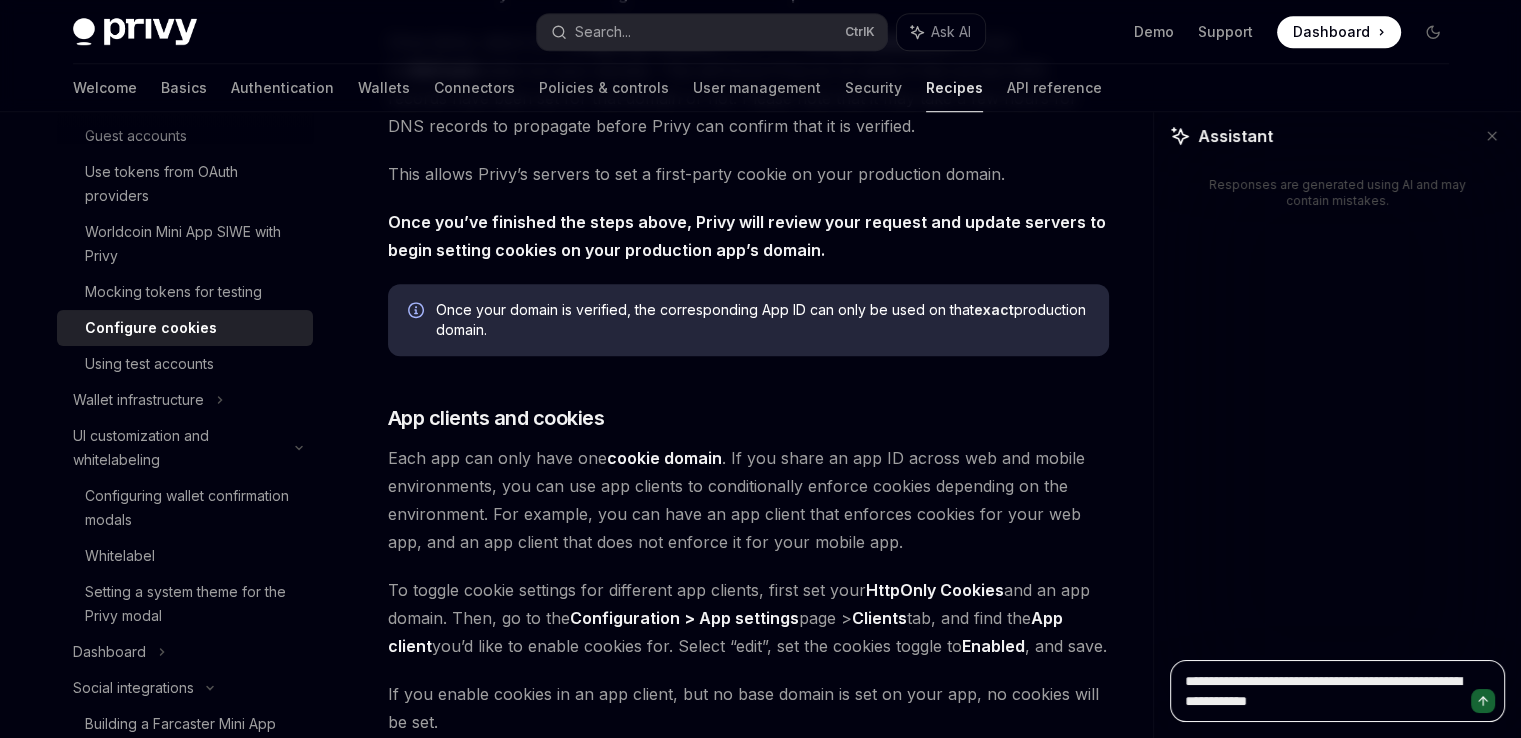 type on "**********" 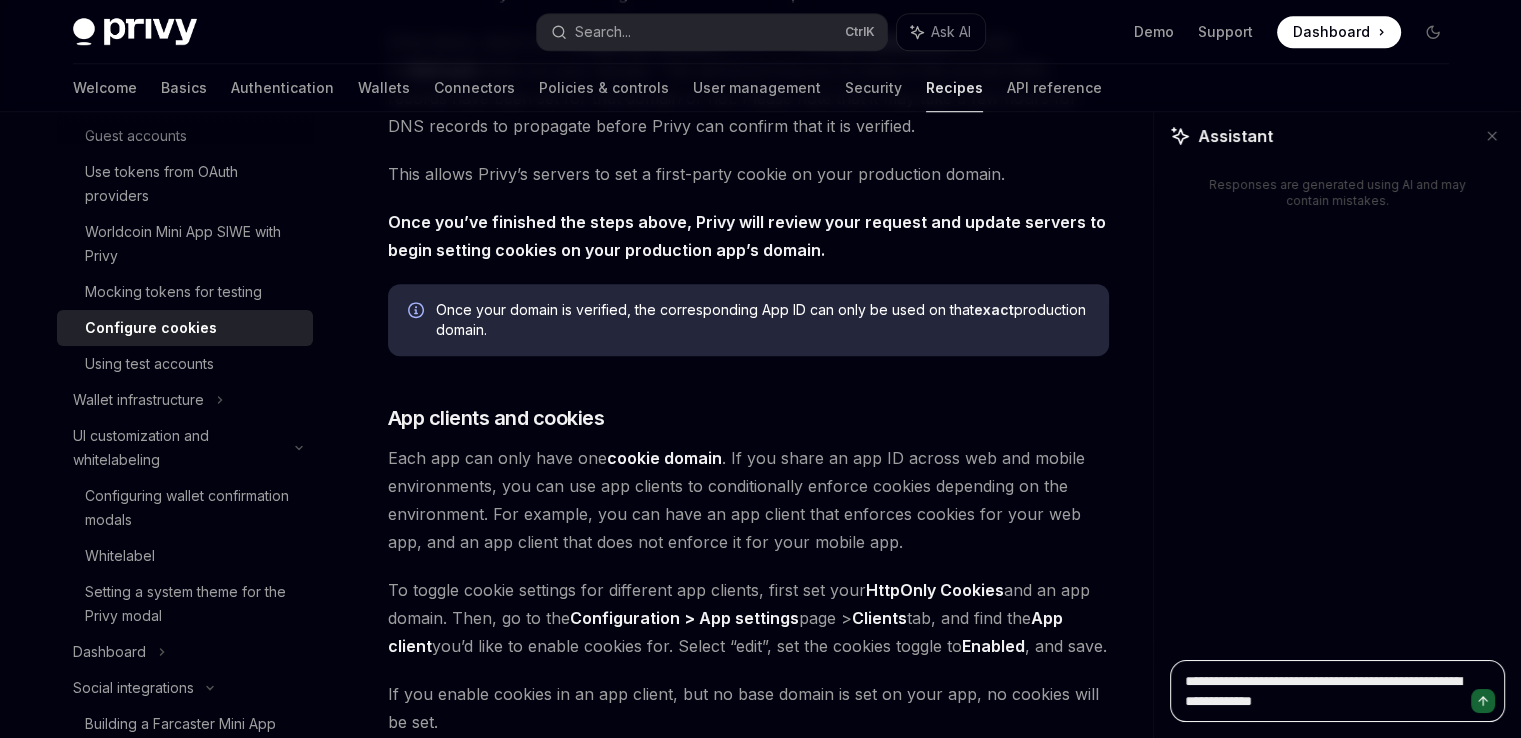 type on "**********" 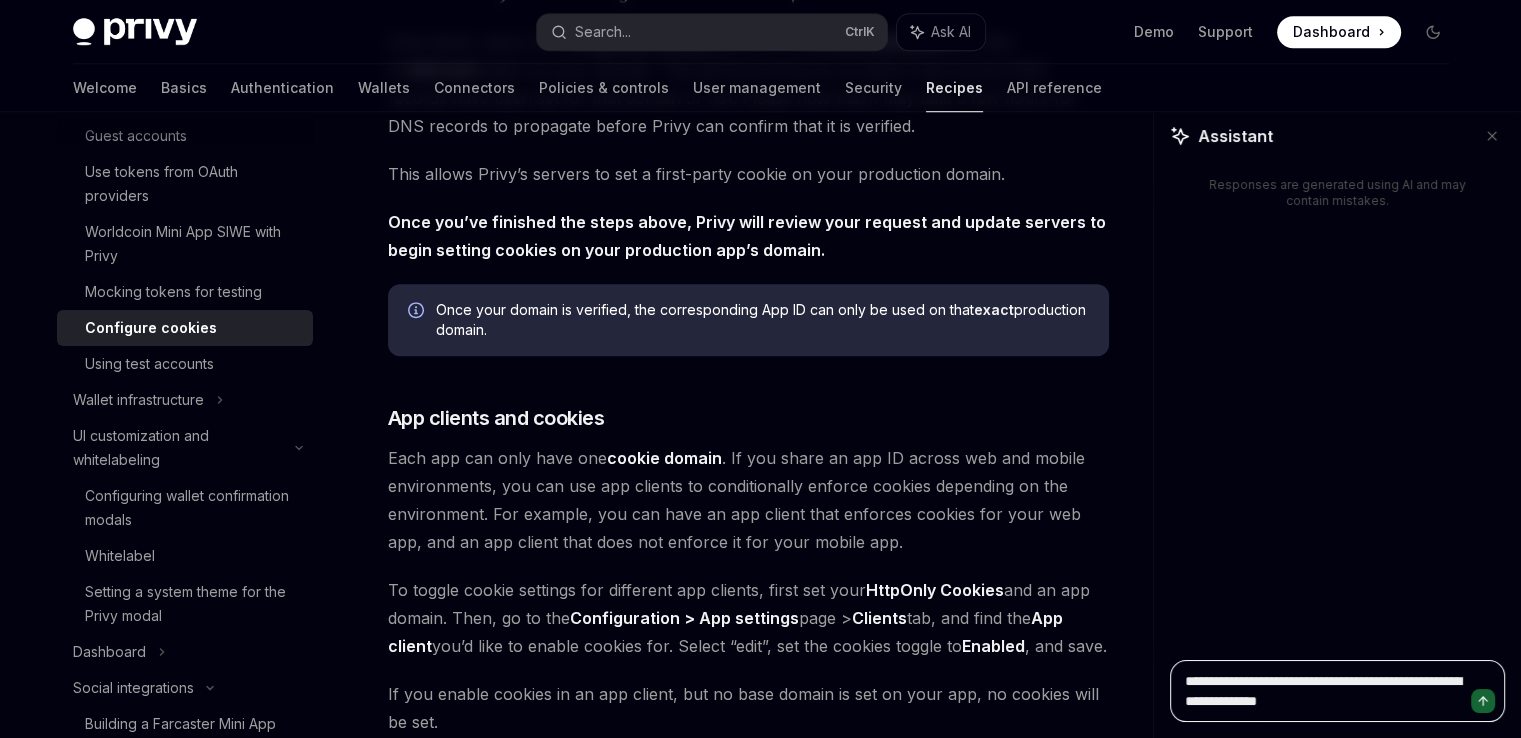 type on "**********" 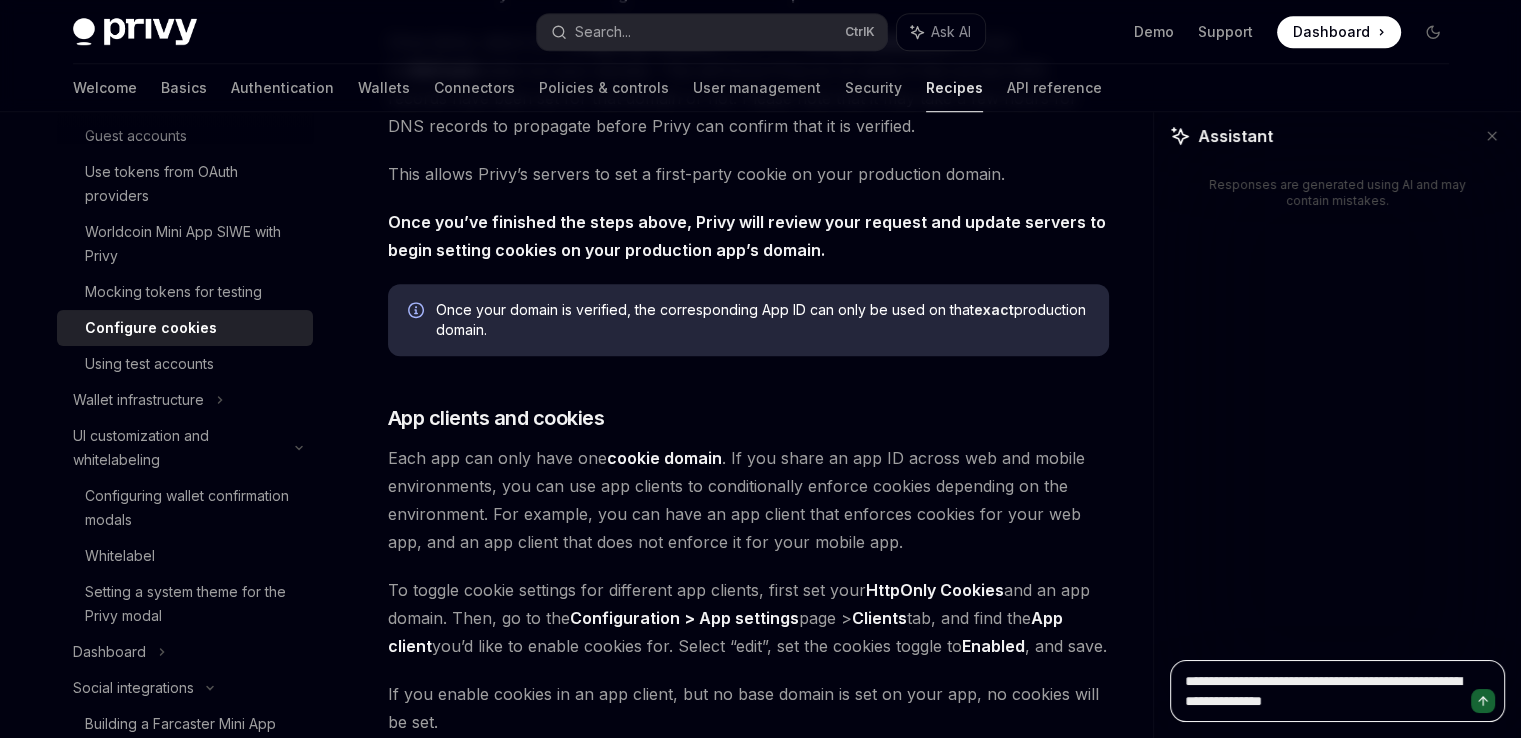 type on "**********" 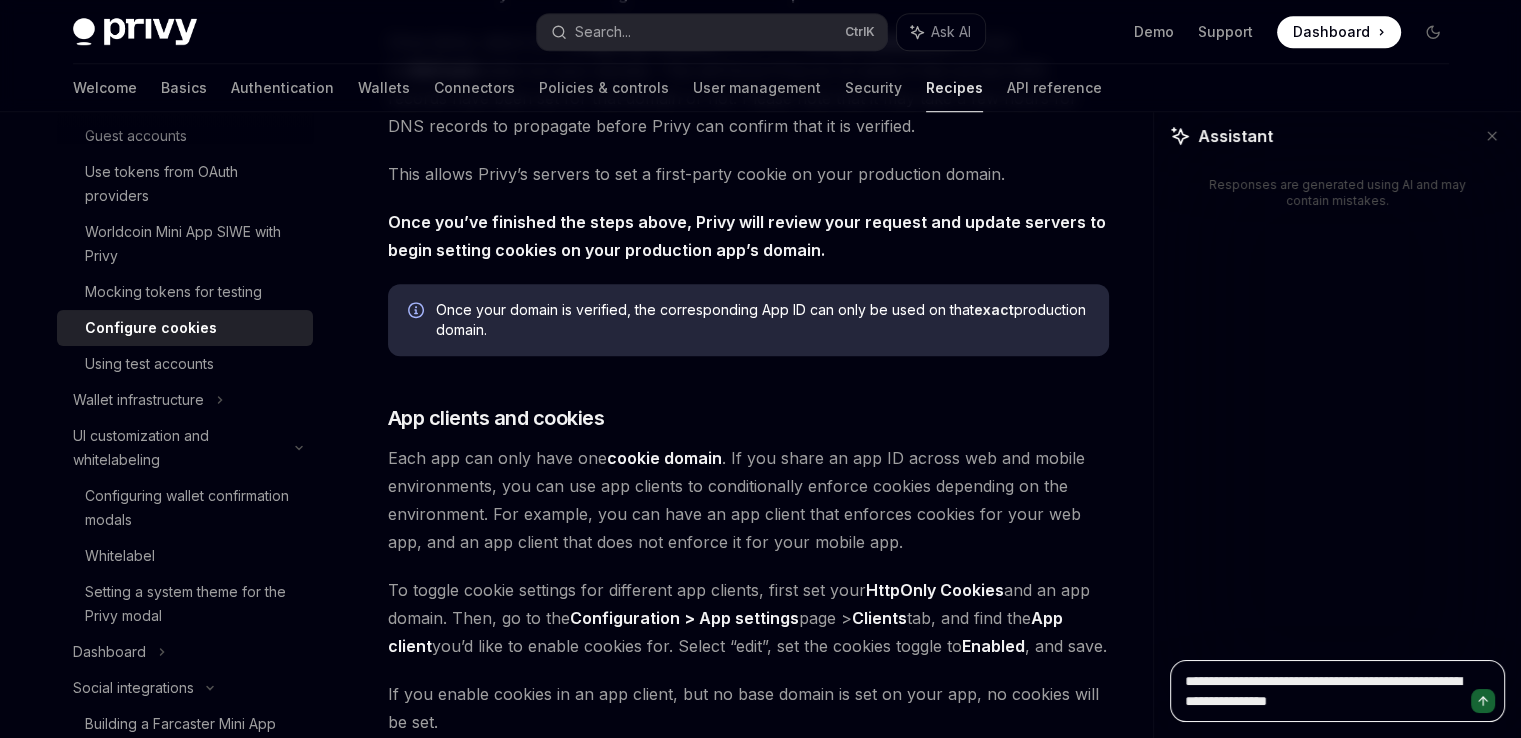 type on "**********" 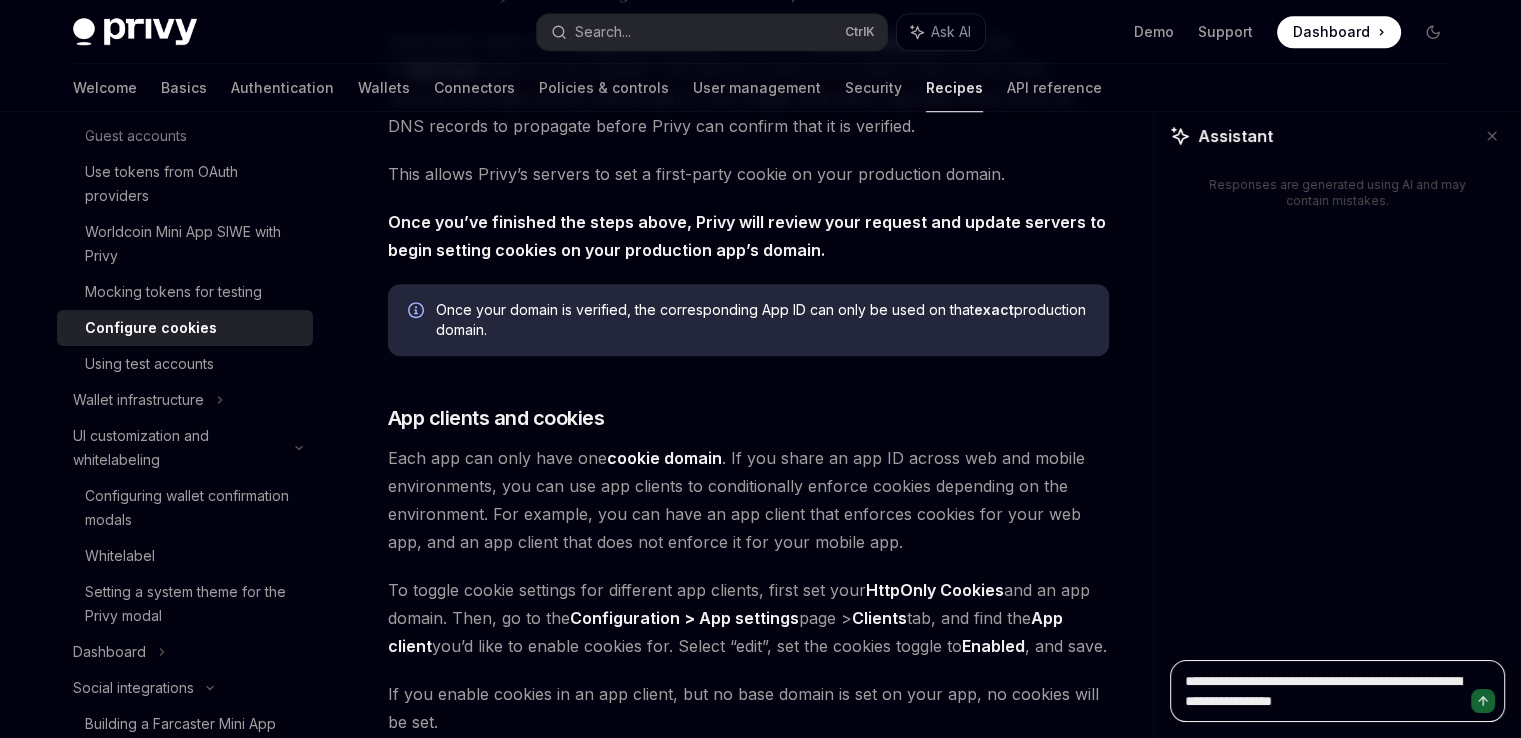 type on "**********" 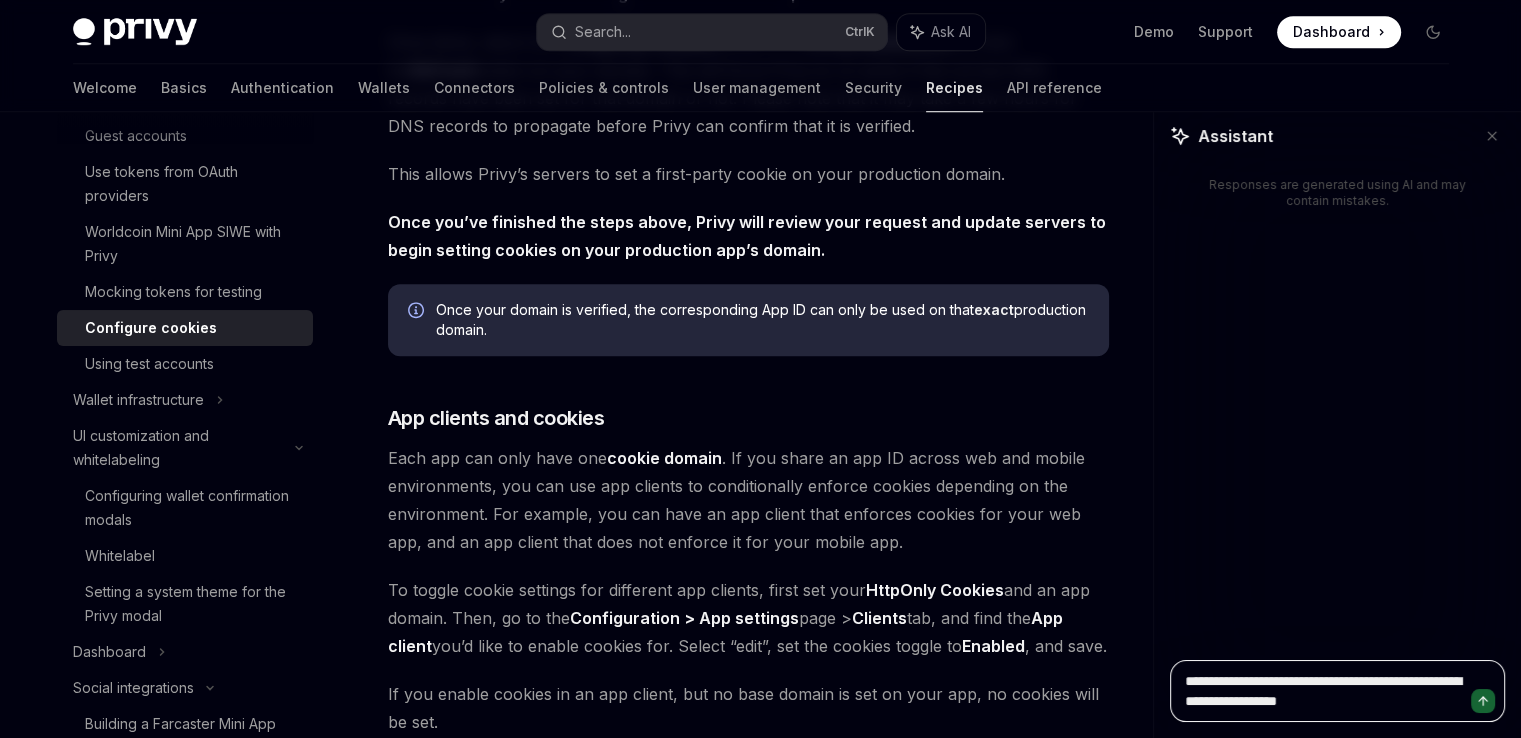 type on "**********" 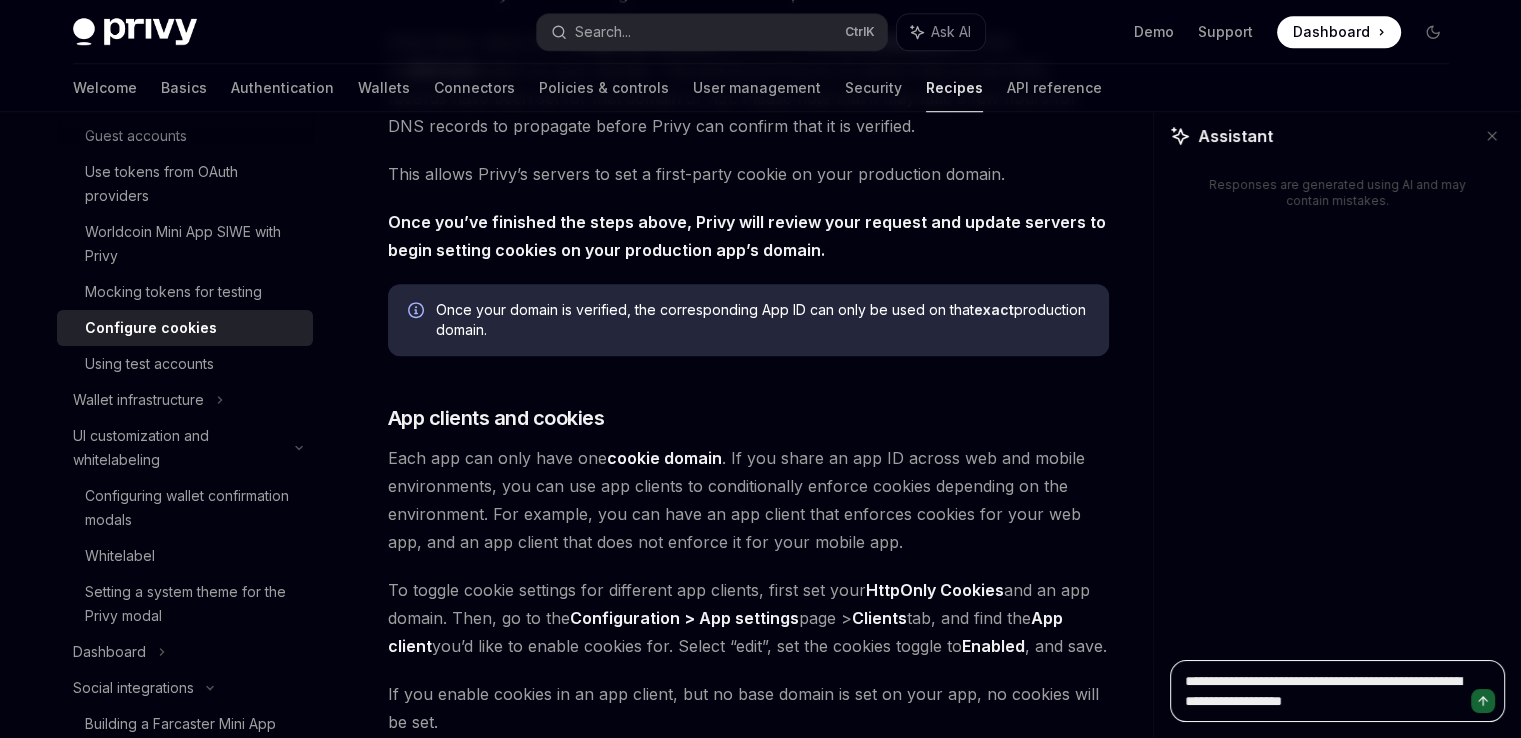 type on "**********" 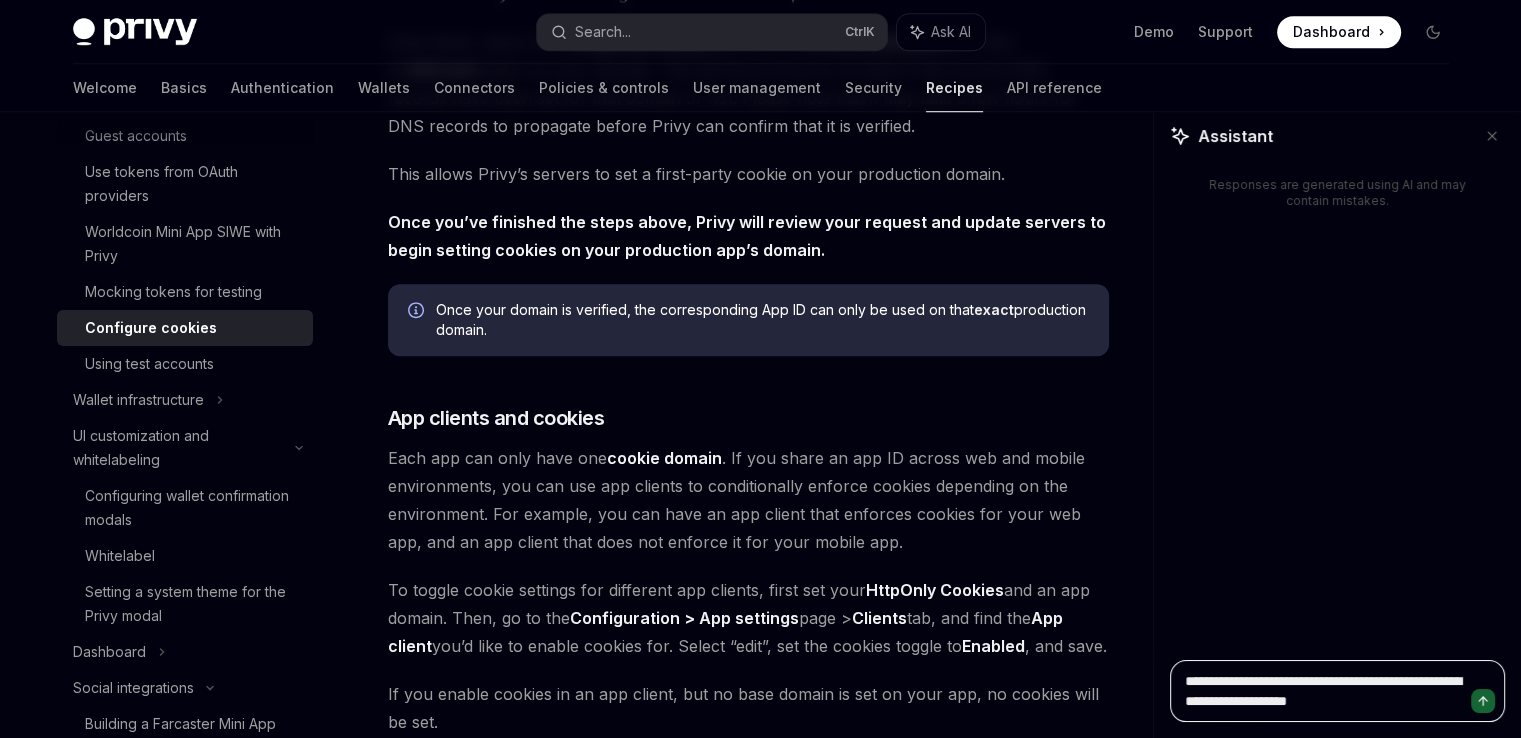 type on "**********" 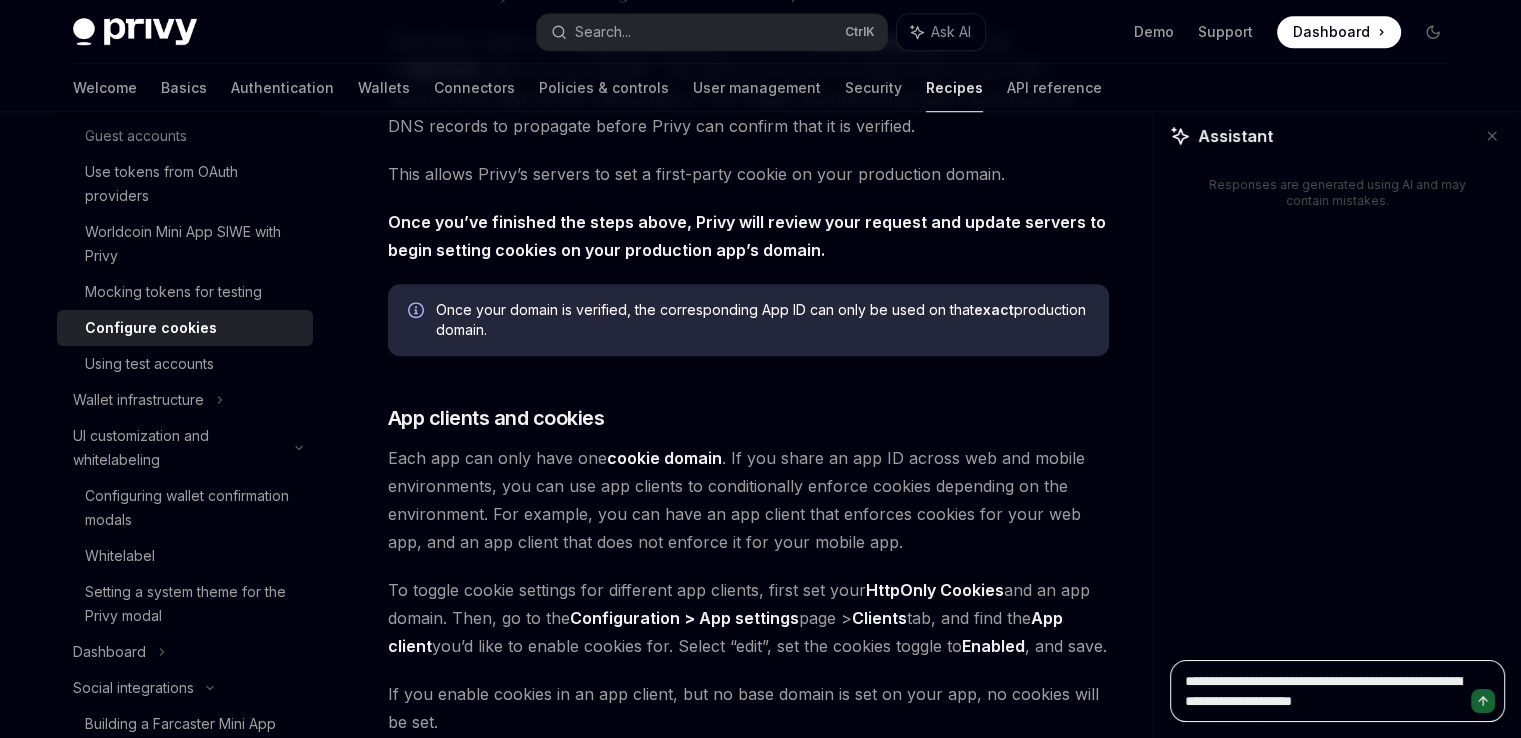 type on "**********" 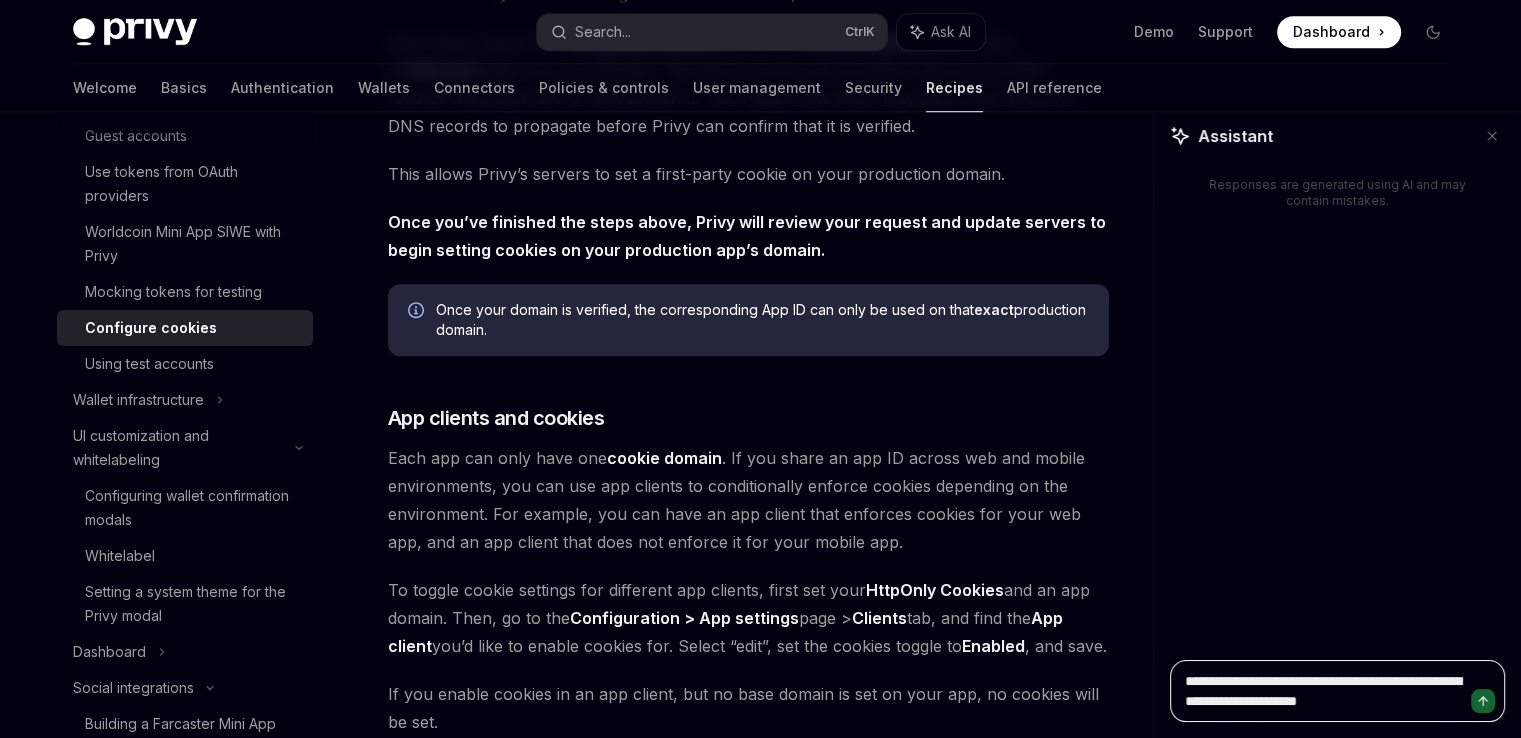 type on "**********" 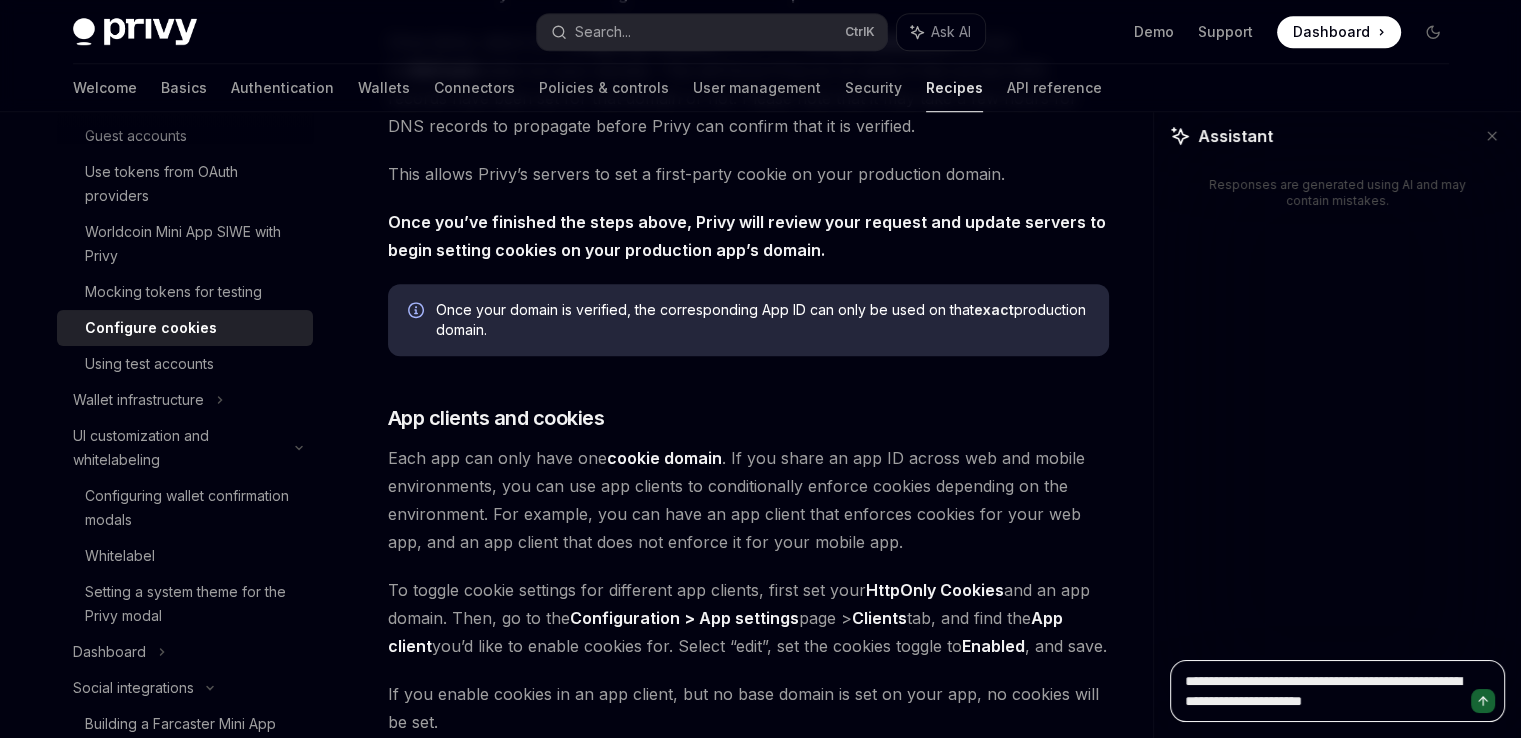 type on "**********" 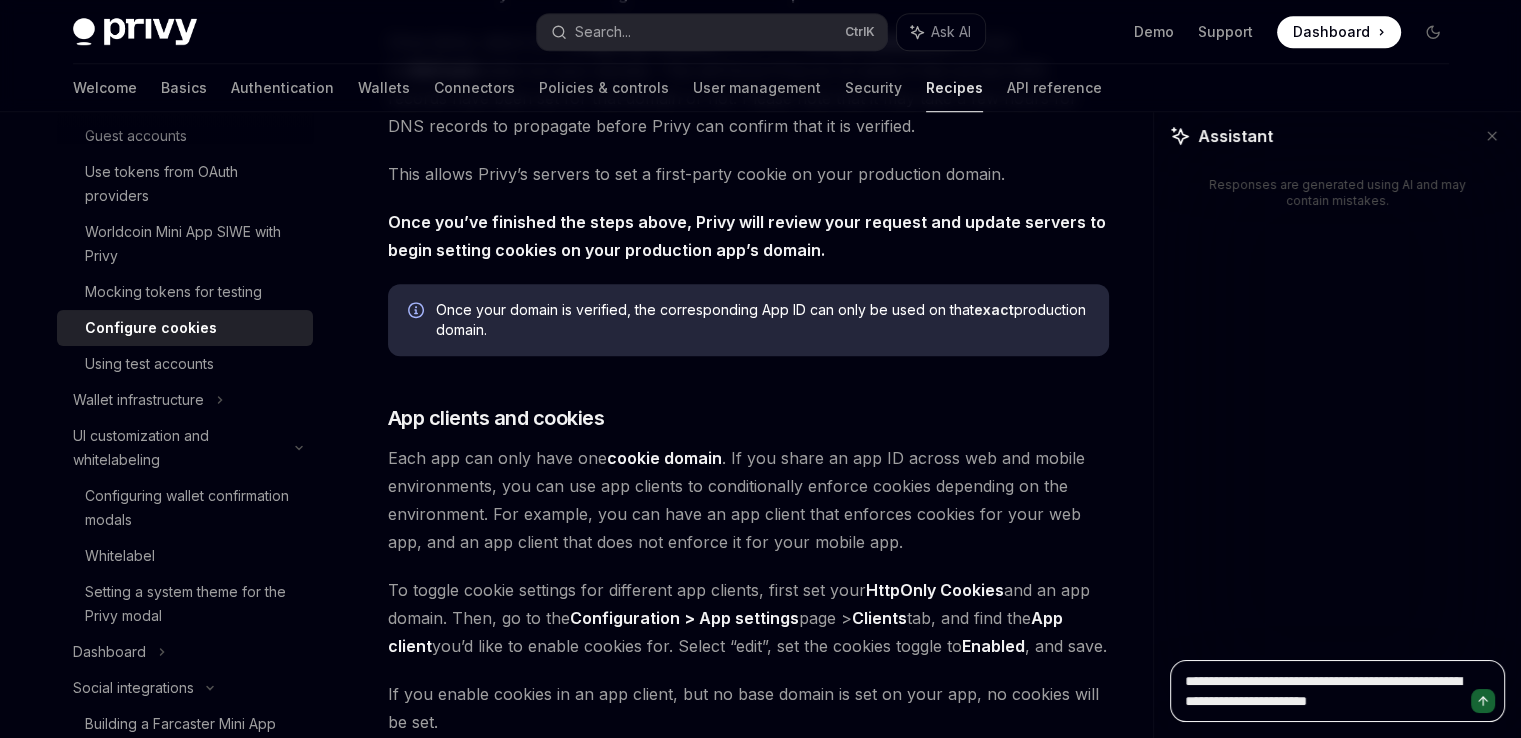 type on "**********" 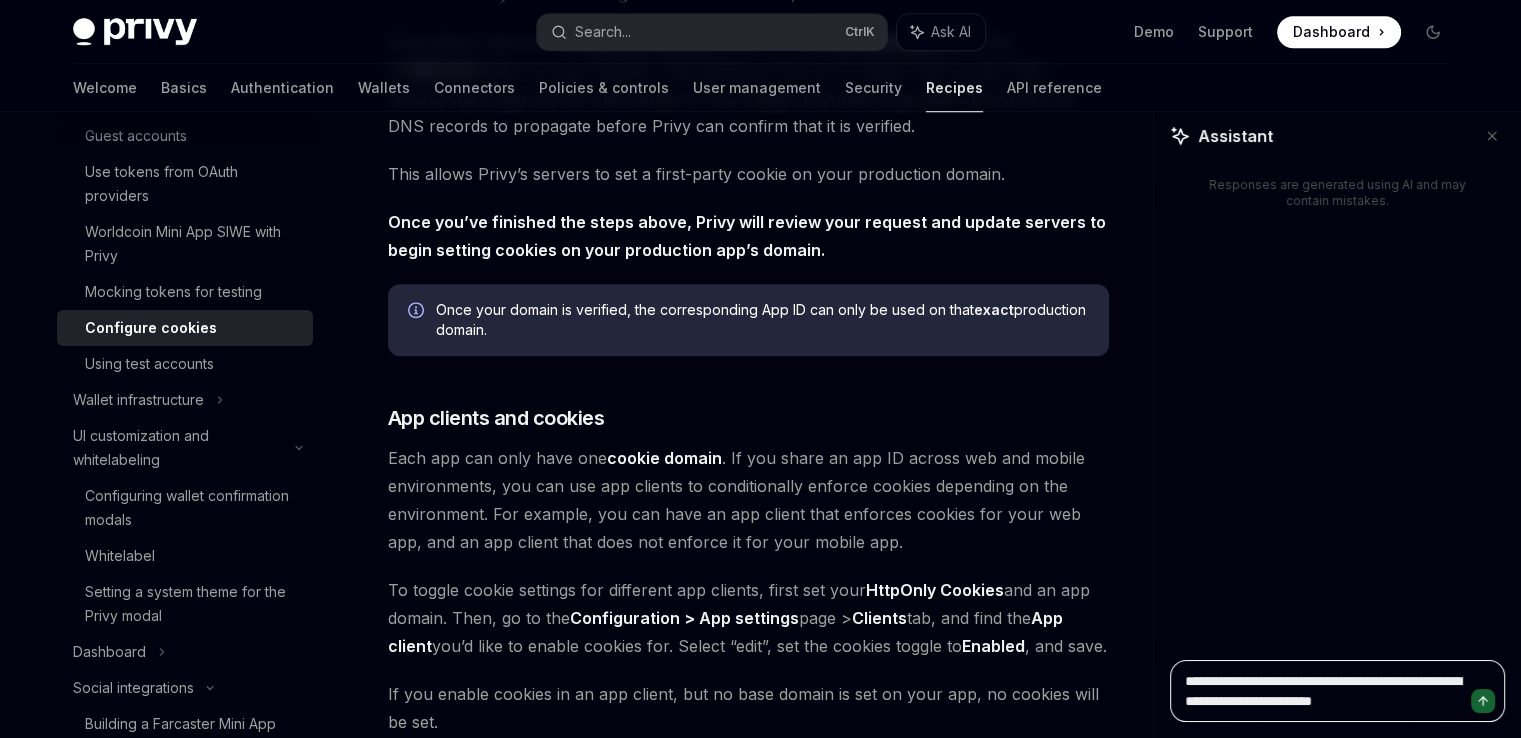 type on "**********" 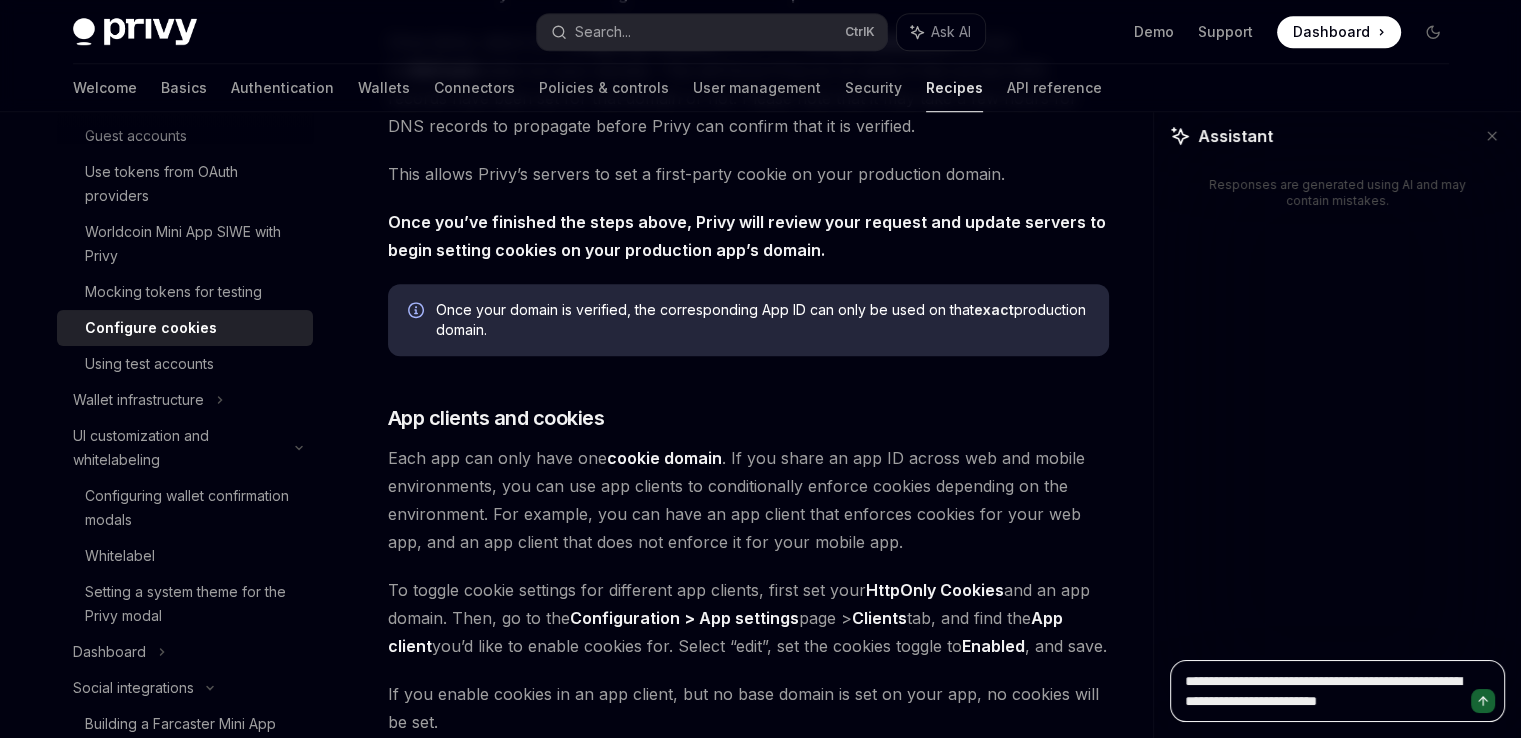 type on "**********" 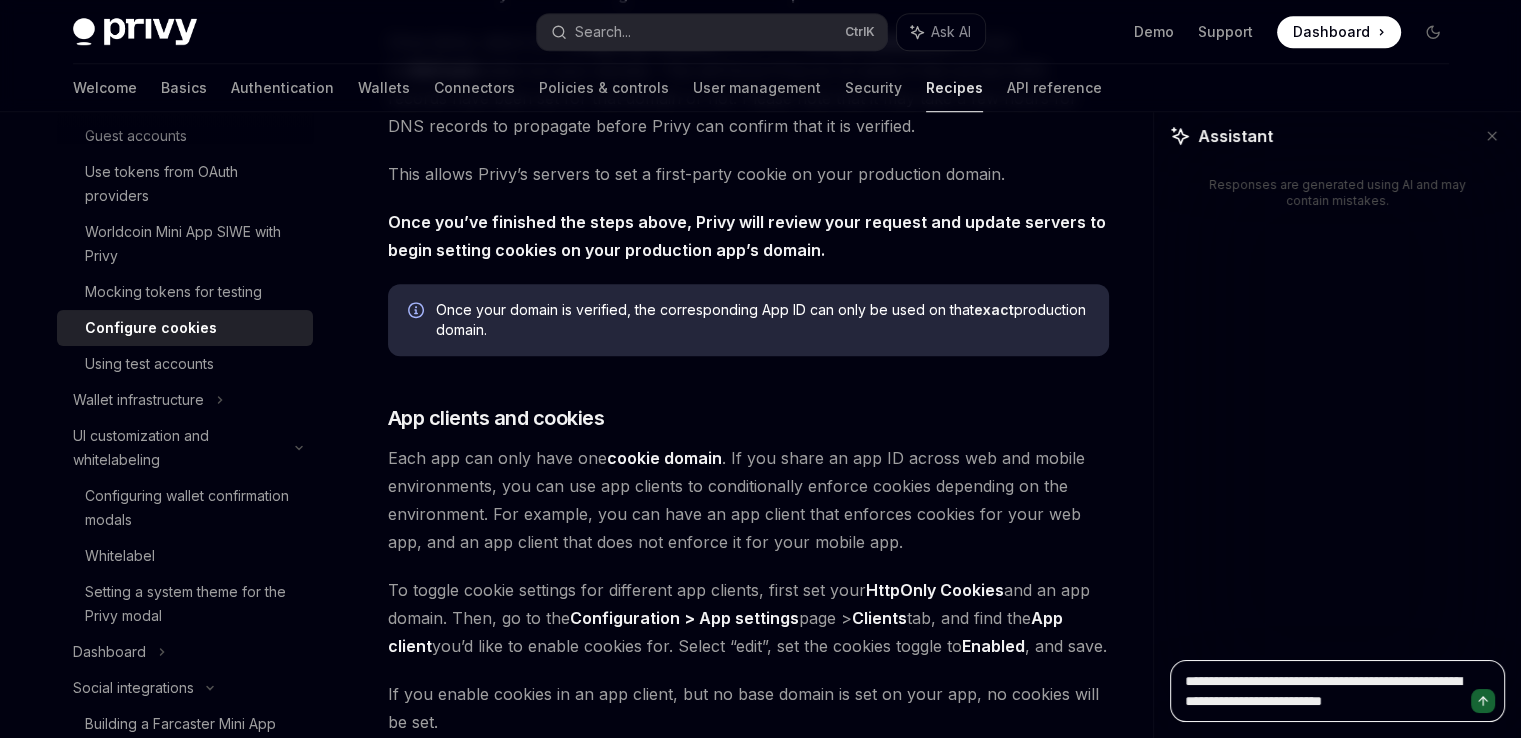 type on "**********" 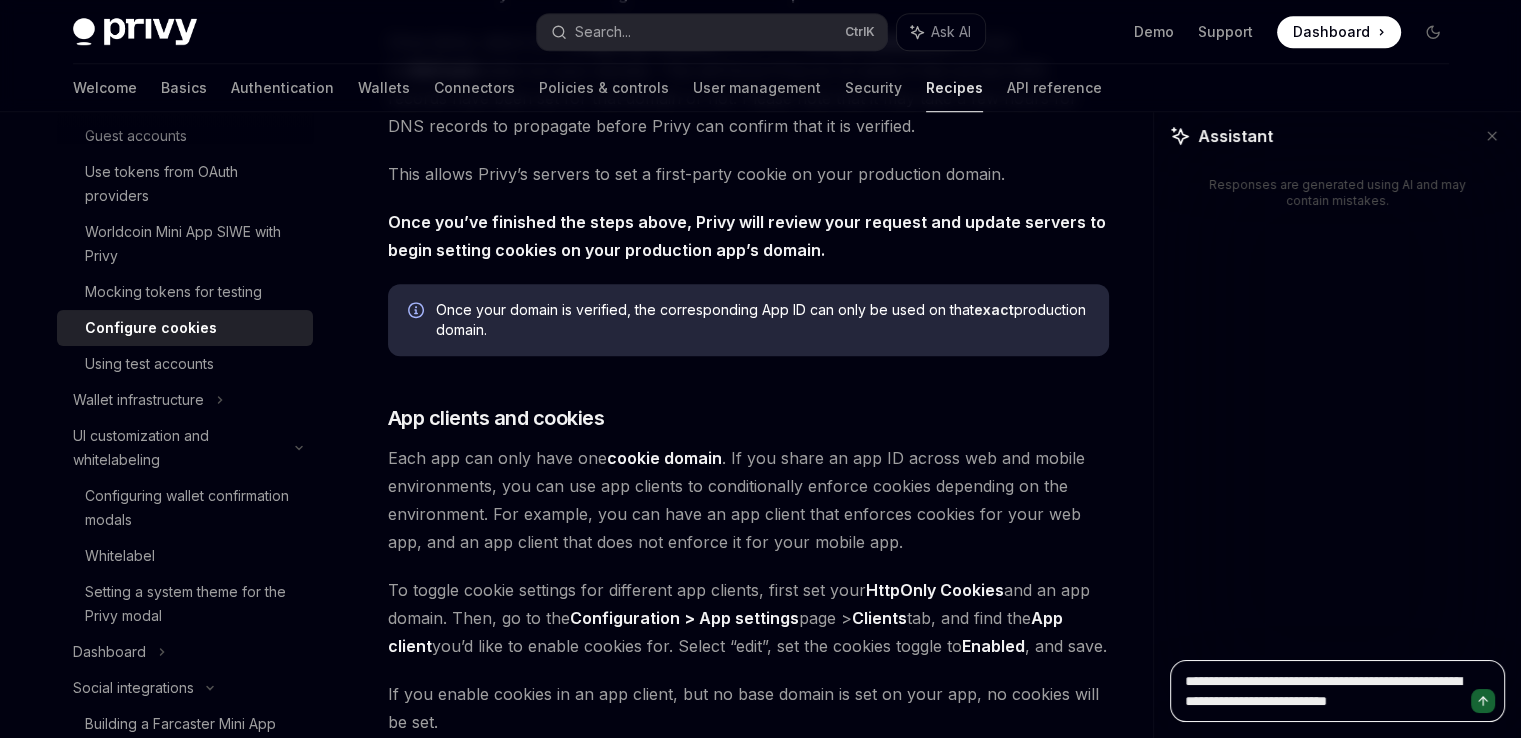 type on "**********" 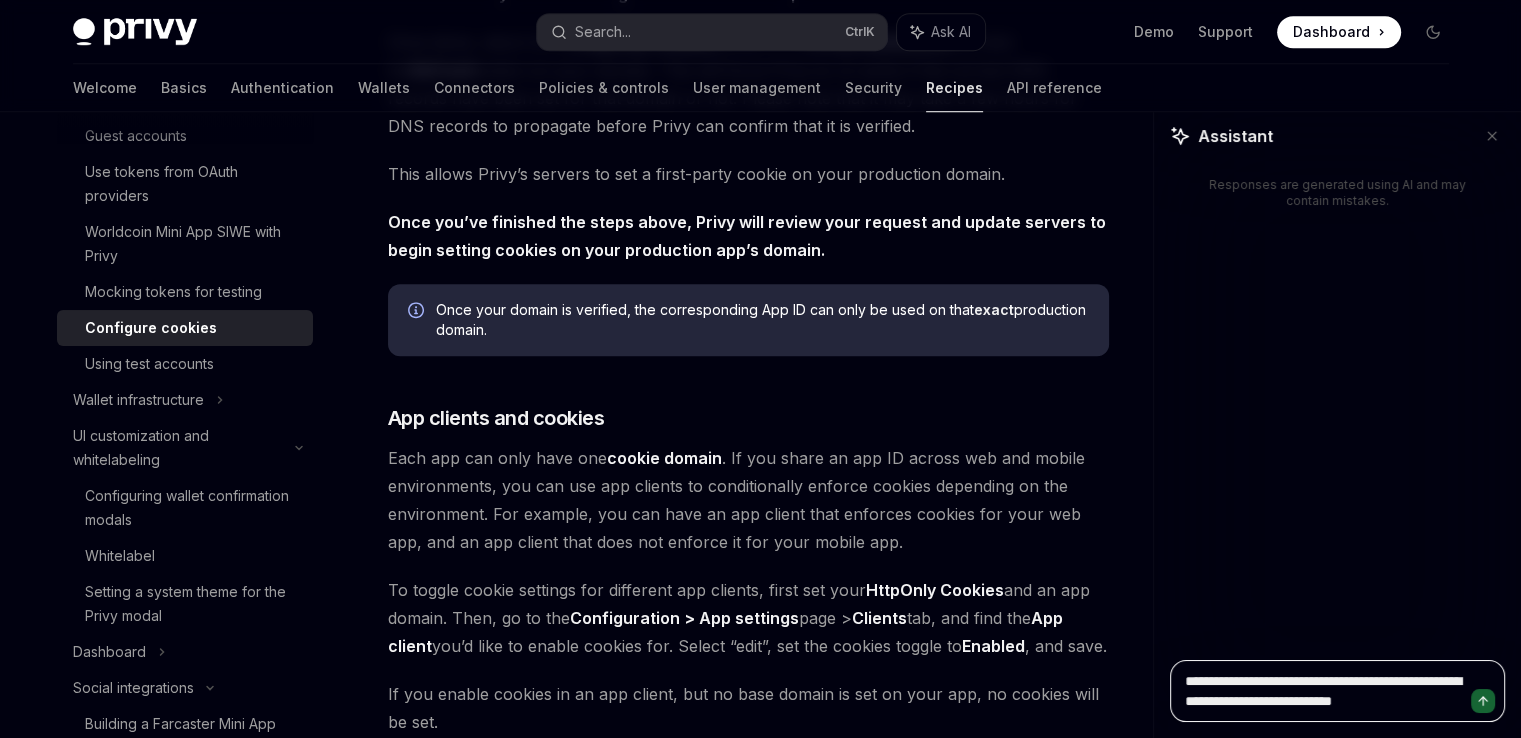 type on "**********" 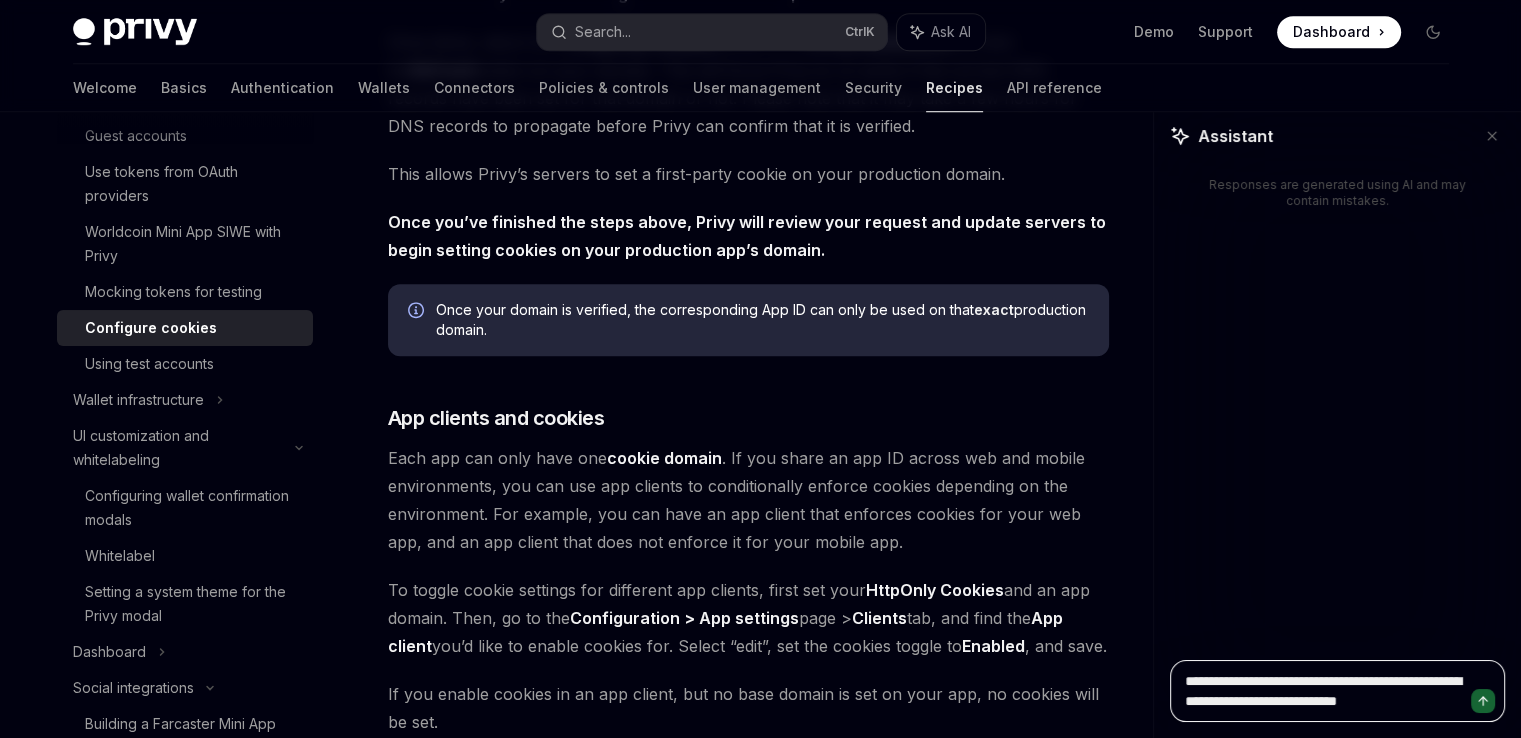 type on "**********" 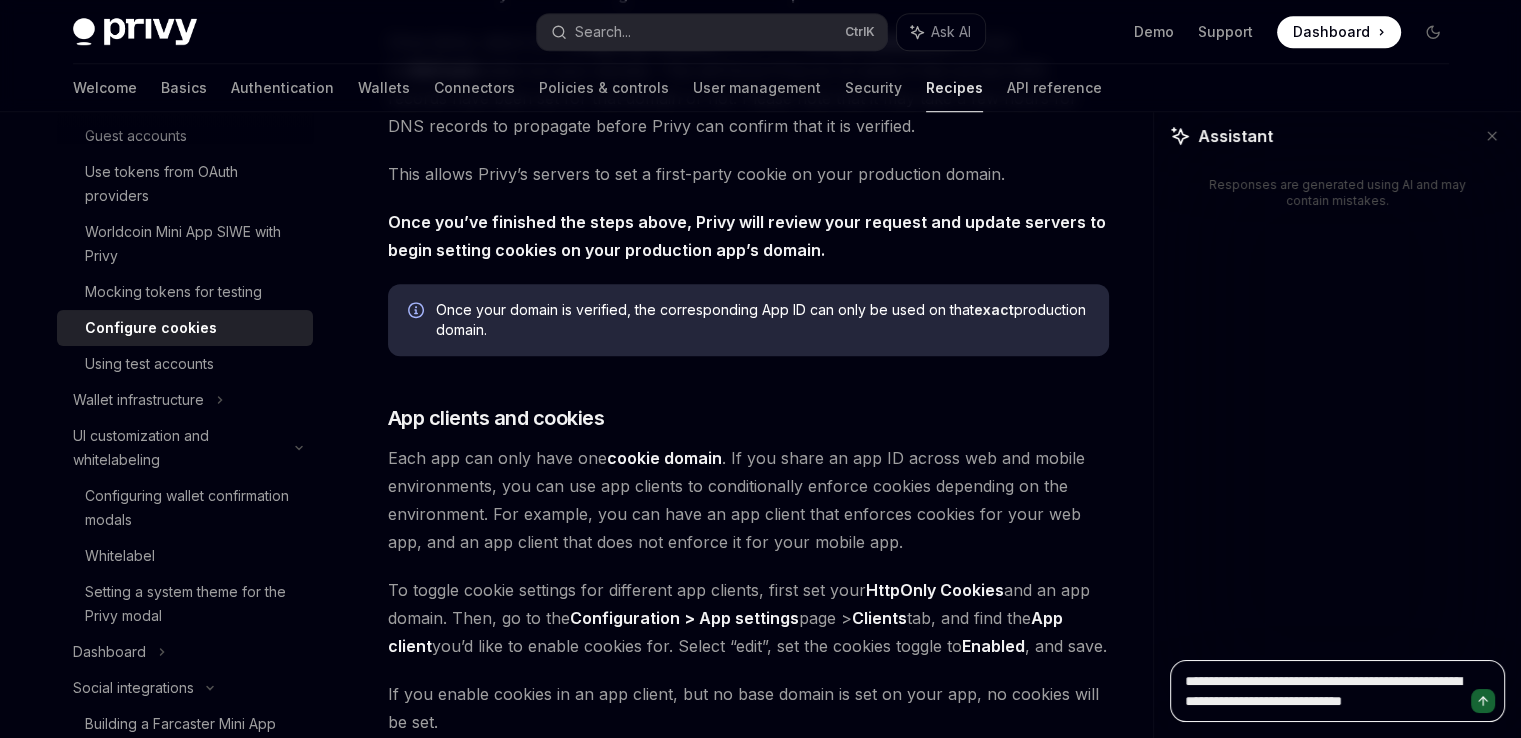 type on "**********" 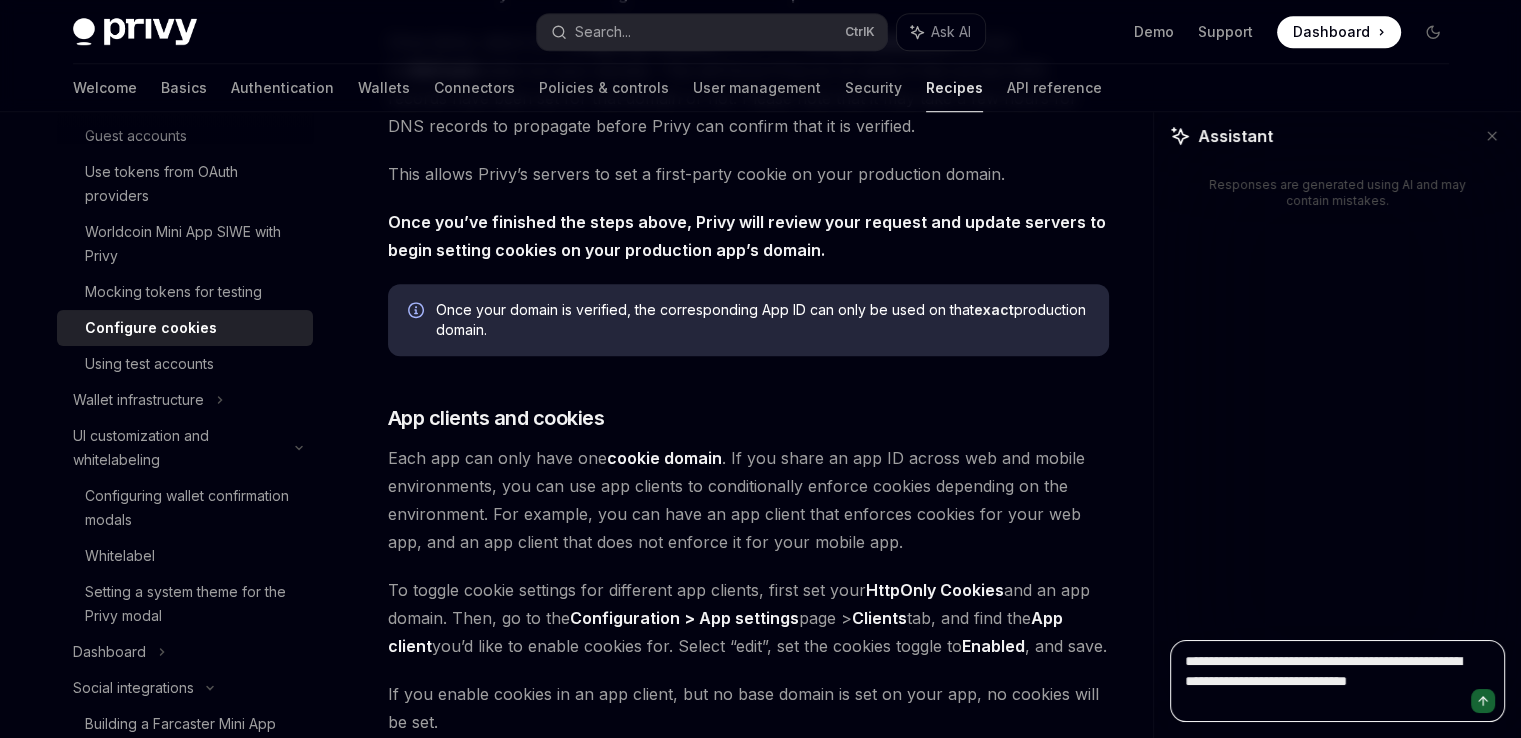 type on "**********" 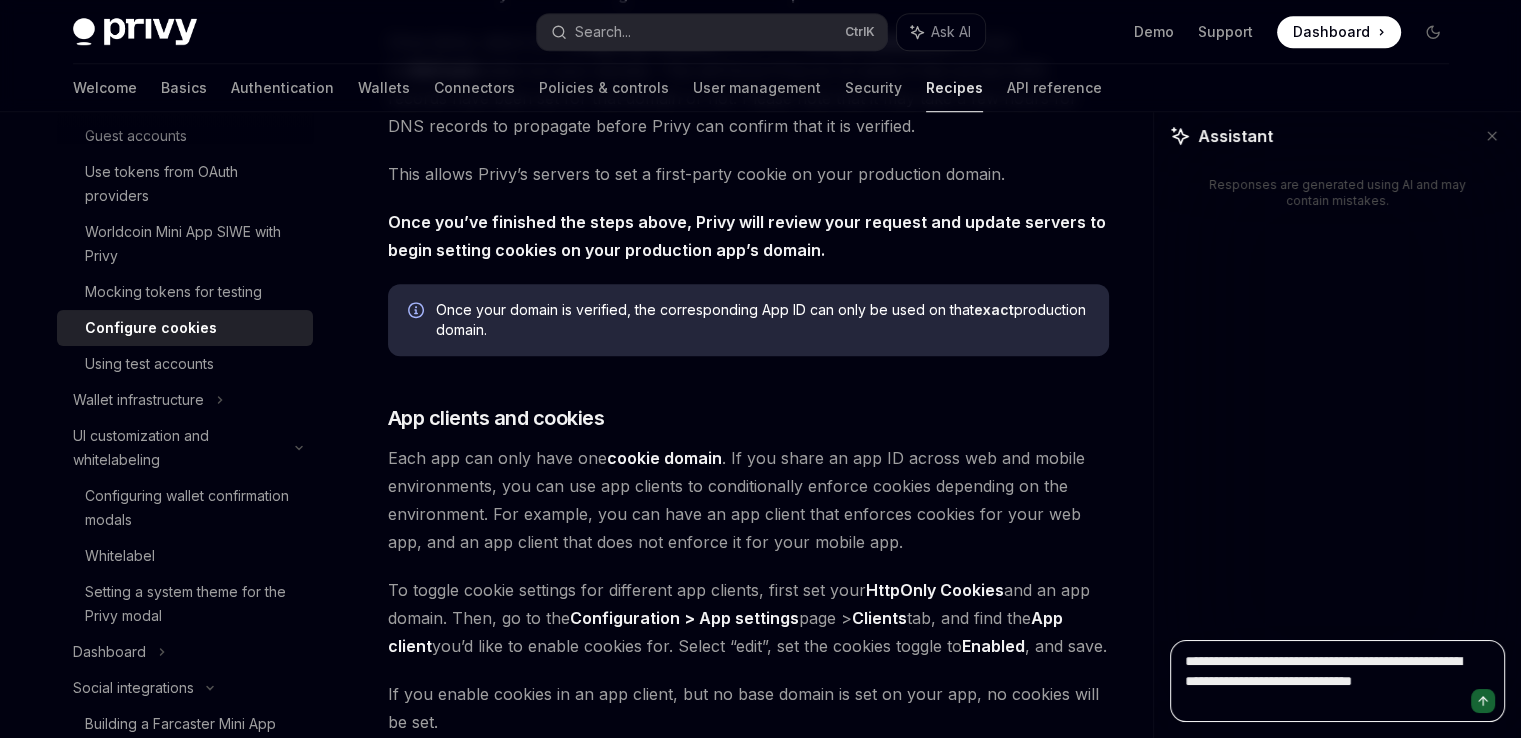 type on "**********" 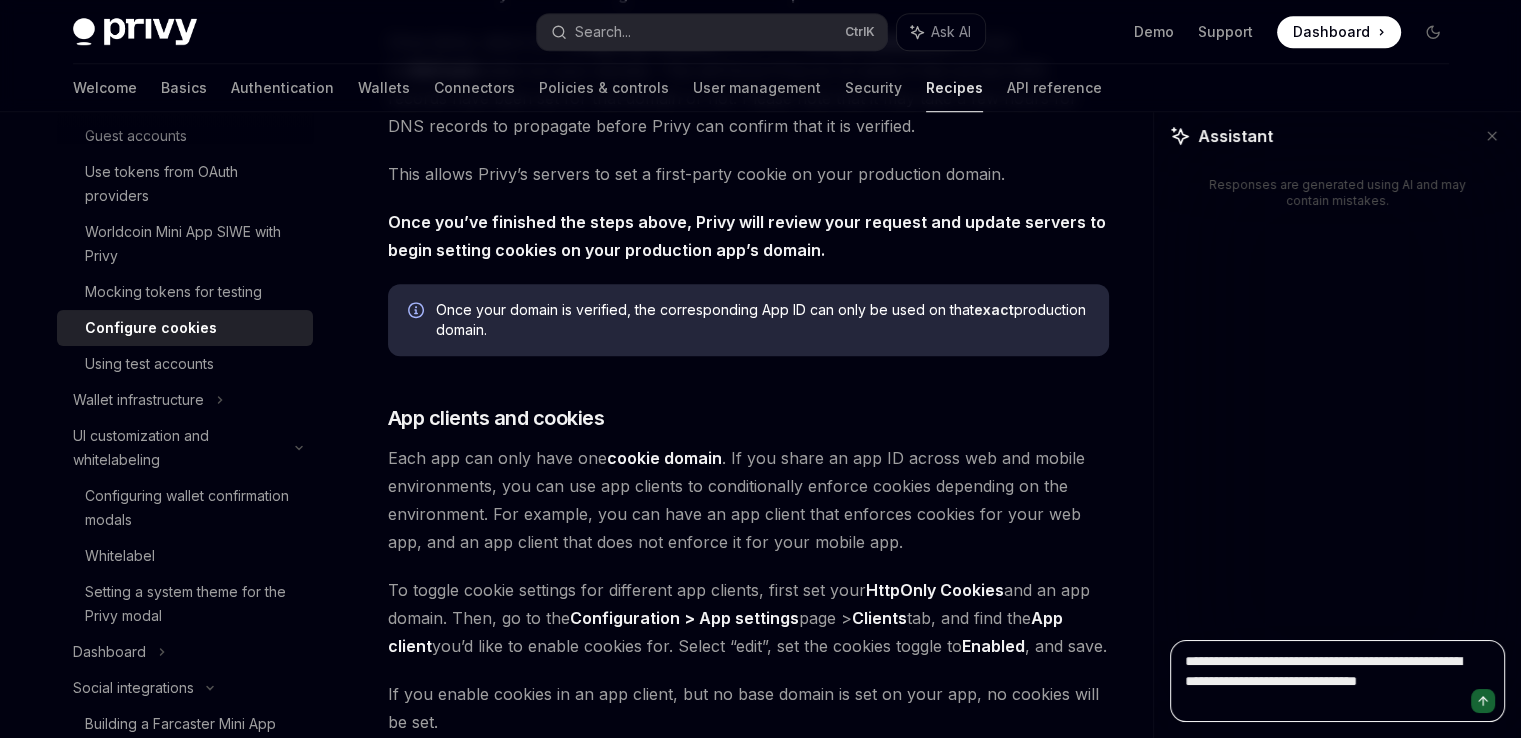 type on "**********" 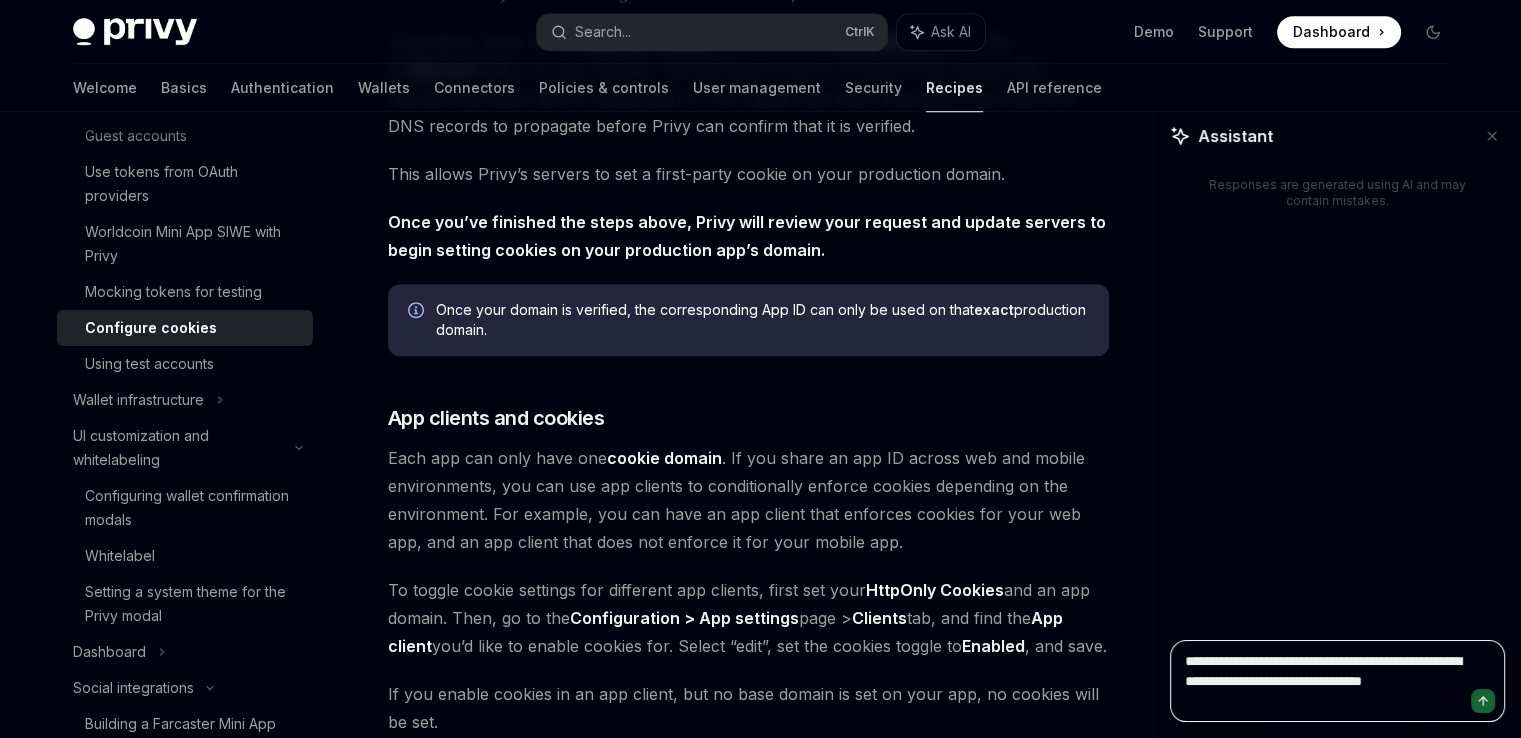 type on "**********" 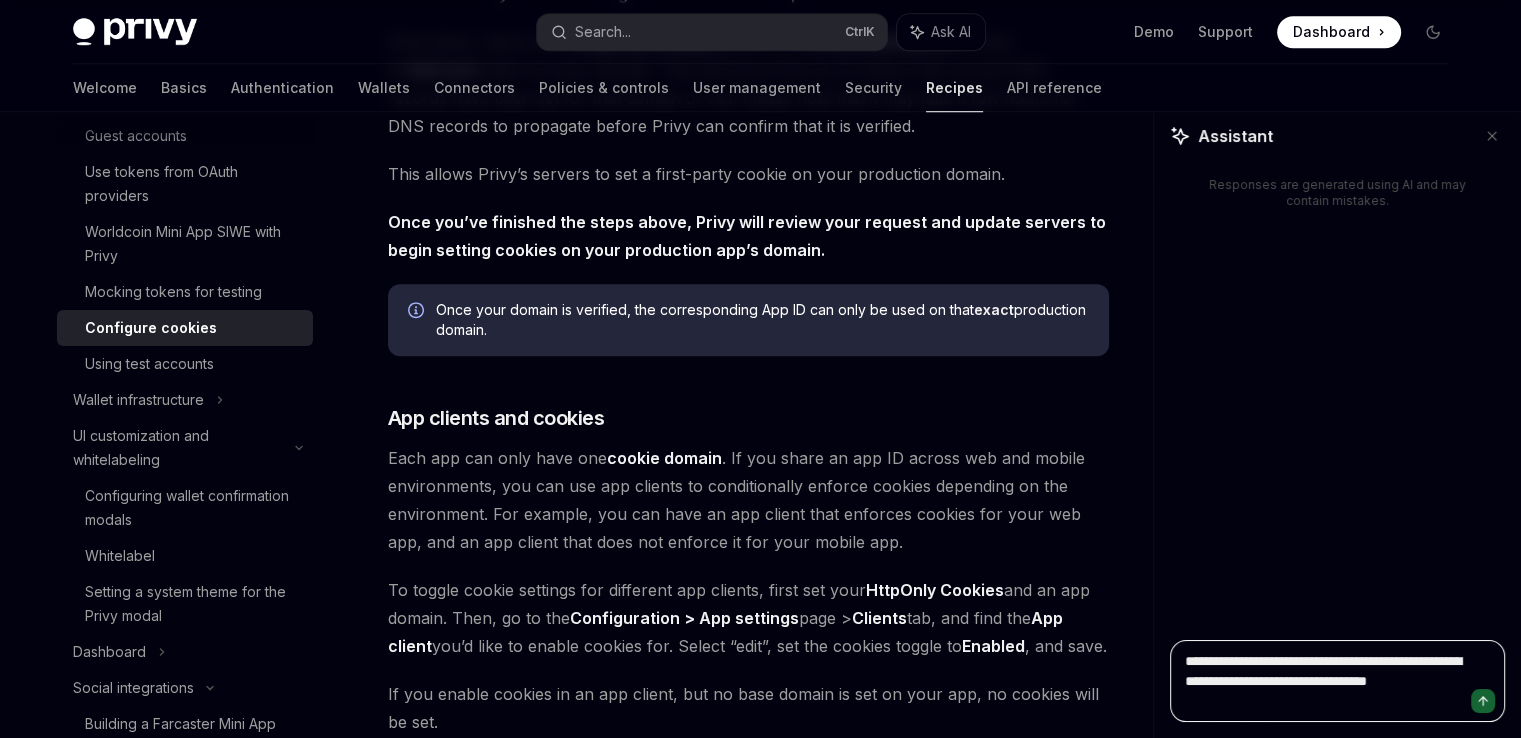 type on "**********" 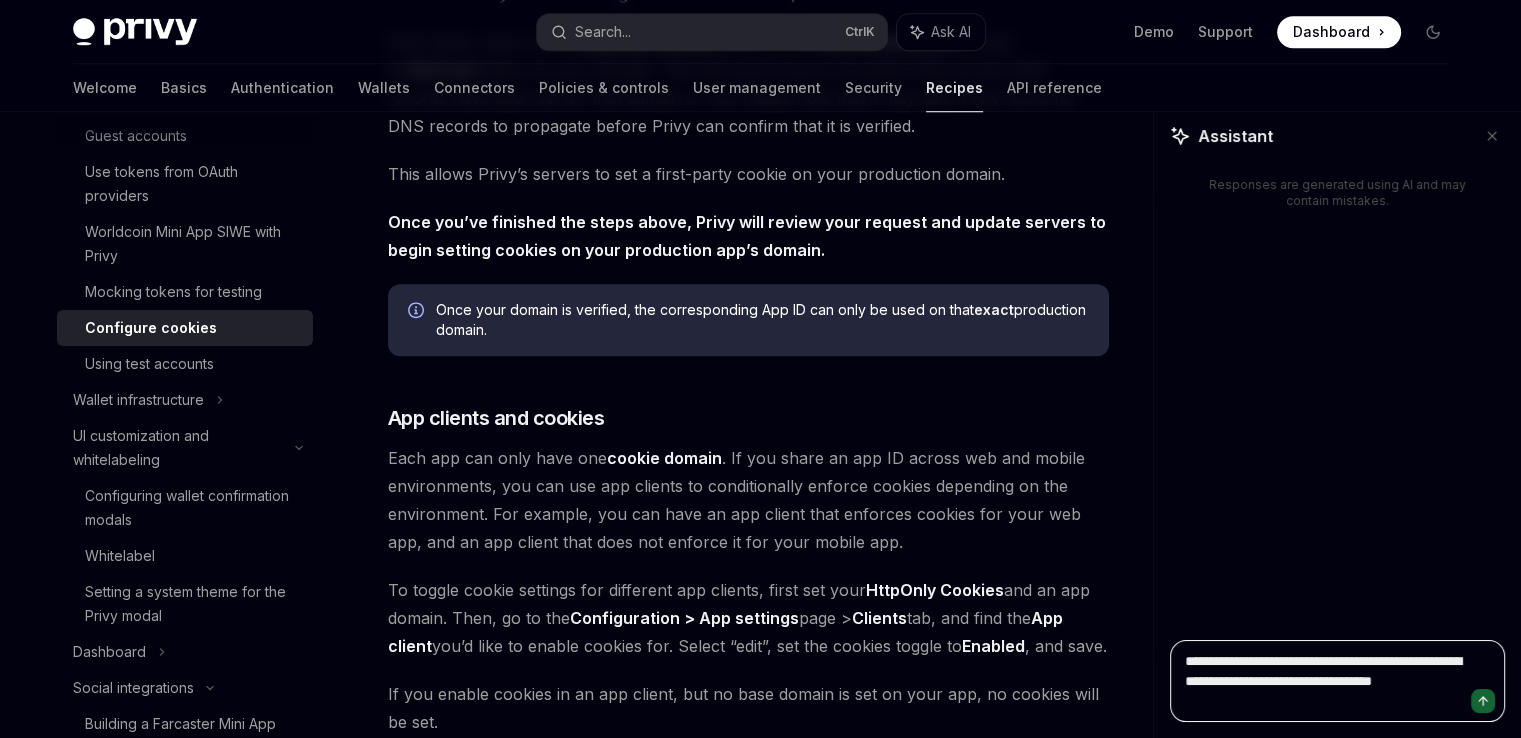 type on "**********" 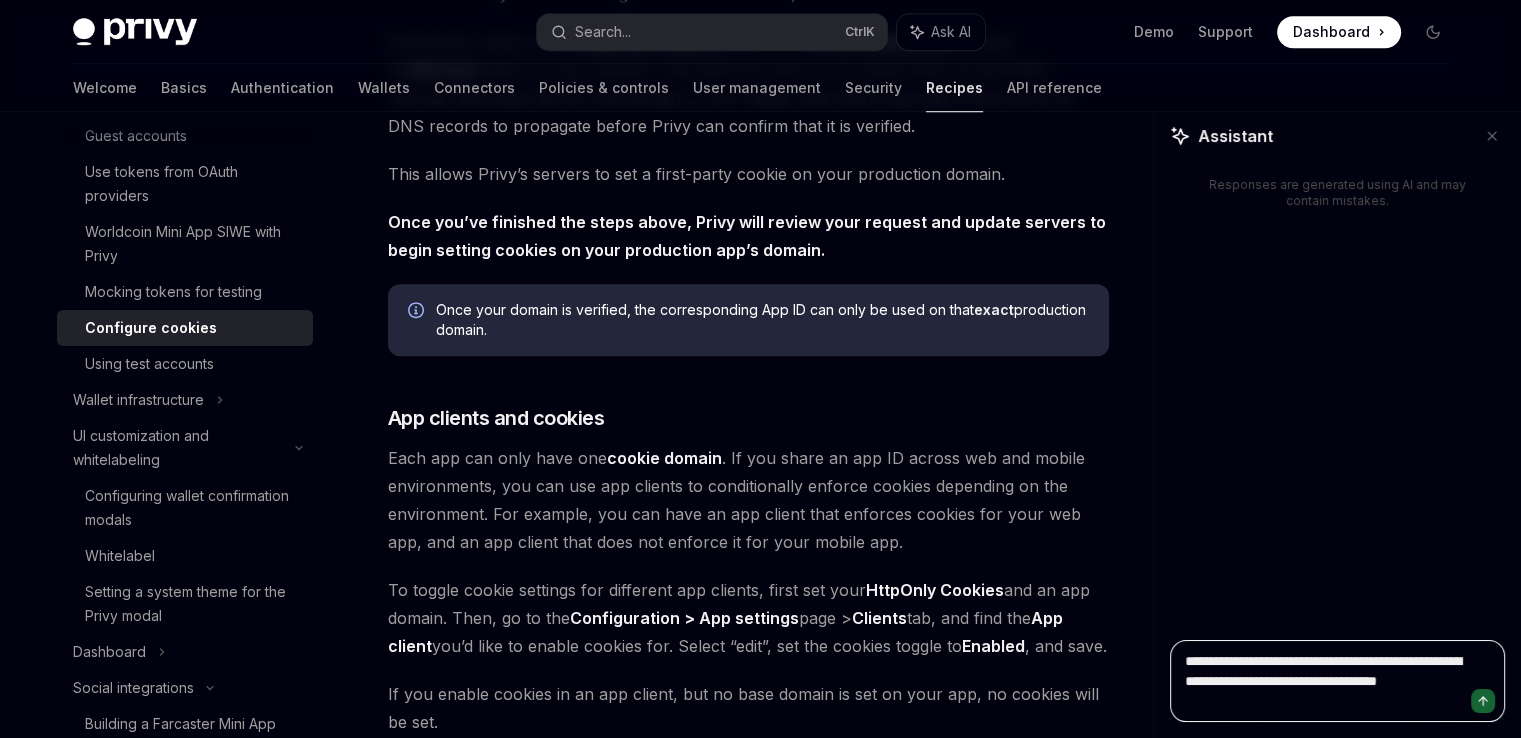type on "**********" 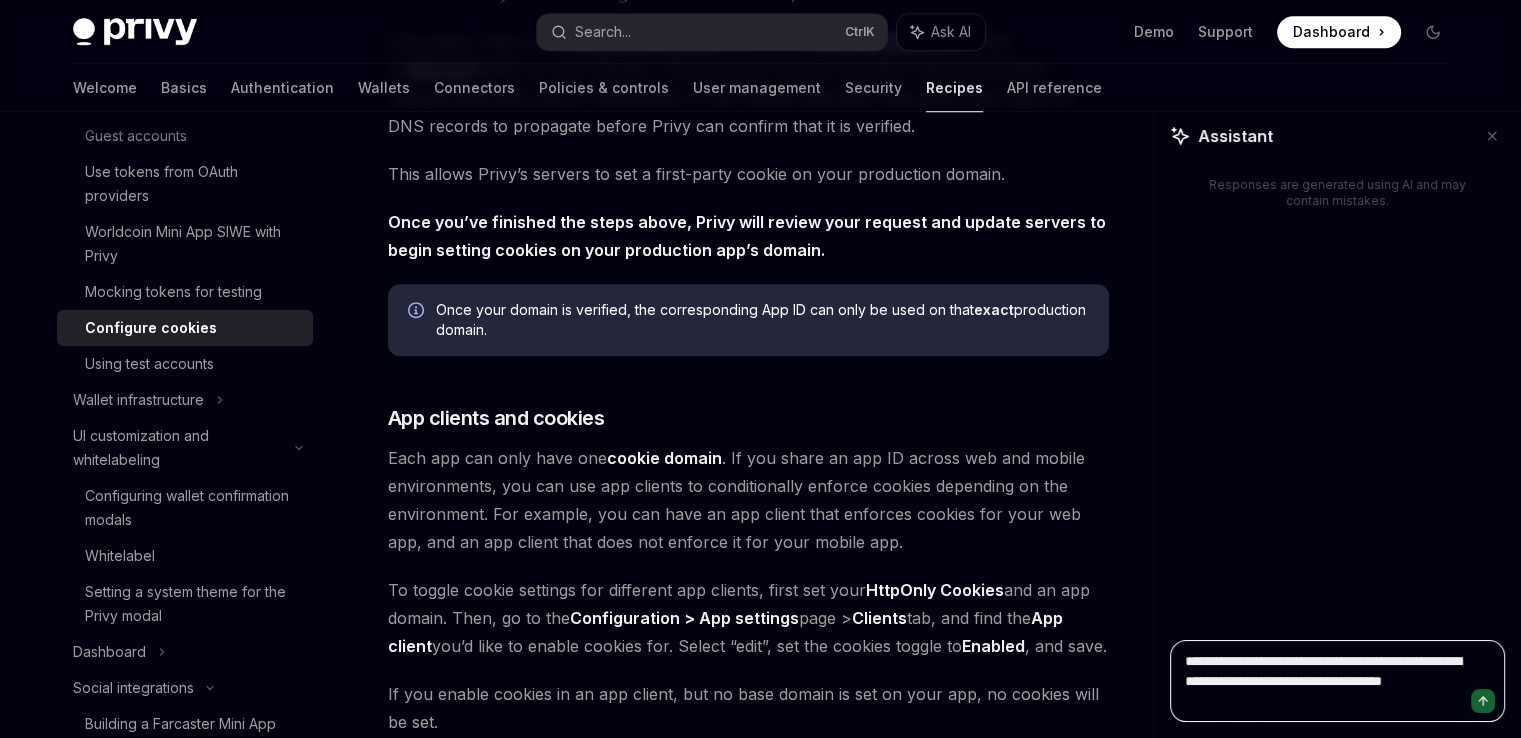 type on "**********" 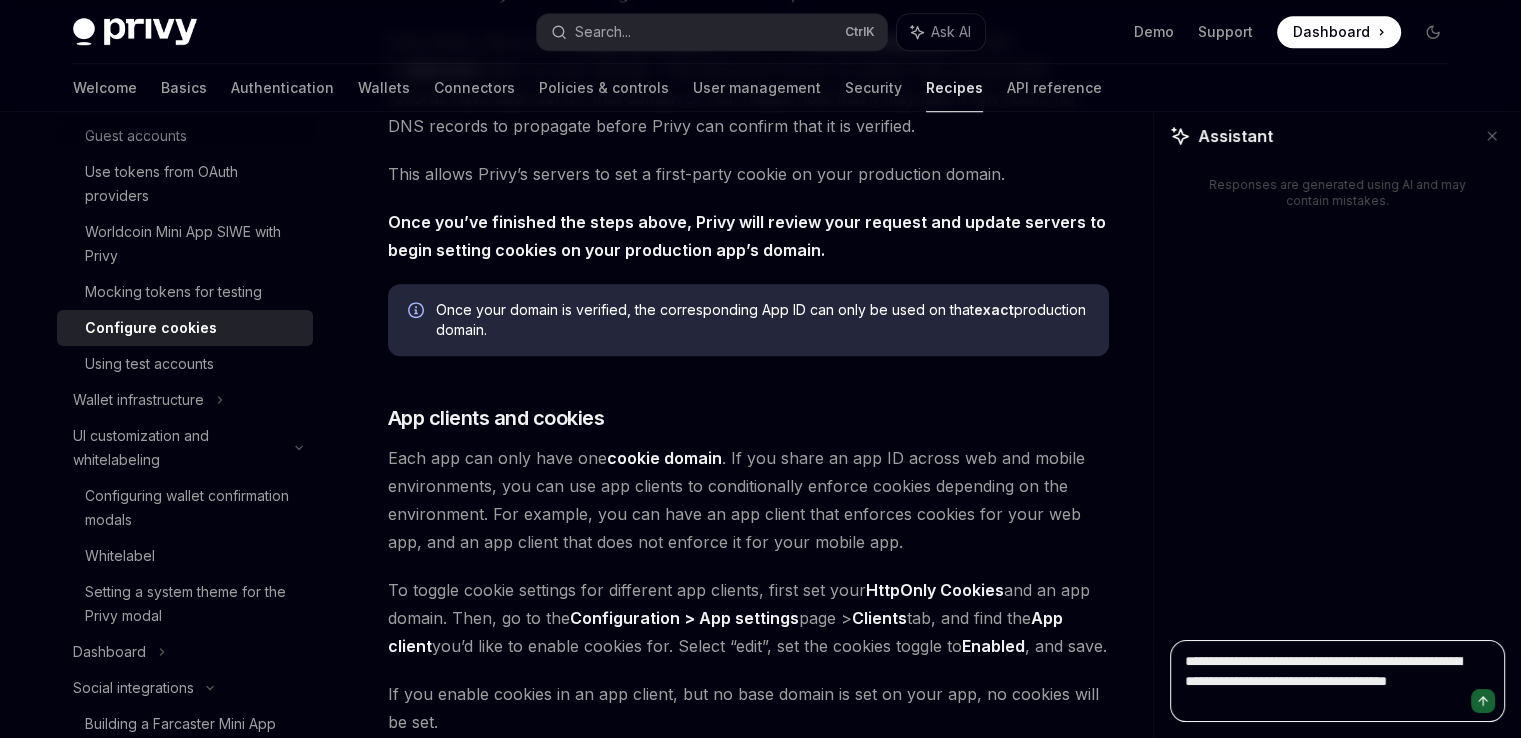 type on "**********" 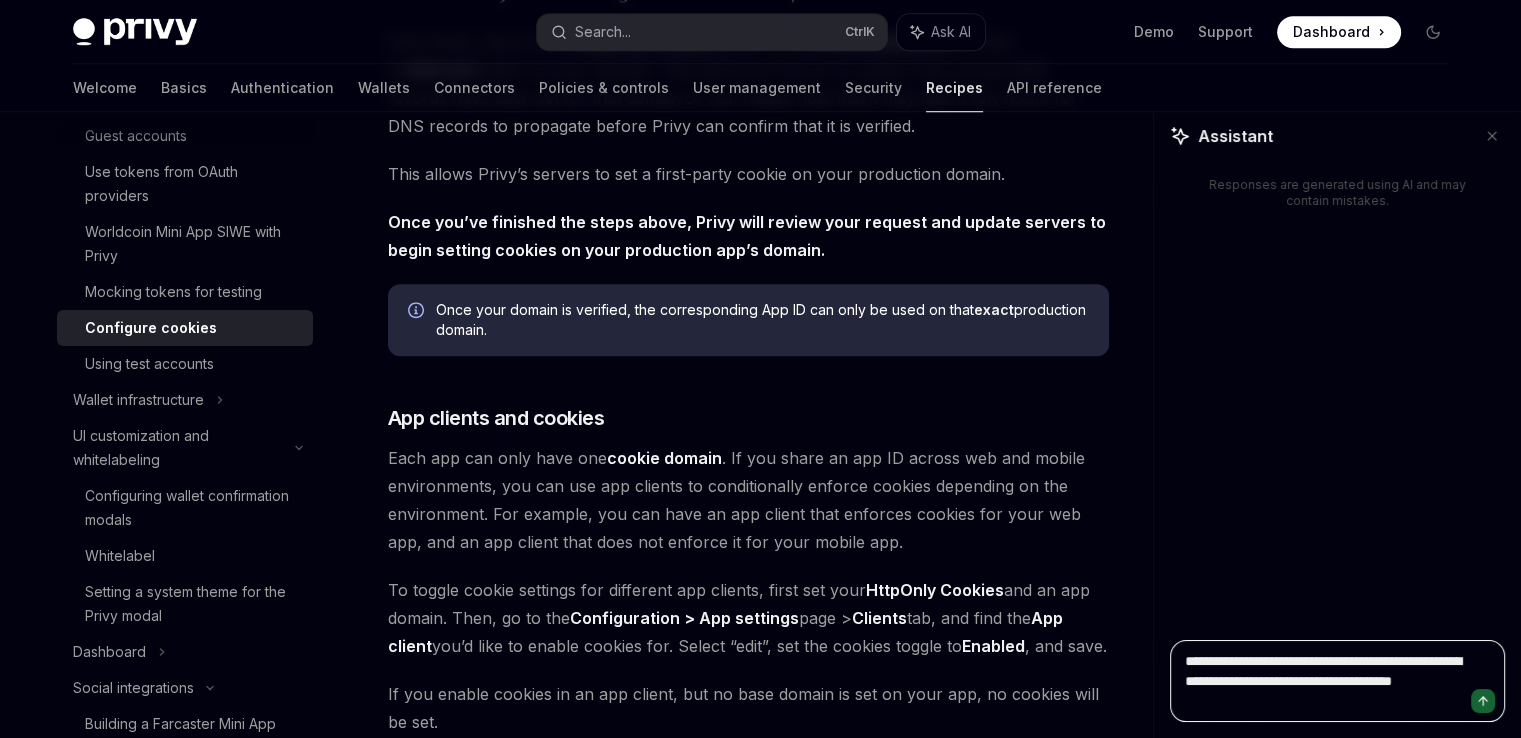 type on "**********" 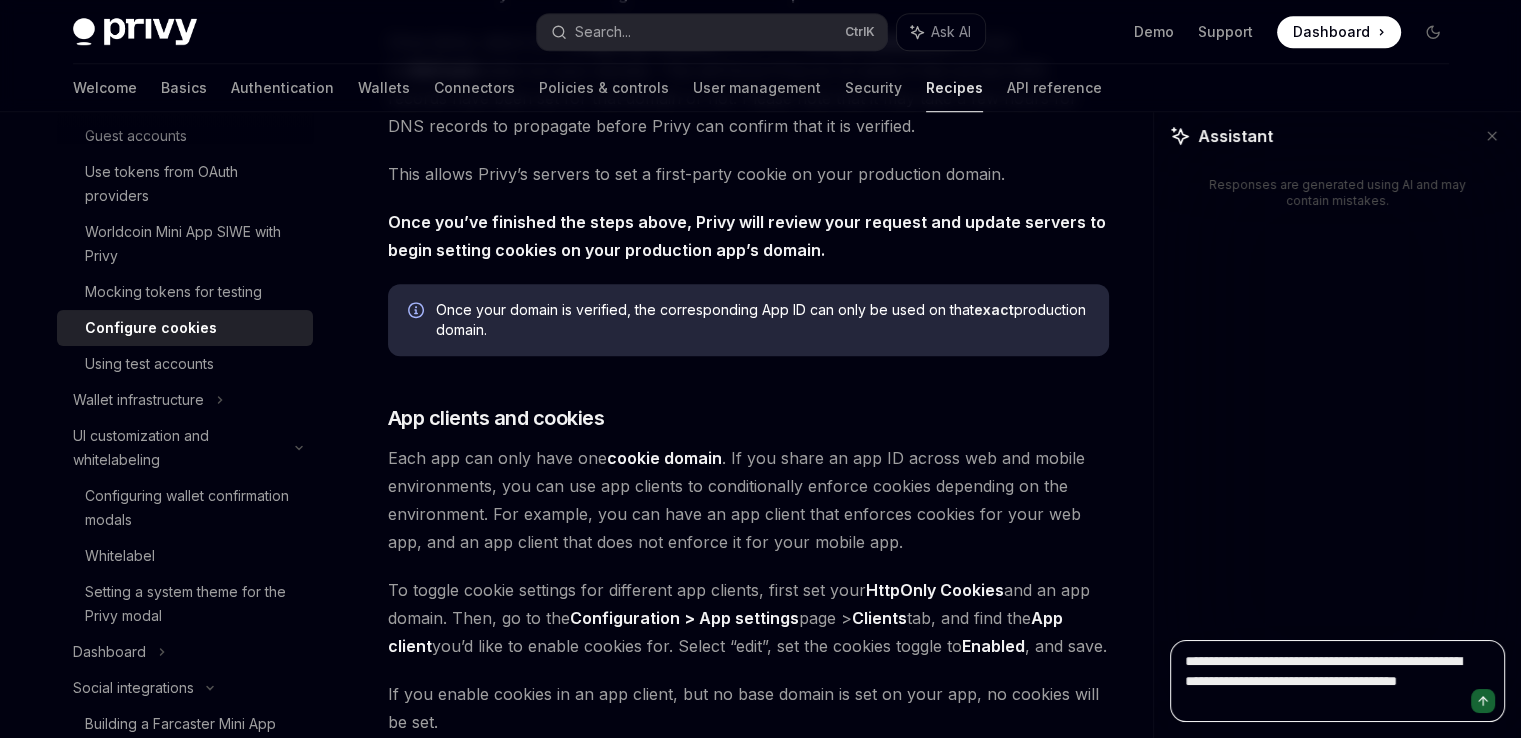 type on "**********" 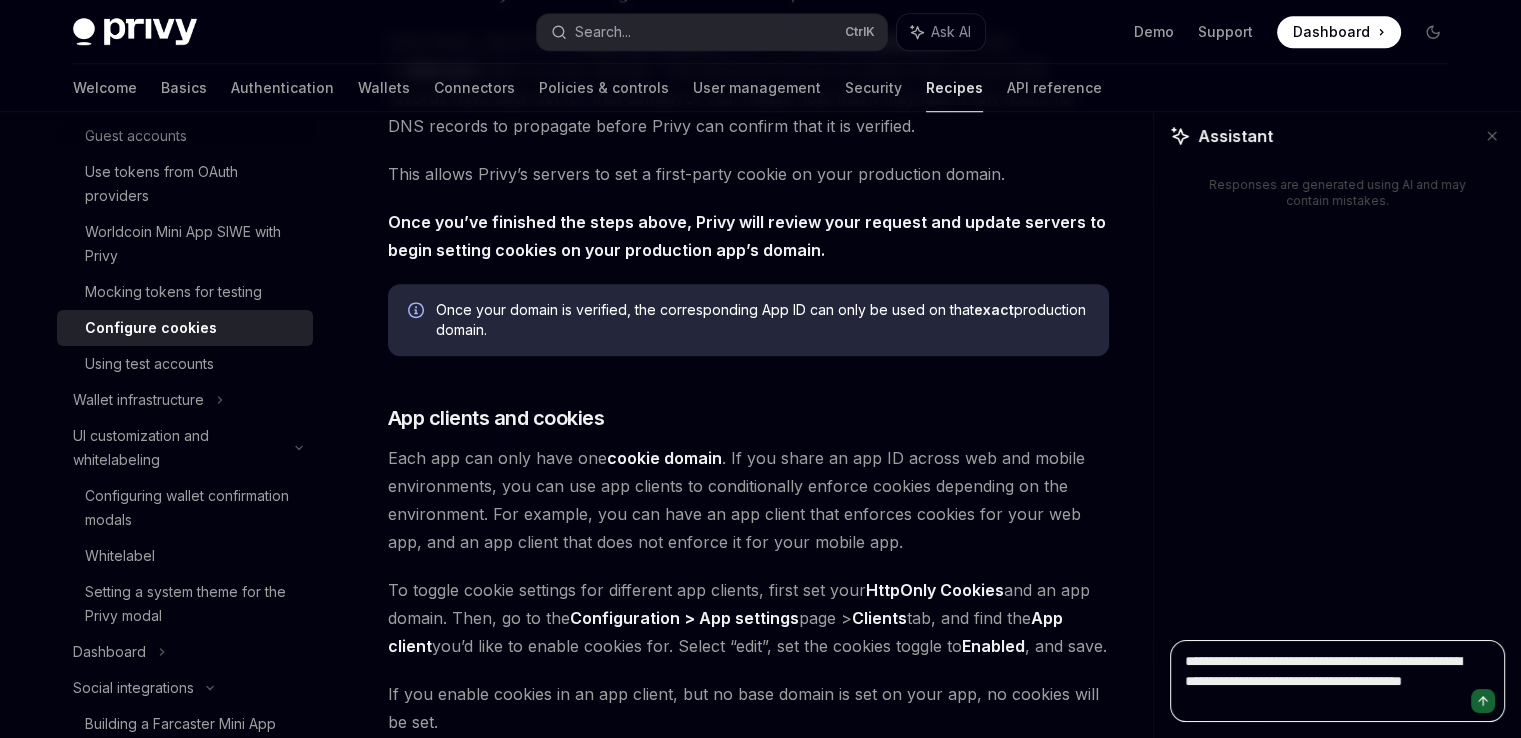 type on "**********" 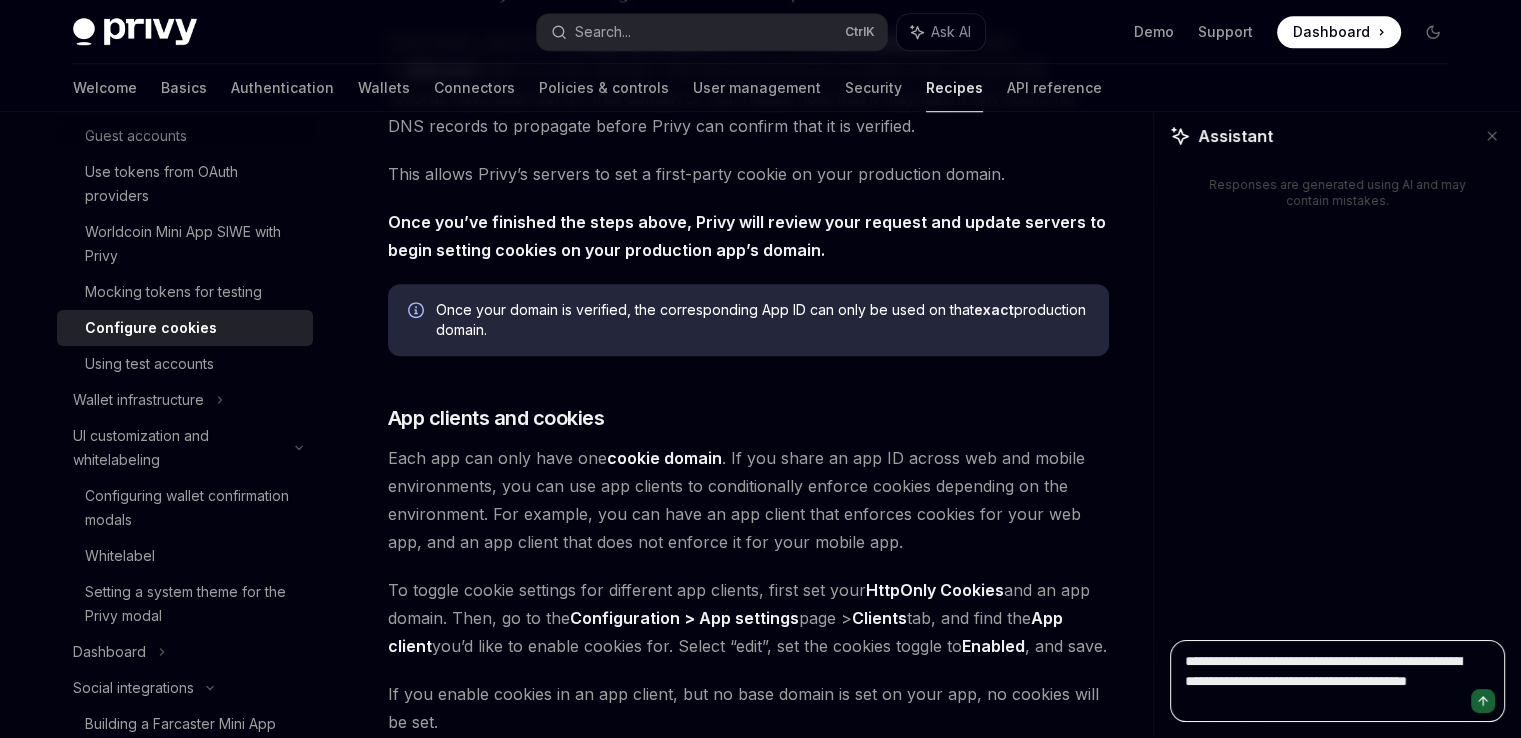 type on "**********" 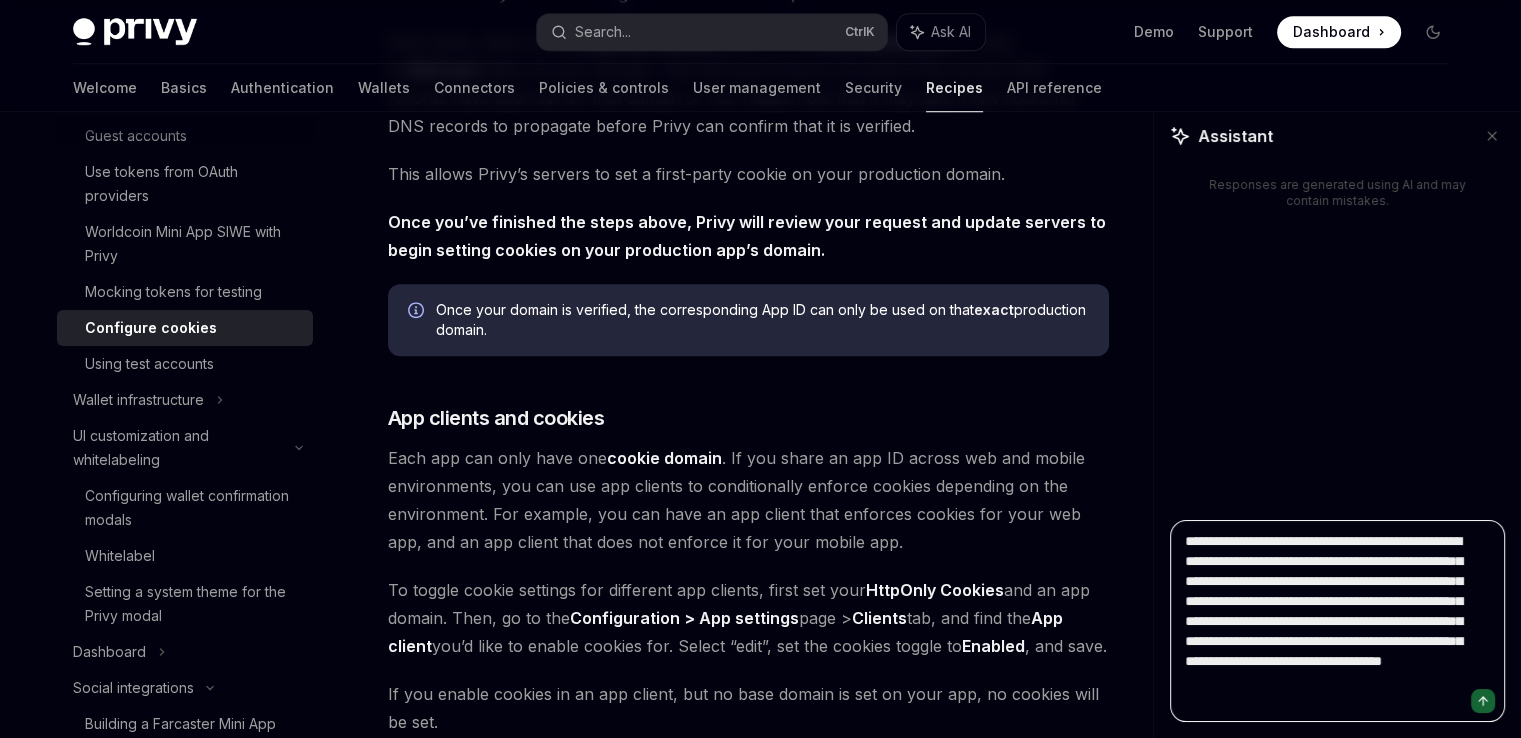 scroll, scrollTop: 20, scrollLeft: 0, axis: vertical 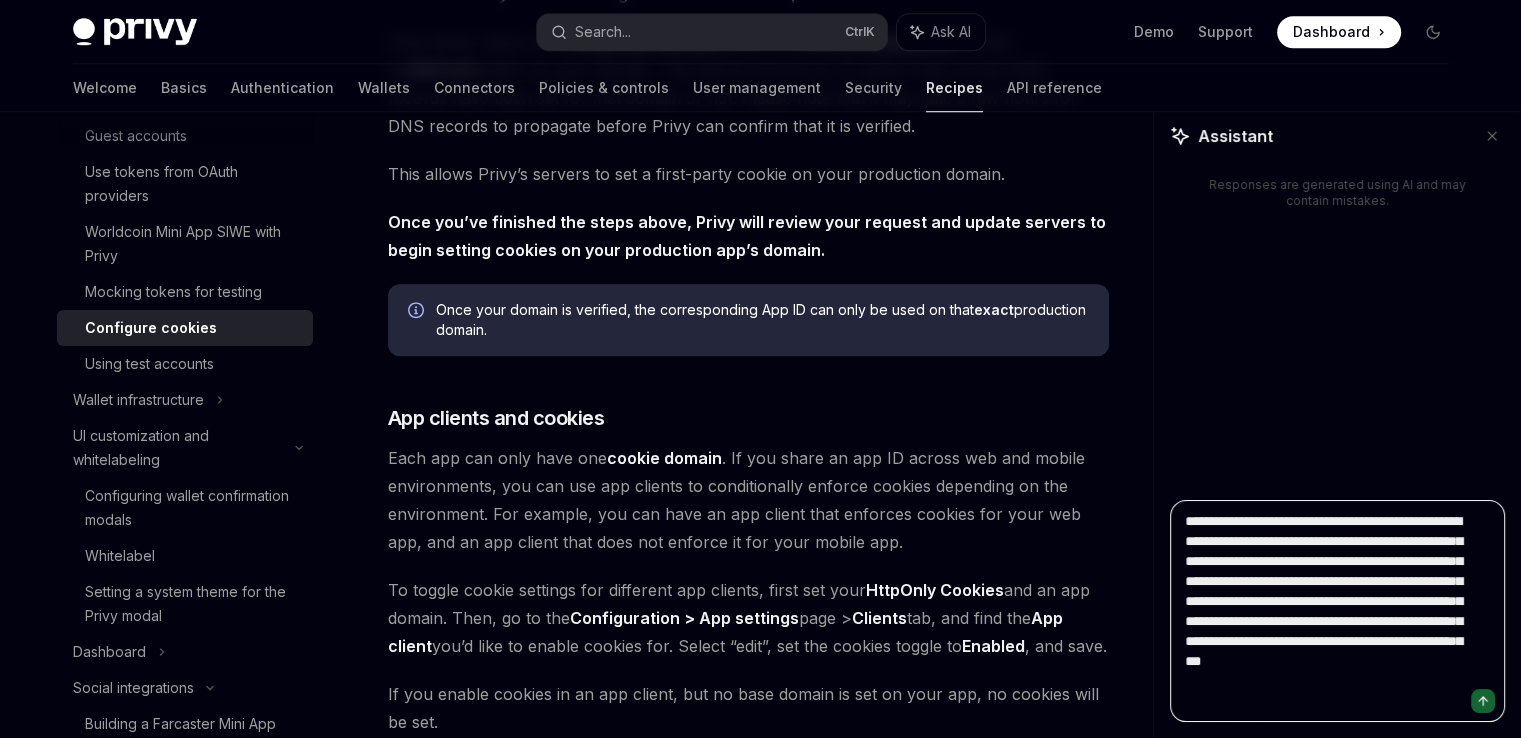 click on "**********" at bounding box center (1337, 611) 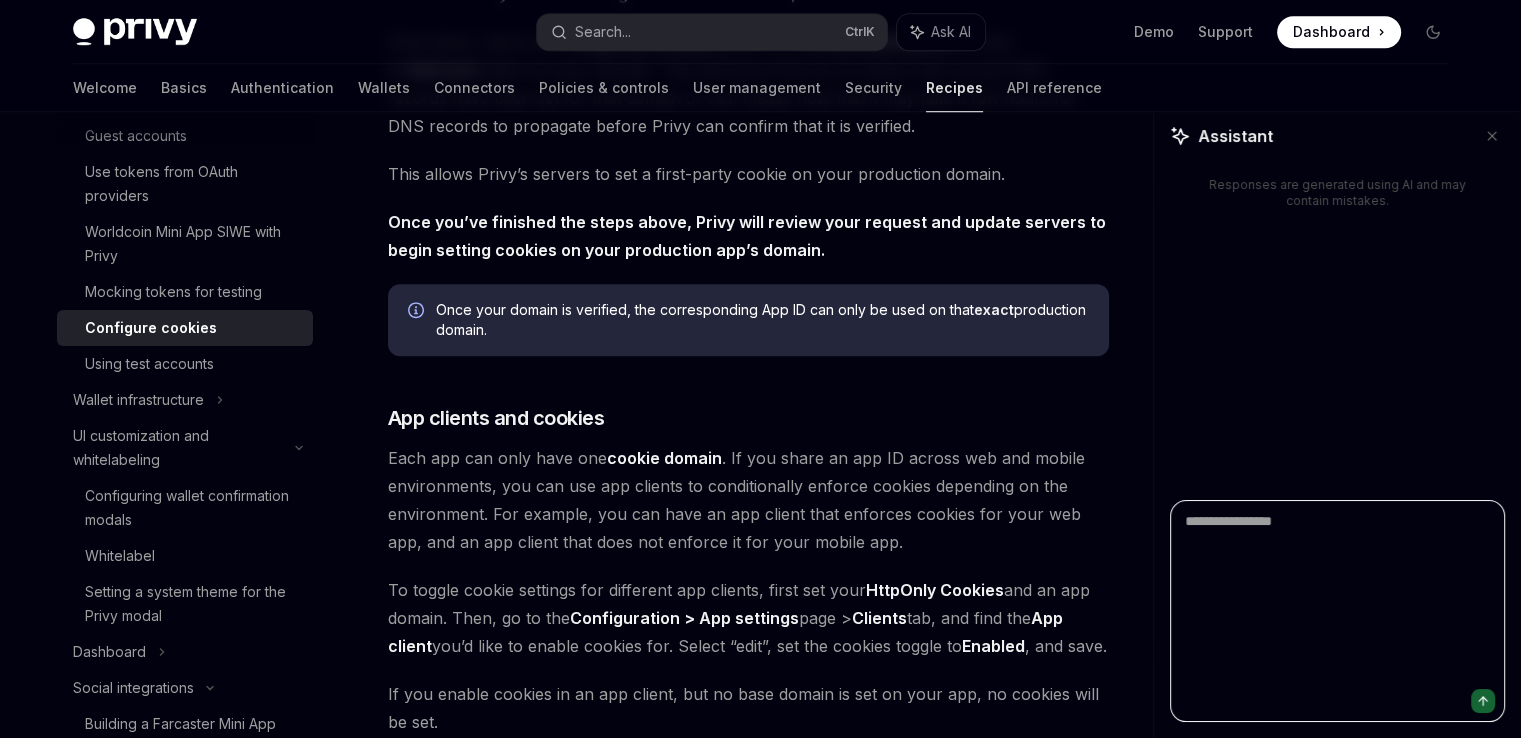 scroll, scrollTop: 0, scrollLeft: 0, axis: both 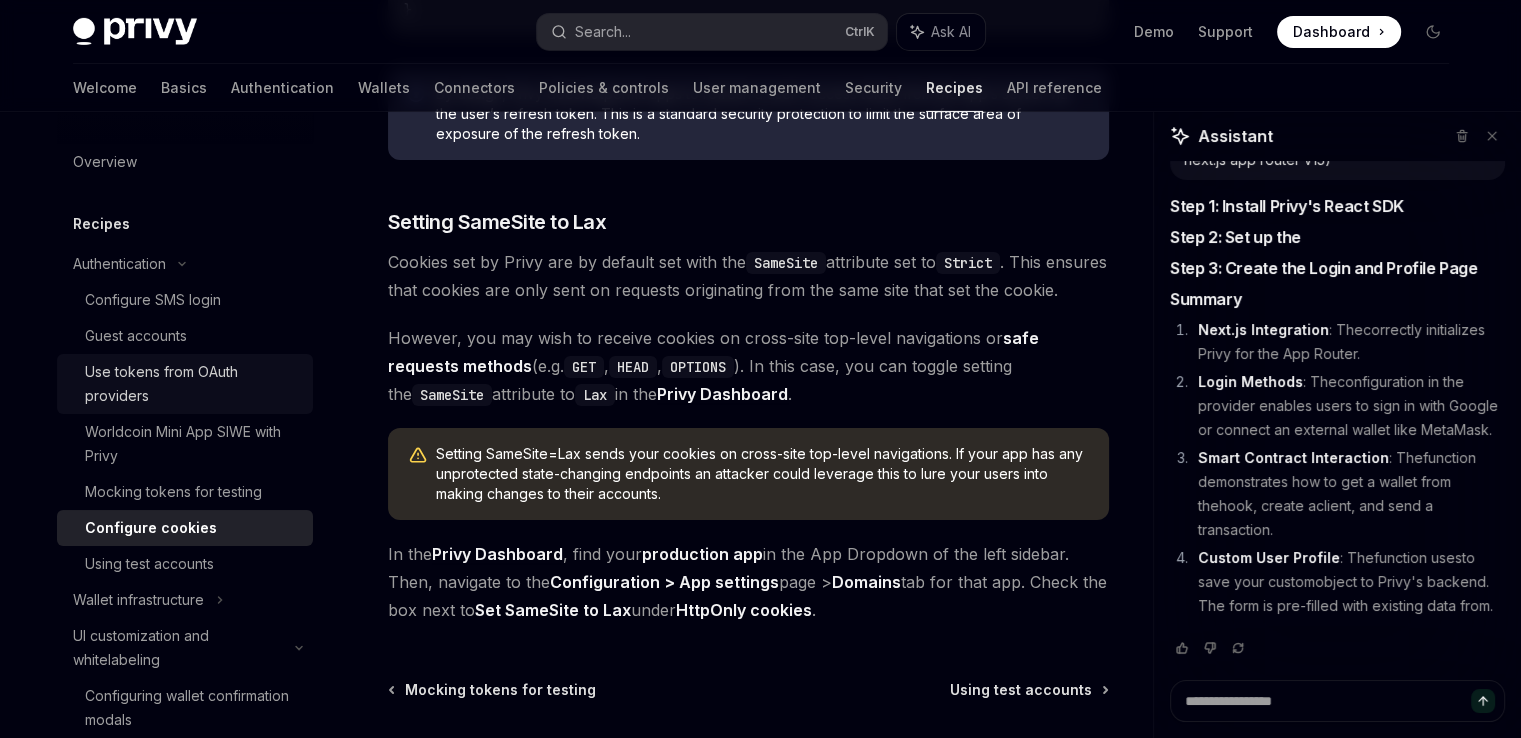 click on "Use tokens from OAuth providers" at bounding box center [193, 384] 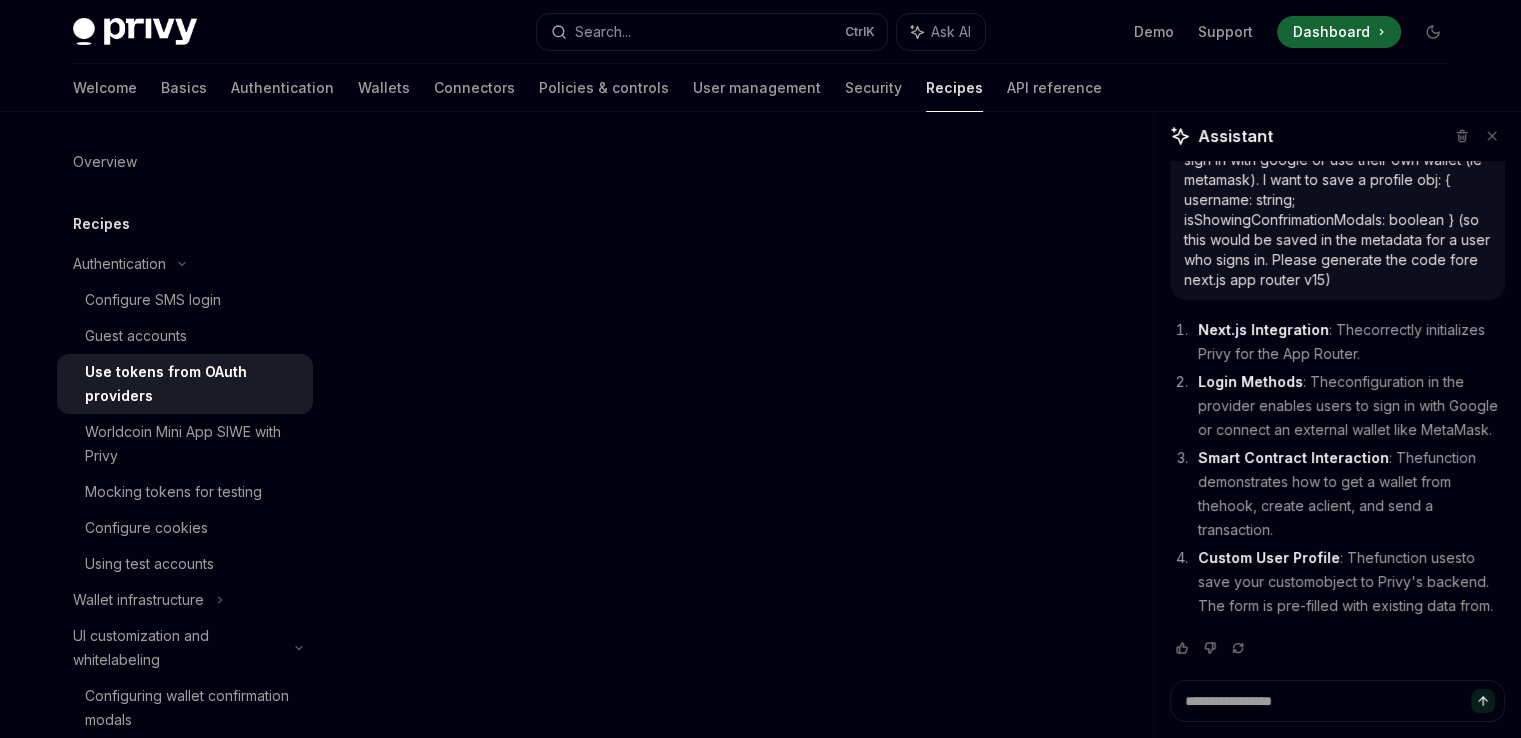 scroll, scrollTop: 900, scrollLeft: 0, axis: vertical 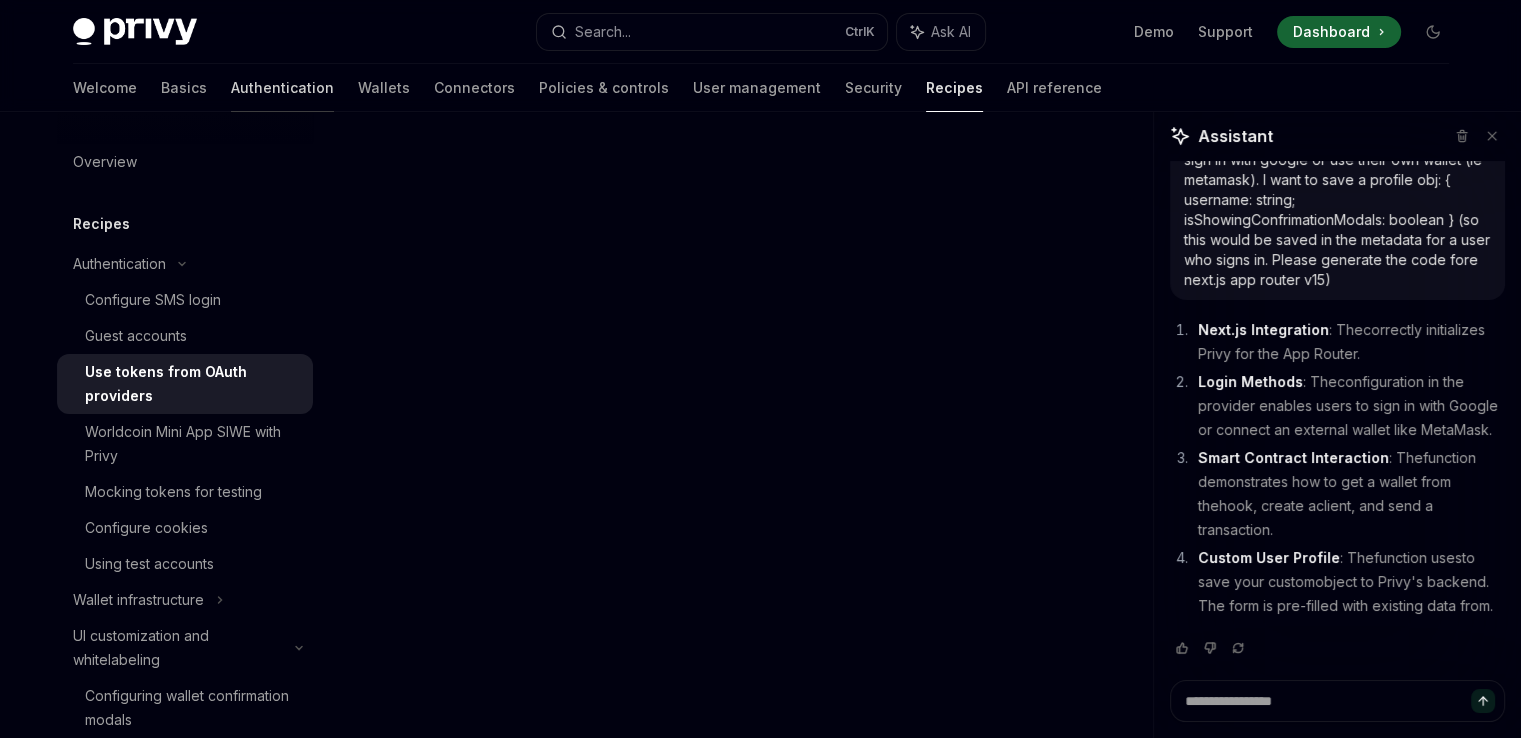 click on "Authentication" at bounding box center (282, 88) 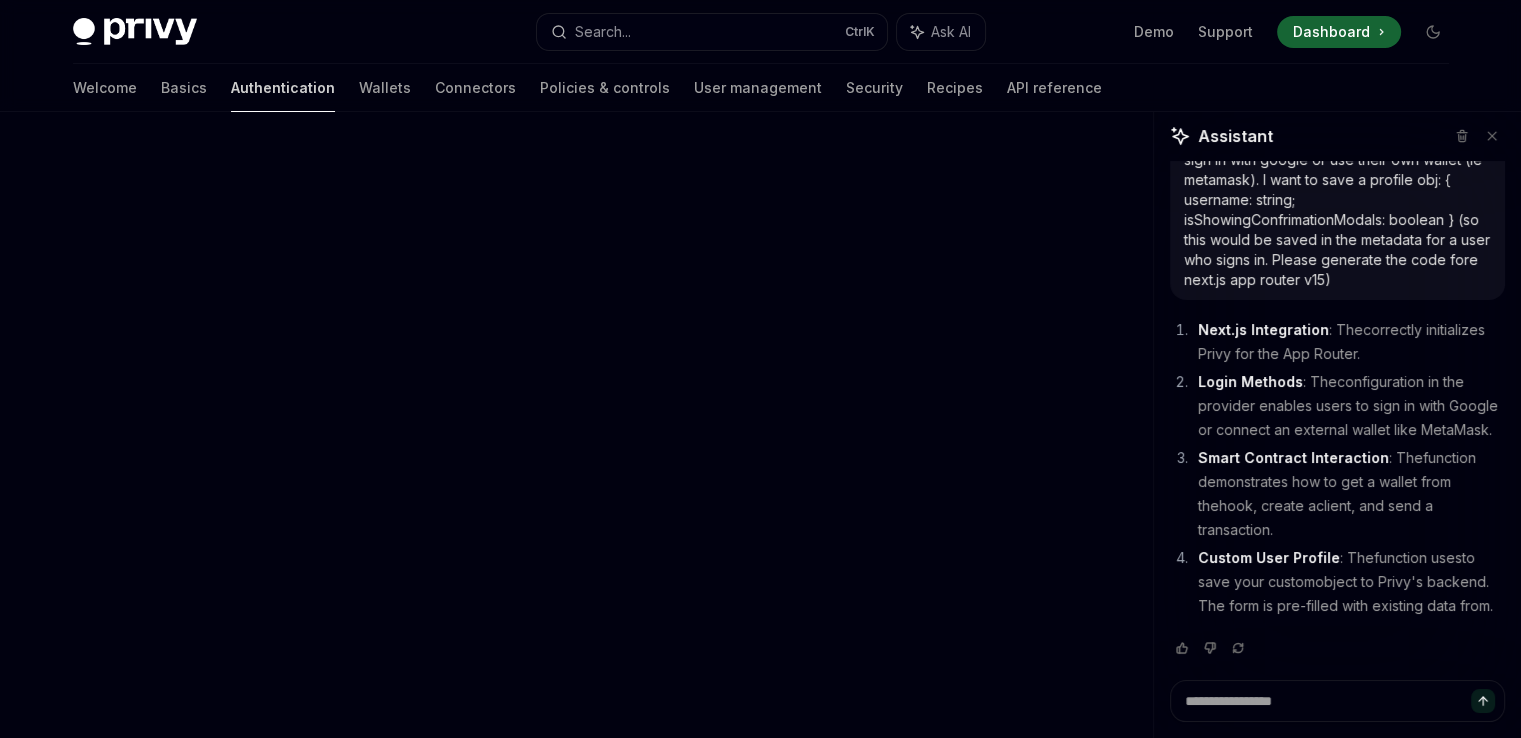 scroll, scrollTop: 0, scrollLeft: 0, axis: both 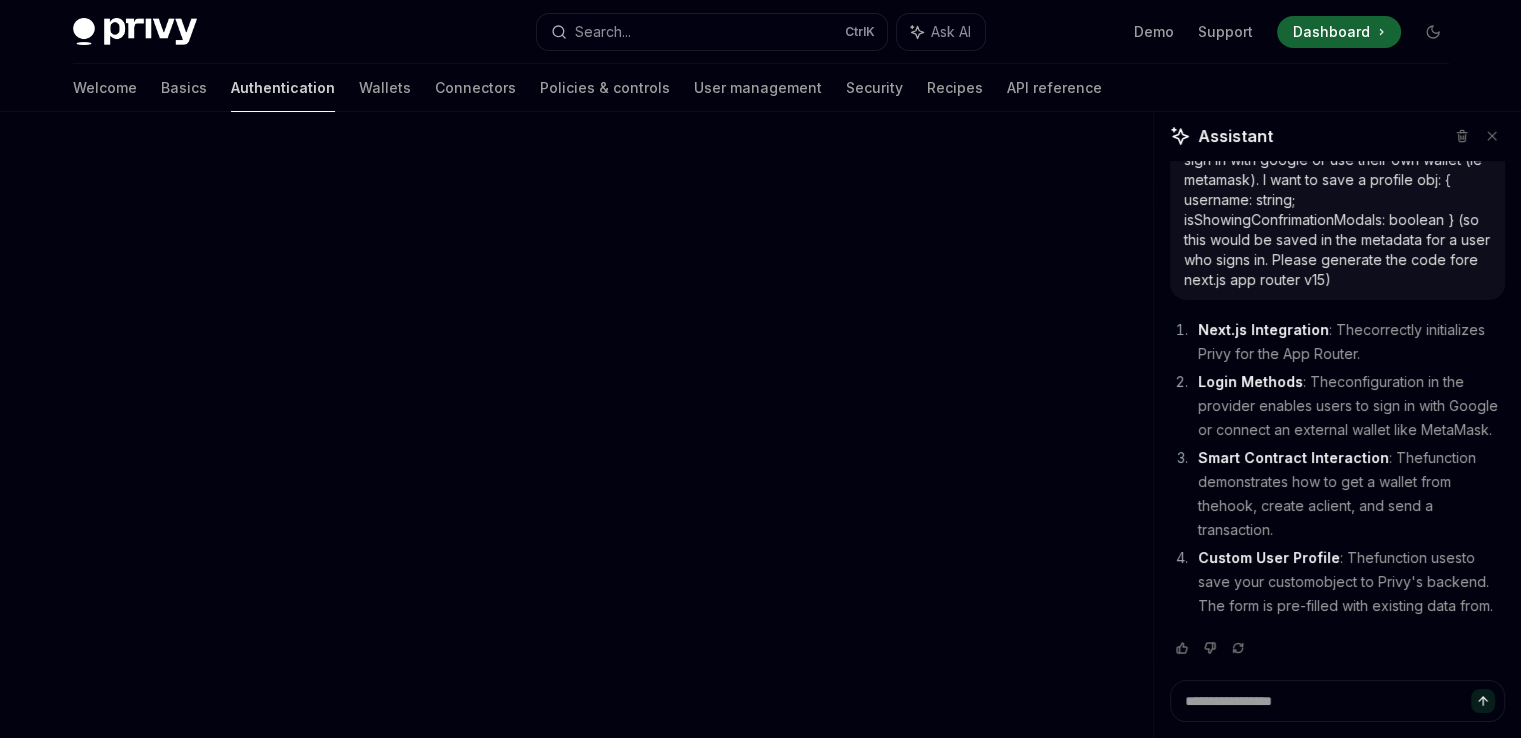 click on "Authentication state" 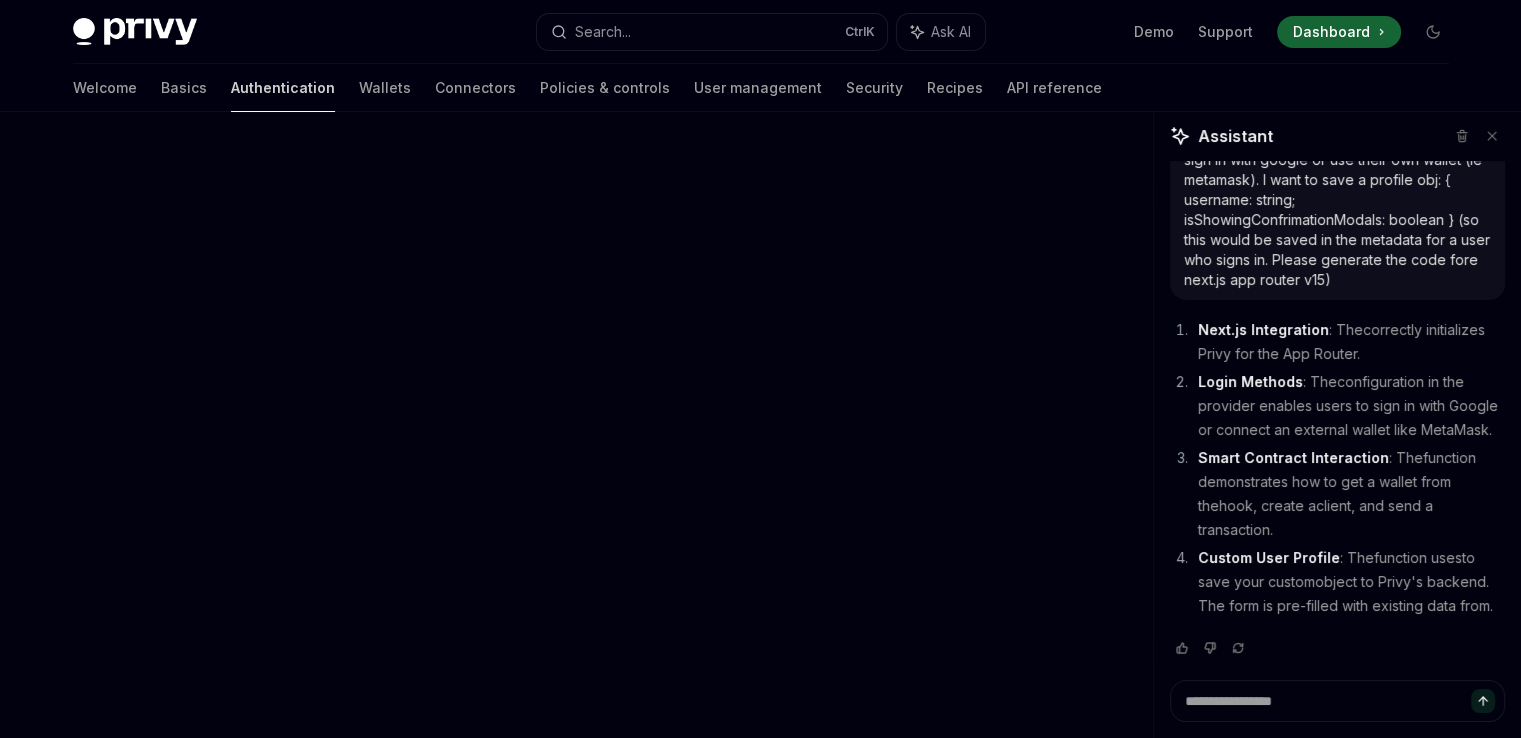 scroll, scrollTop: 800, scrollLeft: 0, axis: vertical 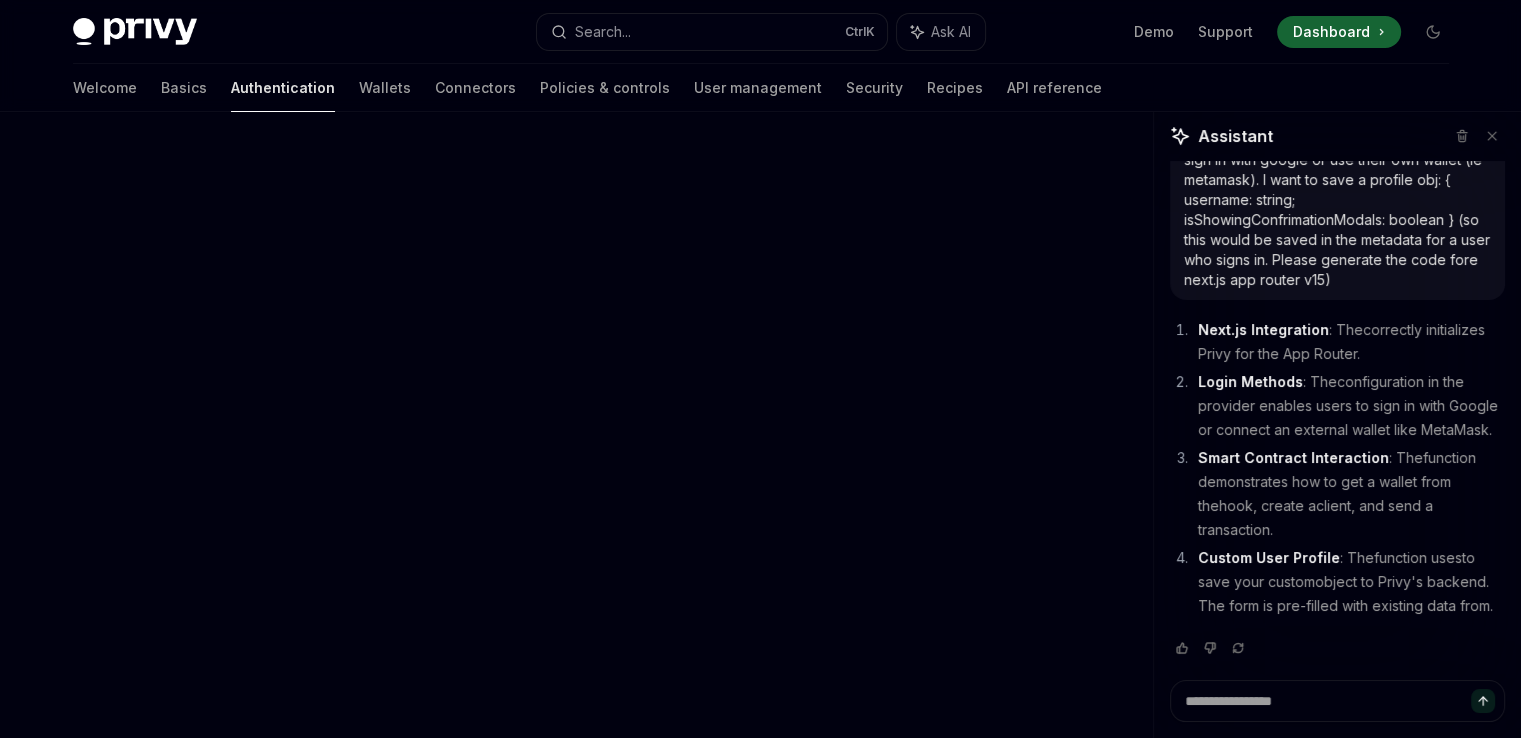 click on "axios" 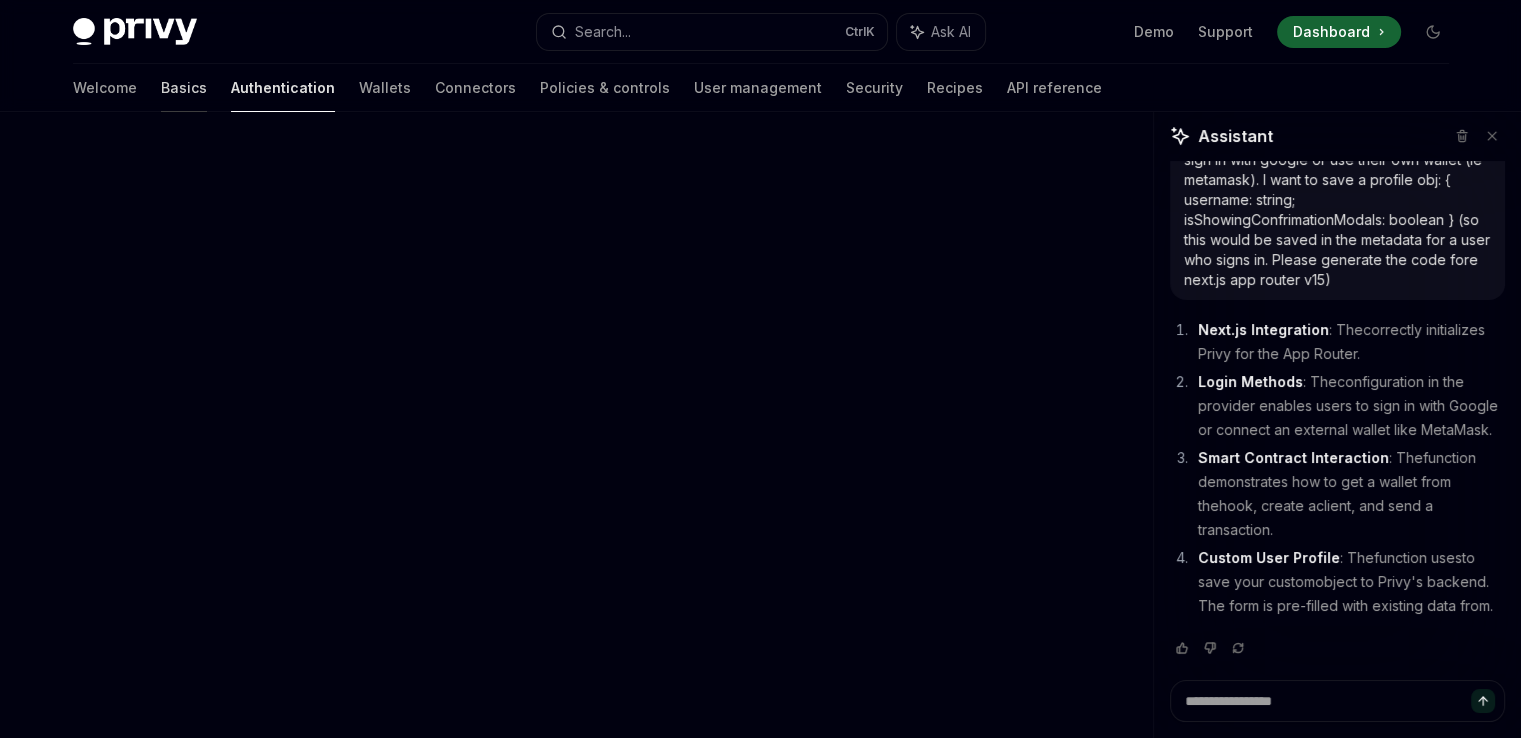 drag, startPoint x: 90, startPoint y: 93, endPoint x: 368, endPoint y: 225, distance: 307.74664 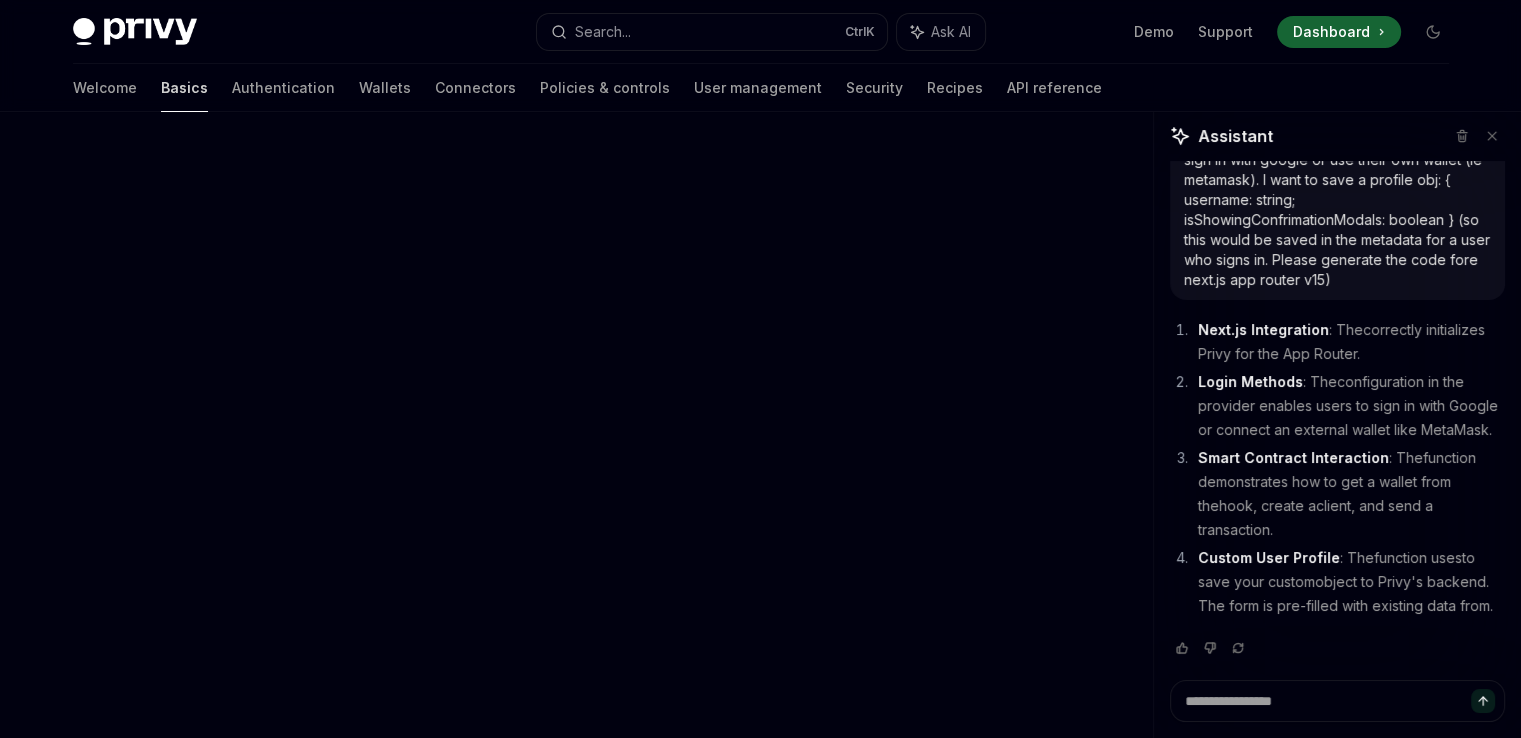 scroll, scrollTop: 0, scrollLeft: 0, axis: both 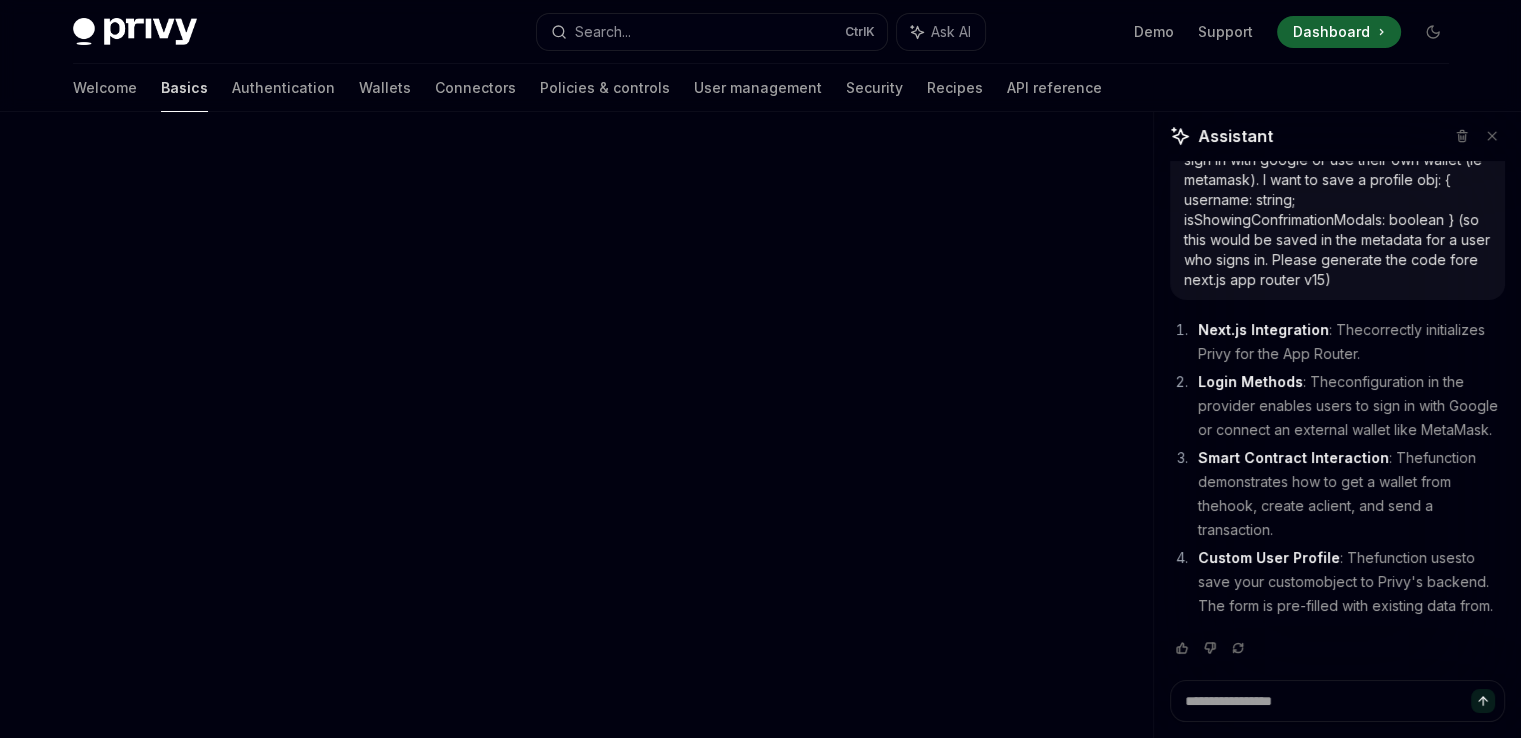 click on "React" 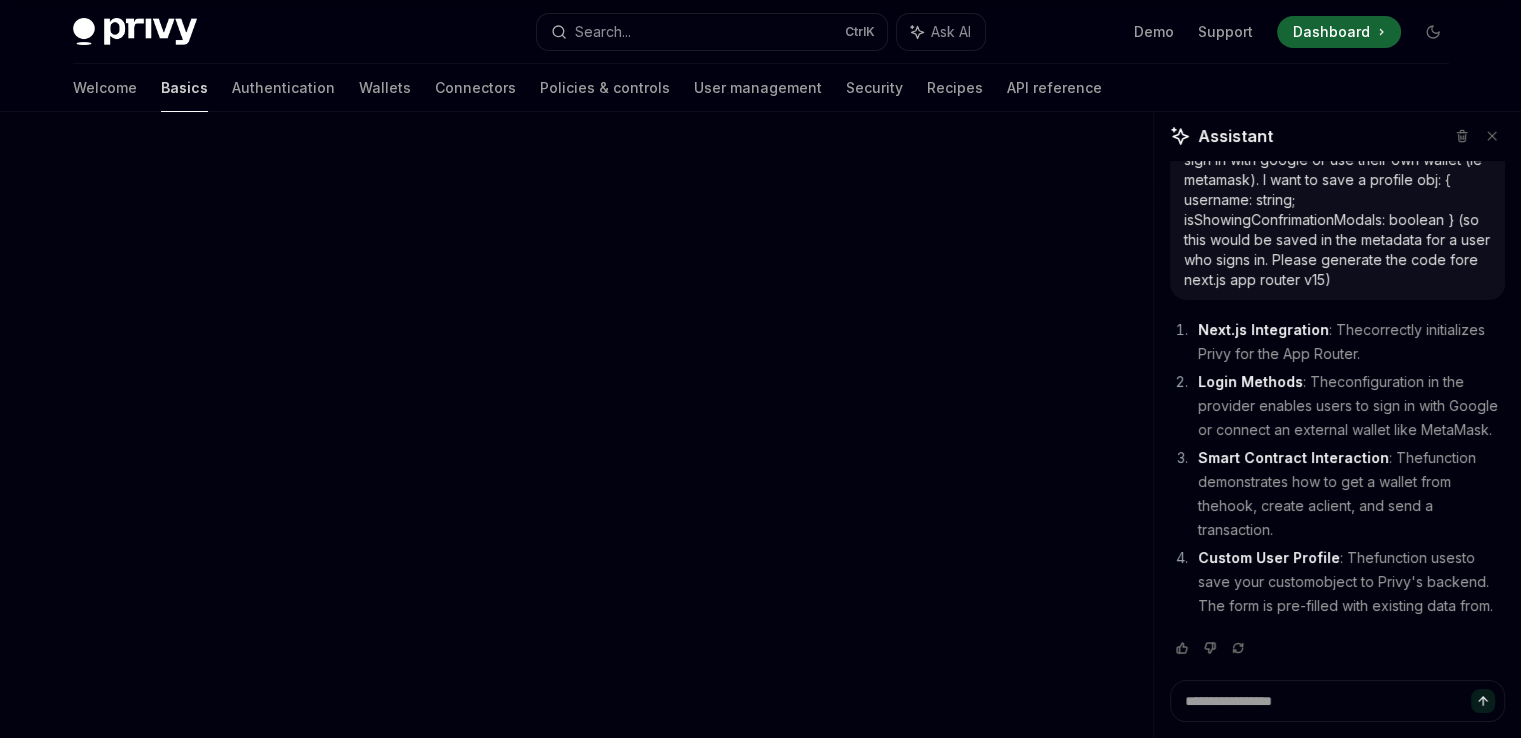 scroll, scrollTop: 200, scrollLeft: 0, axis: vertical 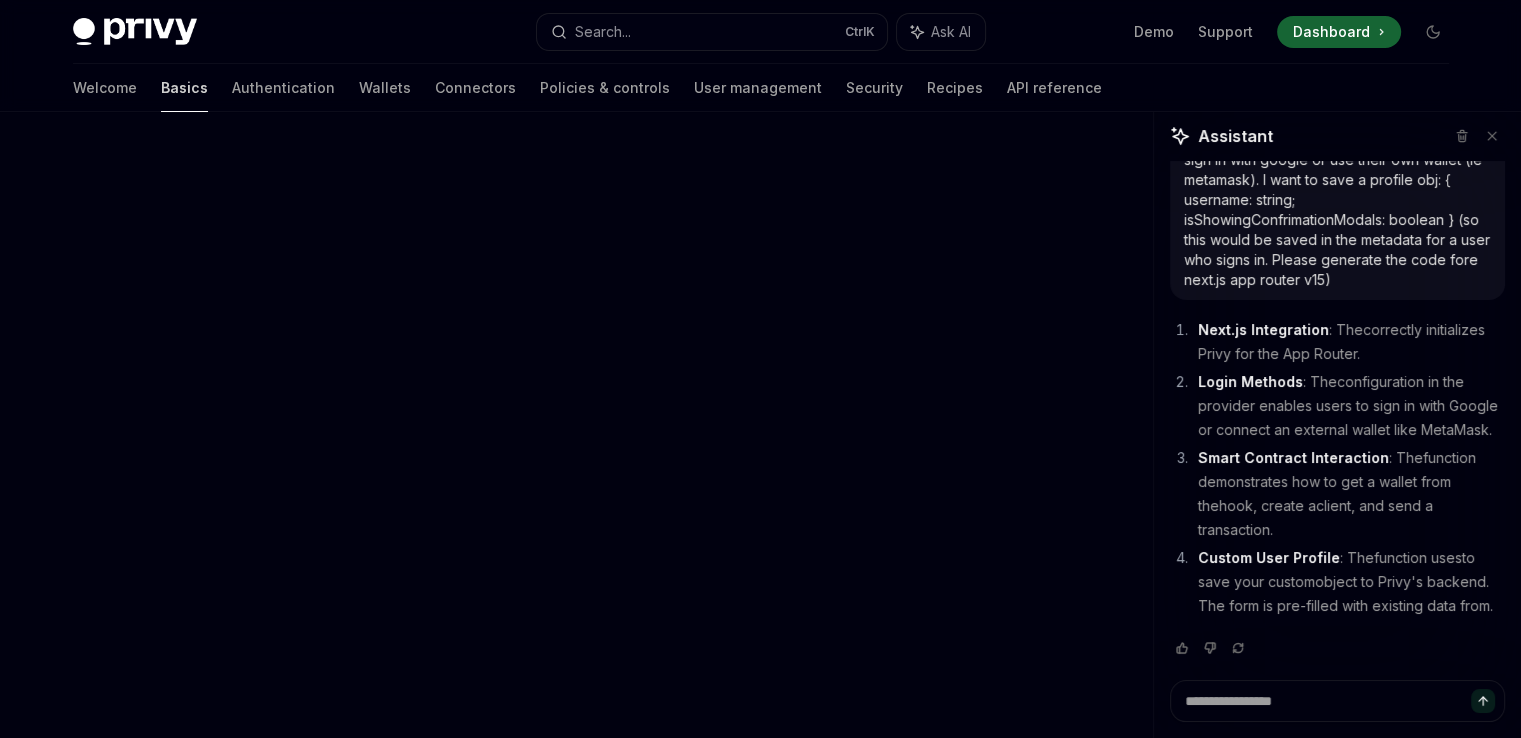 click on "Setup" 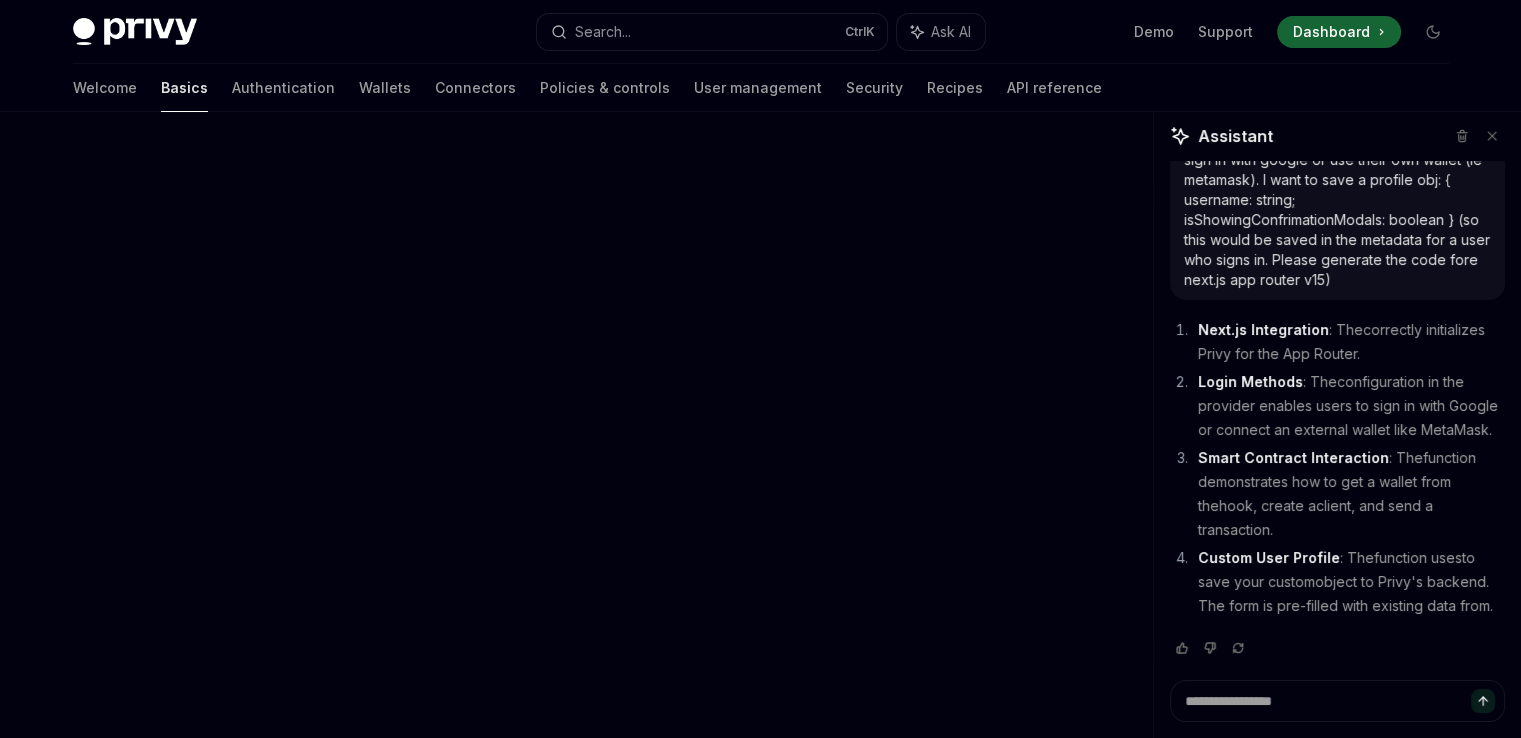 scroll, scrollTop: 4300, scrollLeft: 0, axis: vertical 